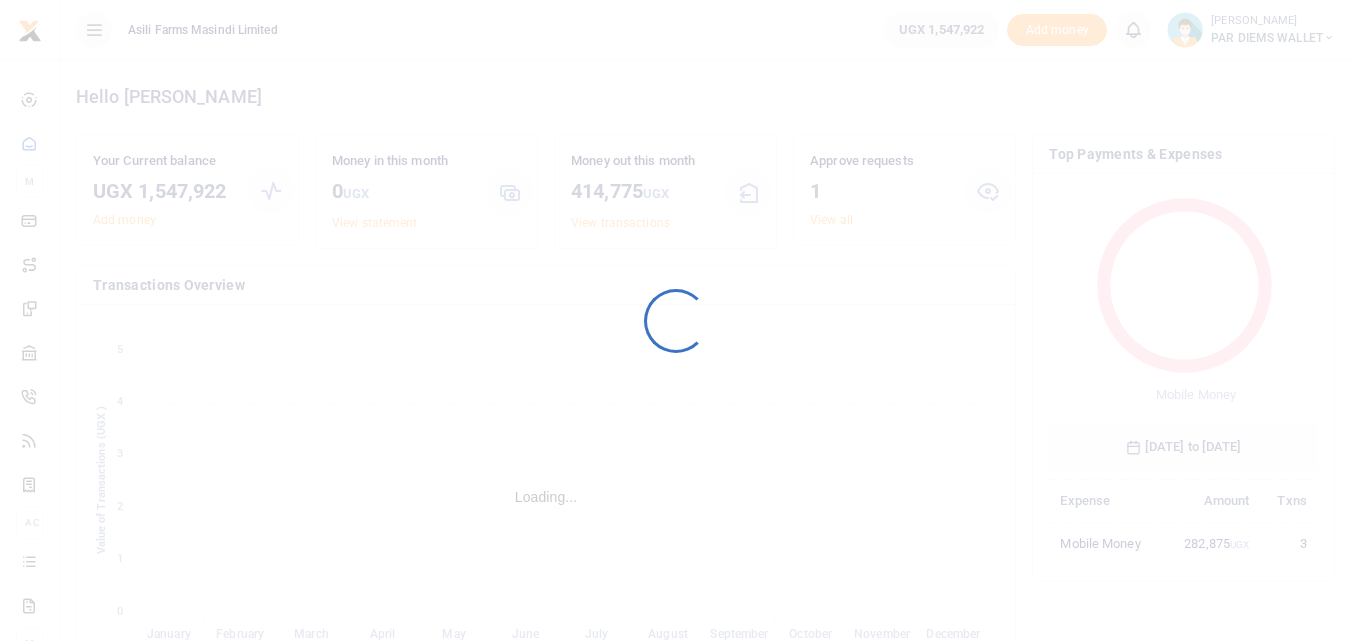 scroll, scrollTop: 0, scrollLeft: 0, axis: both 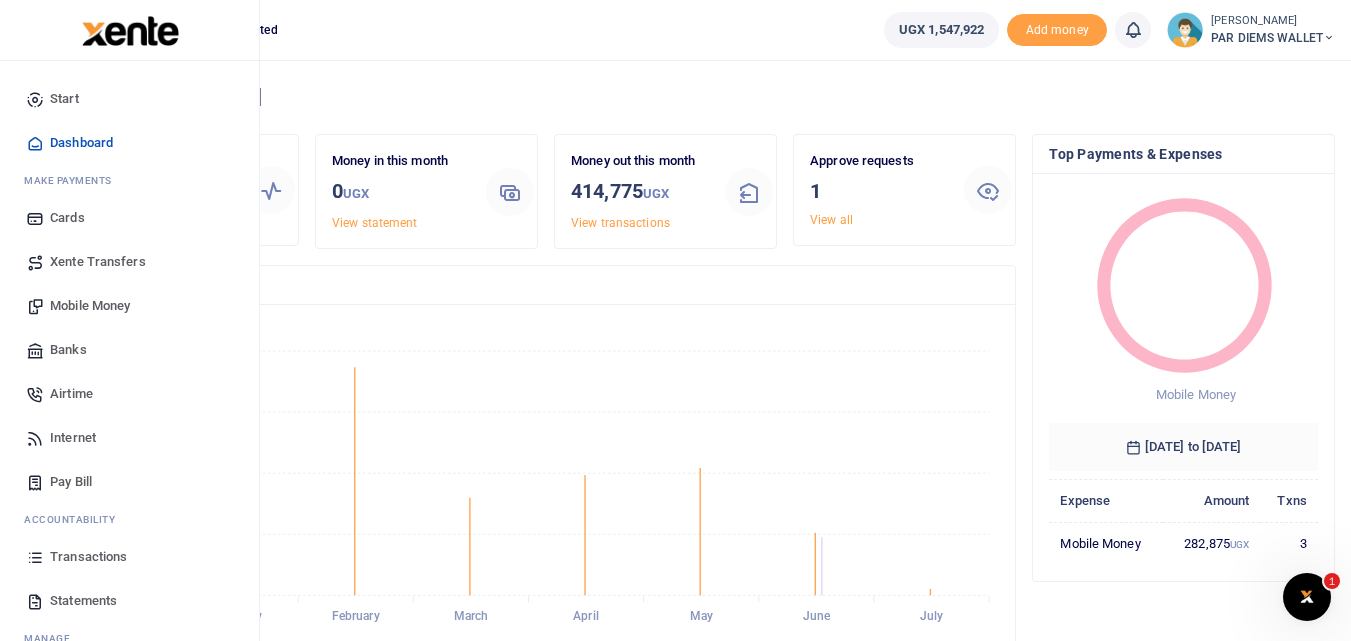 click on "Mobile Money" at bounding box center (90, 306) 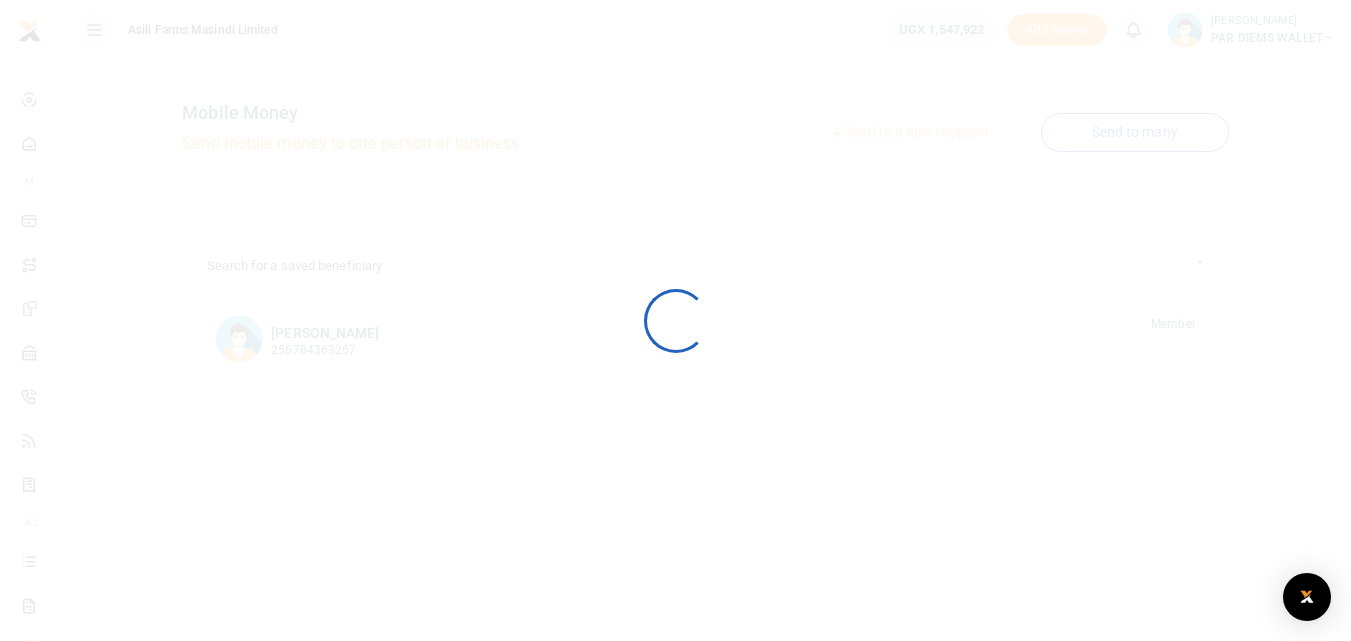 scroll, scrollTop: 0, scrollLeft: 0, axis: both 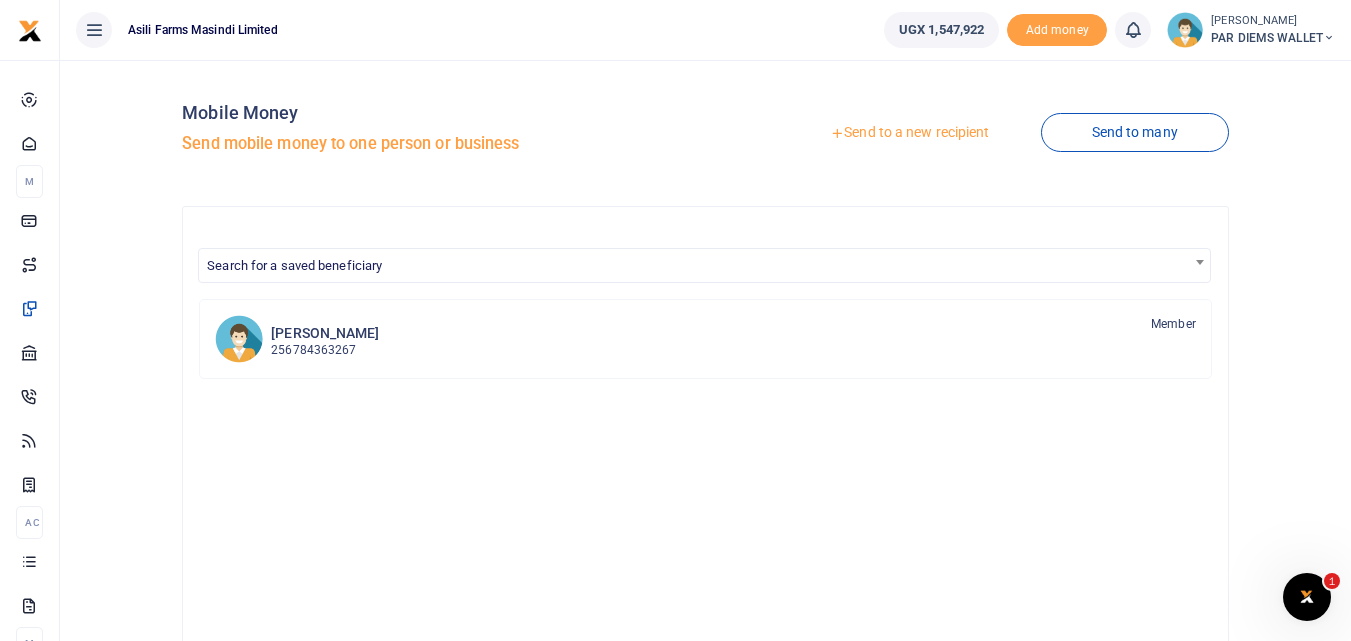 click on "Send to a new recipient" at bounding box center (909, 133) 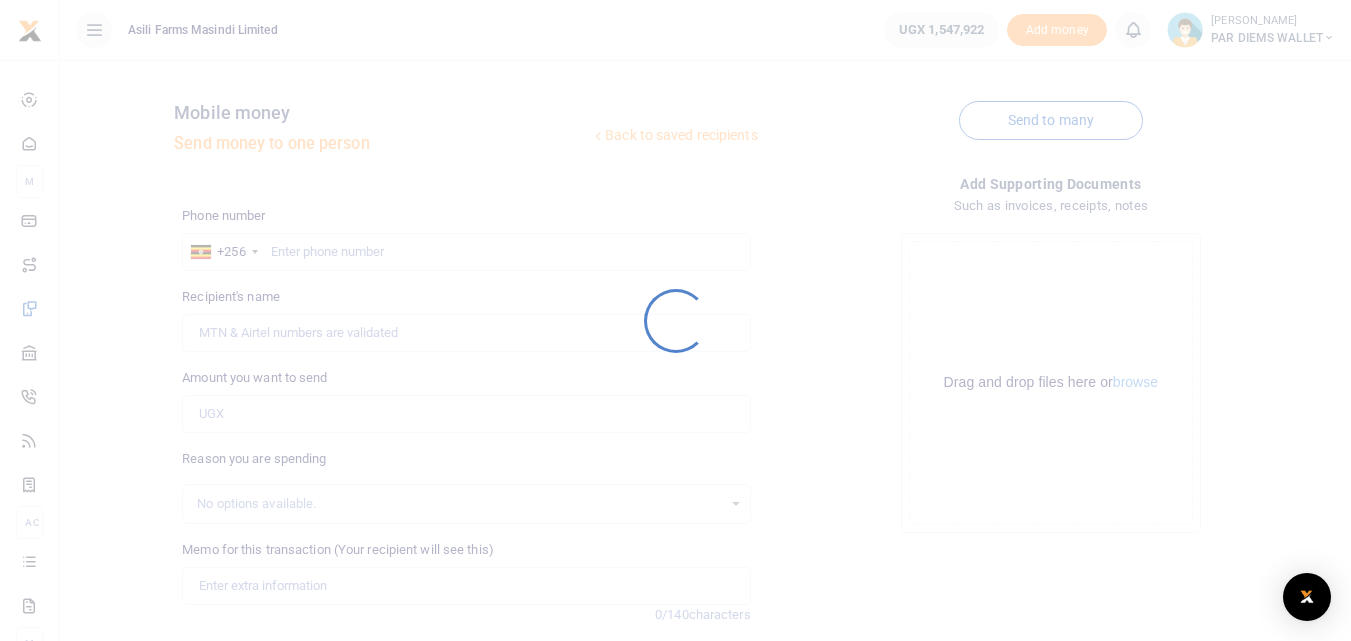 scroll, scrollTop: 0, scrollLeft: 0, axis: both 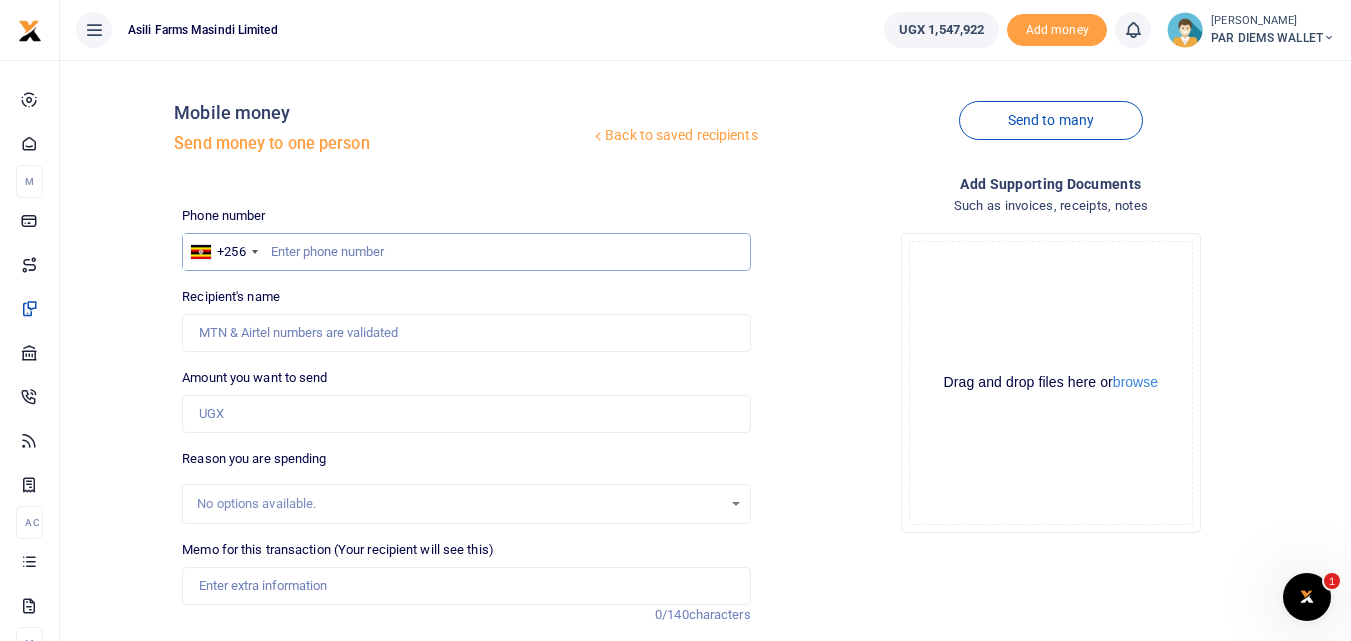 click at bounding box center (466, 252) 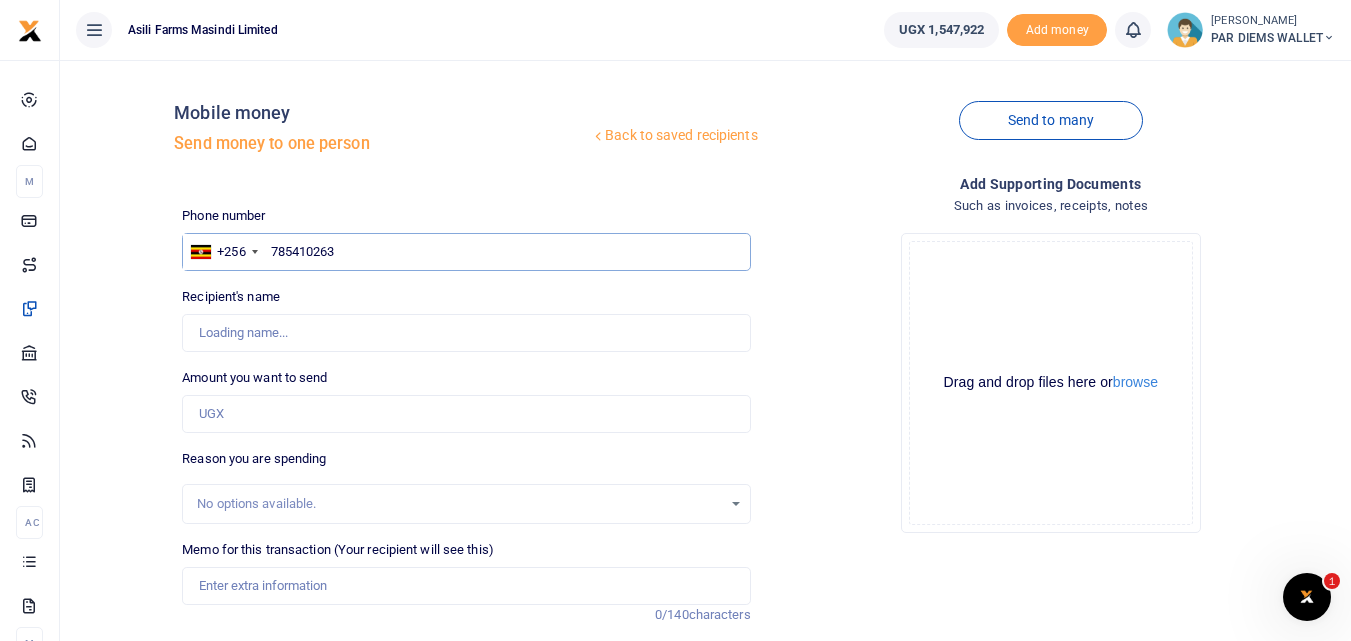 type on "78541026" 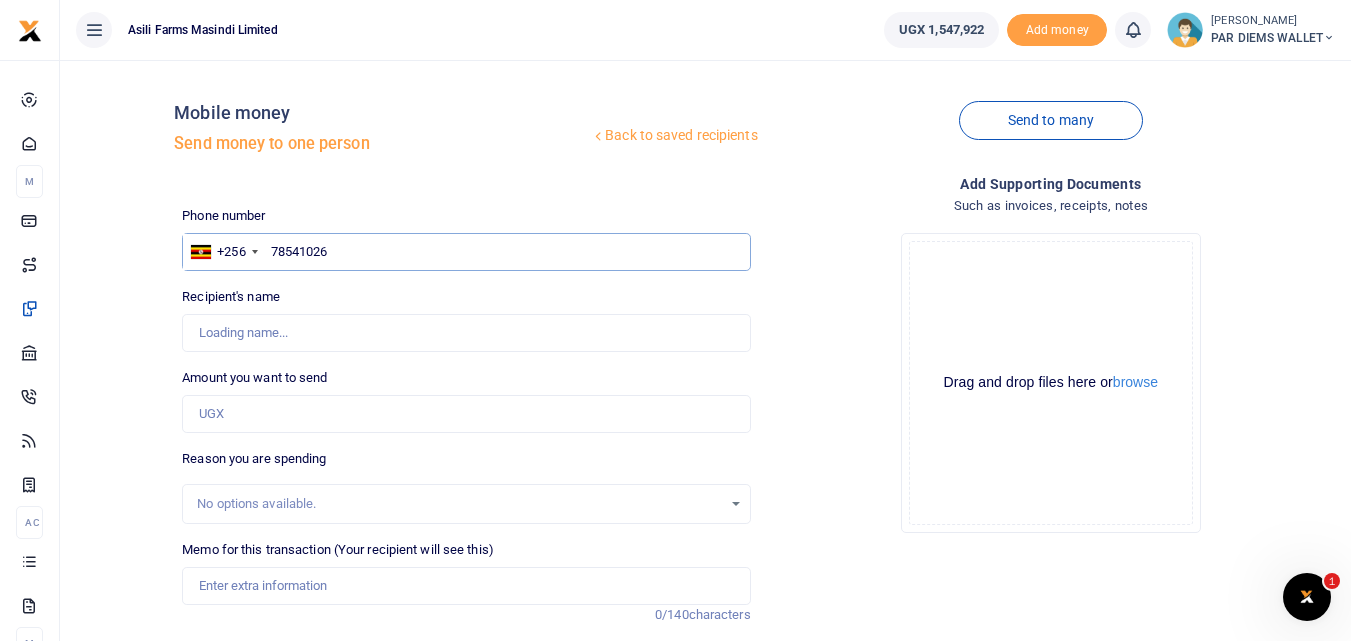 type on "Paul Ojuka" 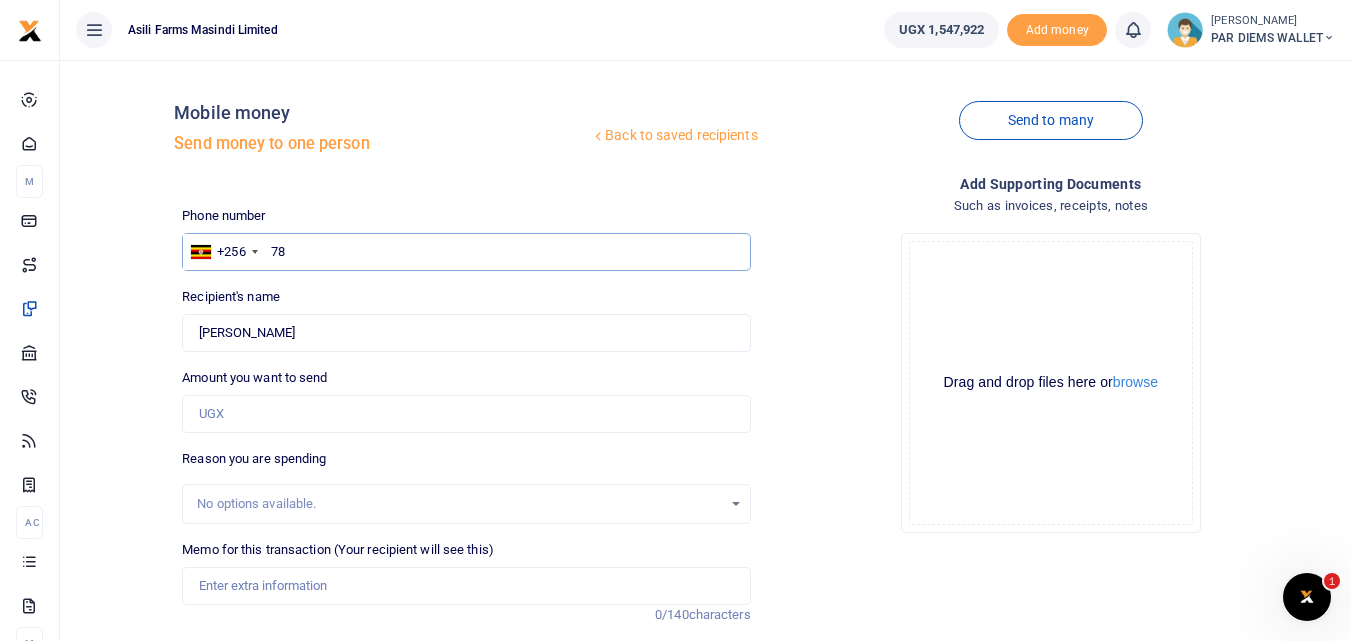 type on "7" 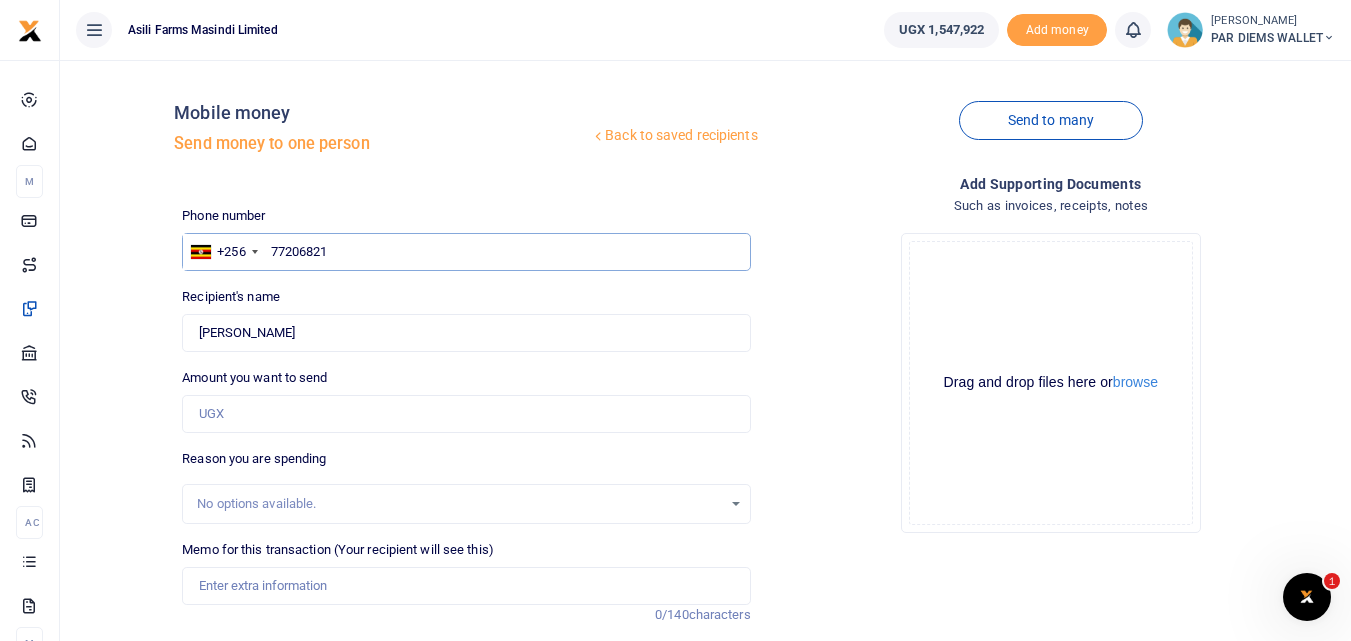 type on "772068210" 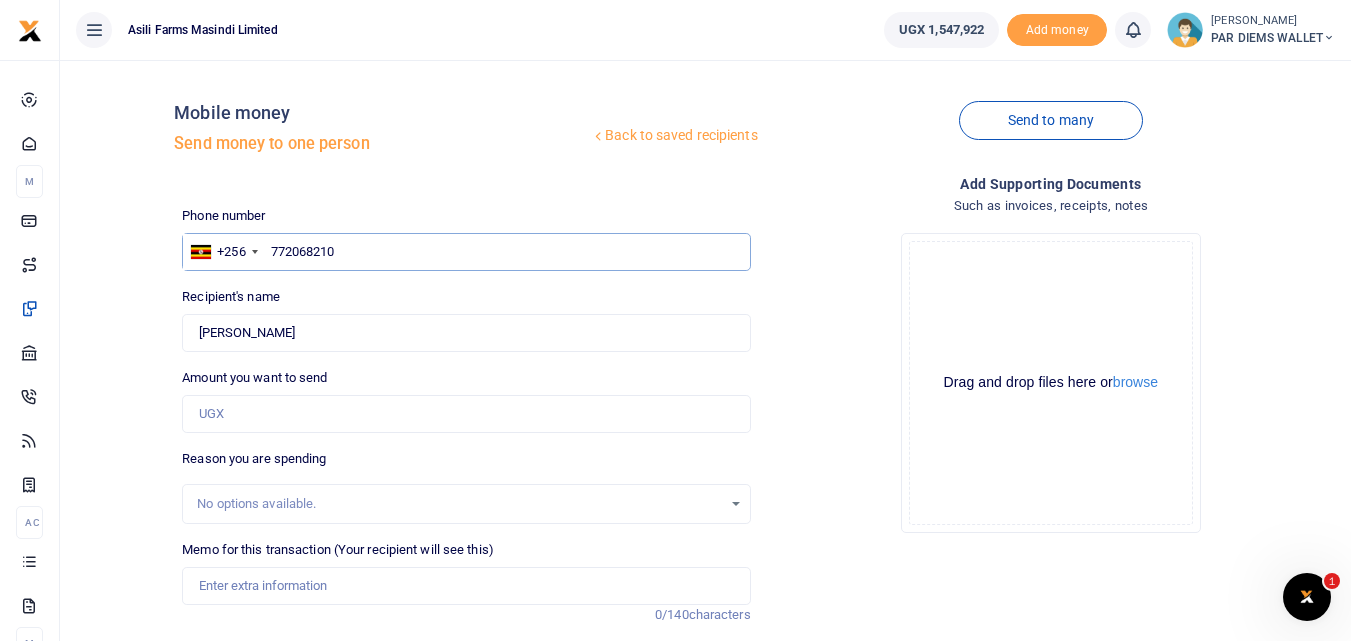type on "Brian Kalyango" 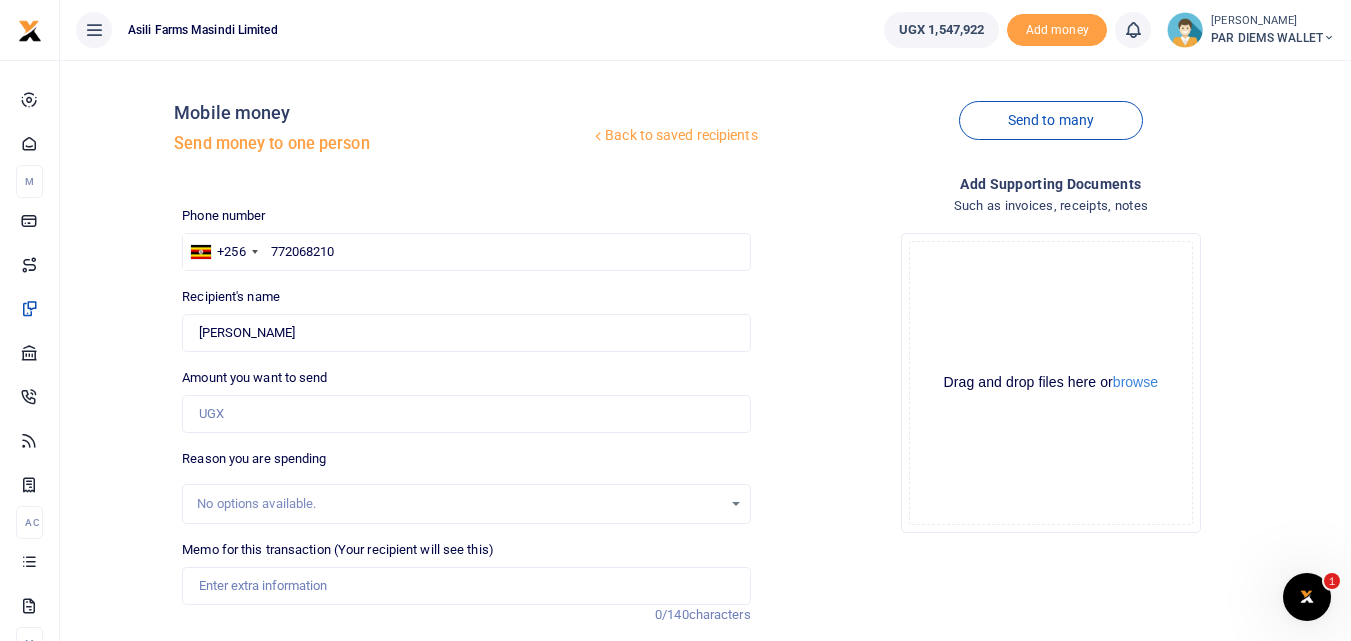 click on "Amount you want to send
Amount is required." at bounding box center [466, 400] 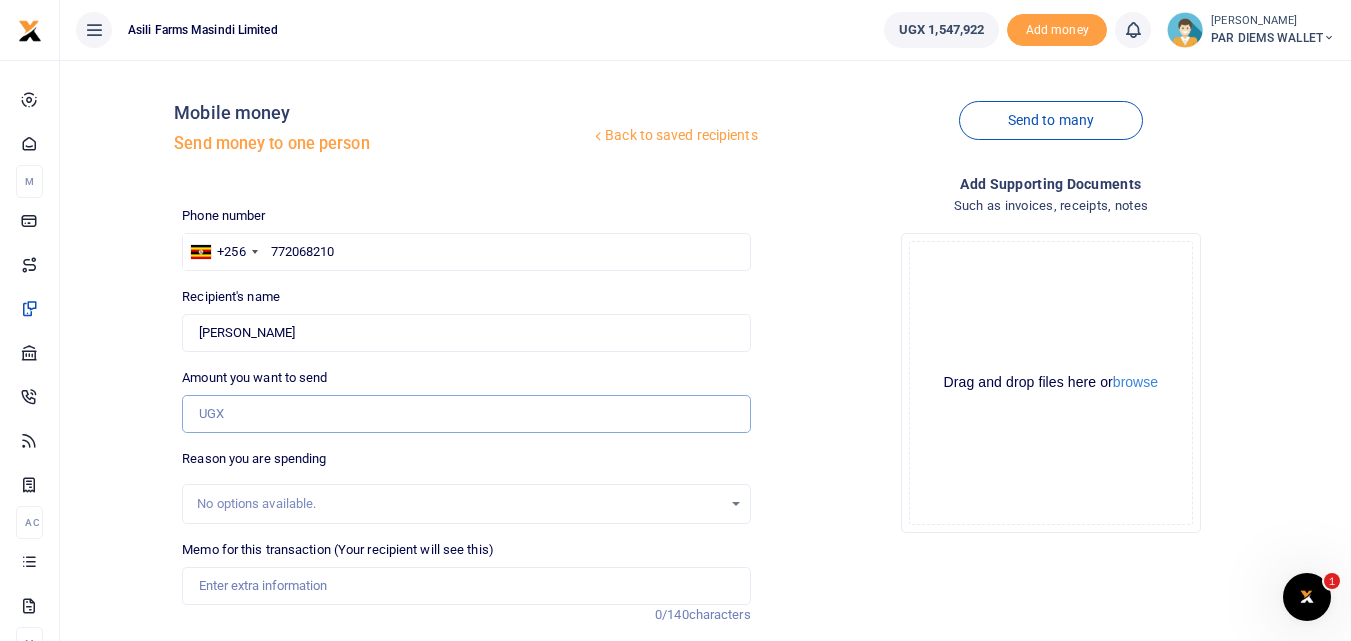 click on "Amount you want to send" at bounding box center (466, 414) 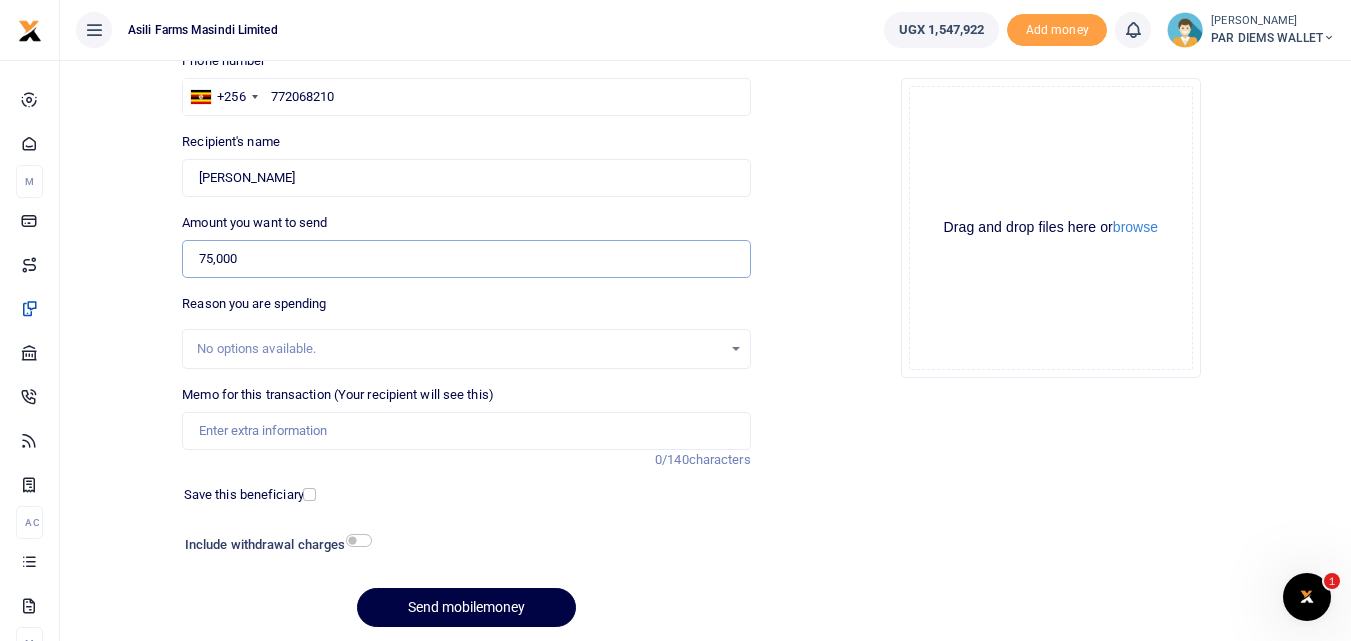 scroll, scrollTop: 212, scrollLeft: 0, axis: vertical 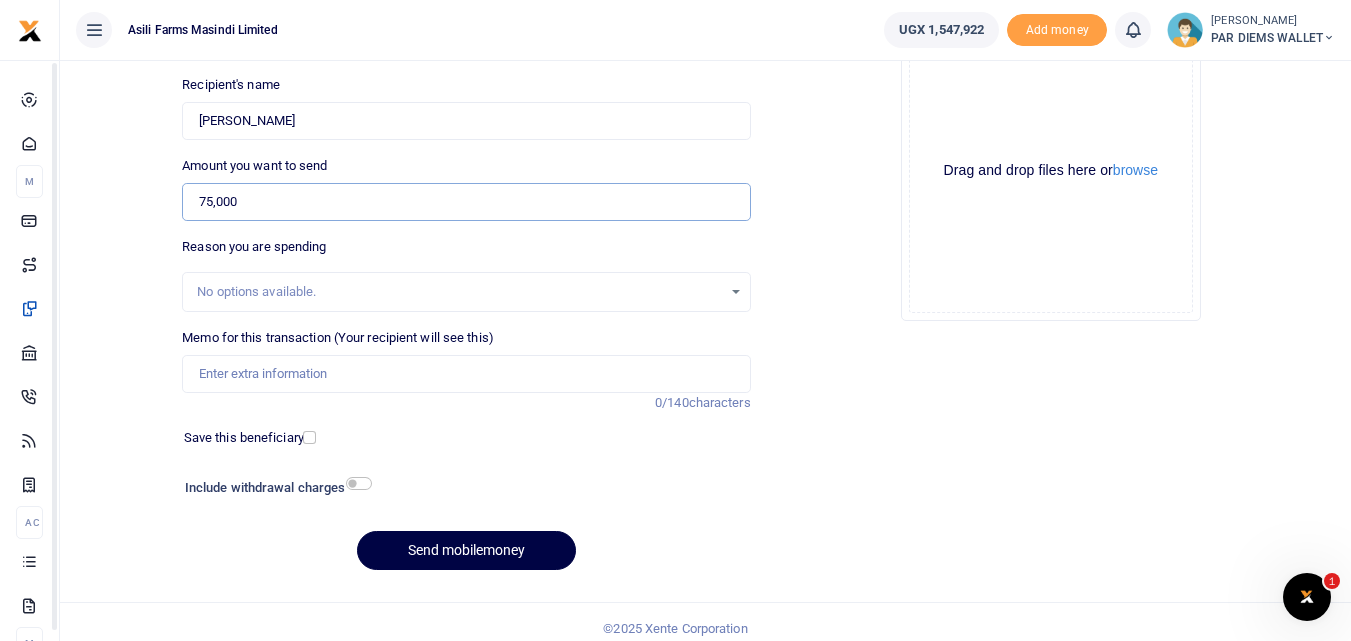 type on "75,000" 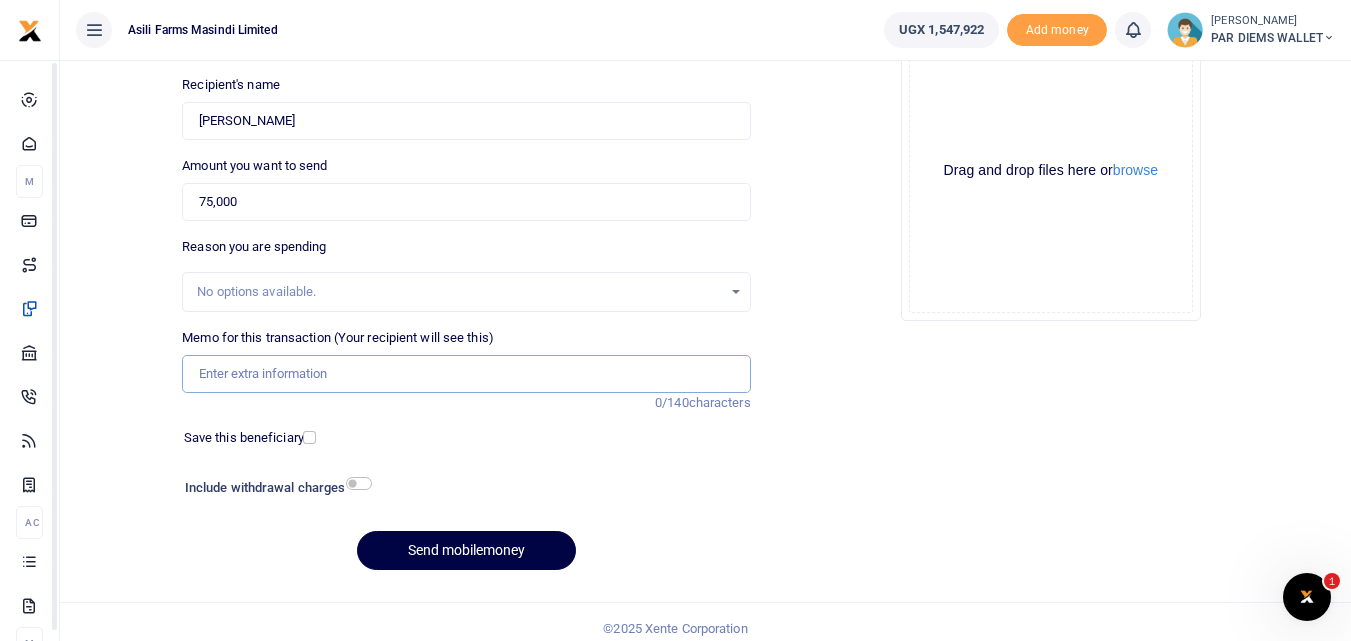 click on "Memo for this transaction (Your recipient will see this)" at bounding box center [466, 374] 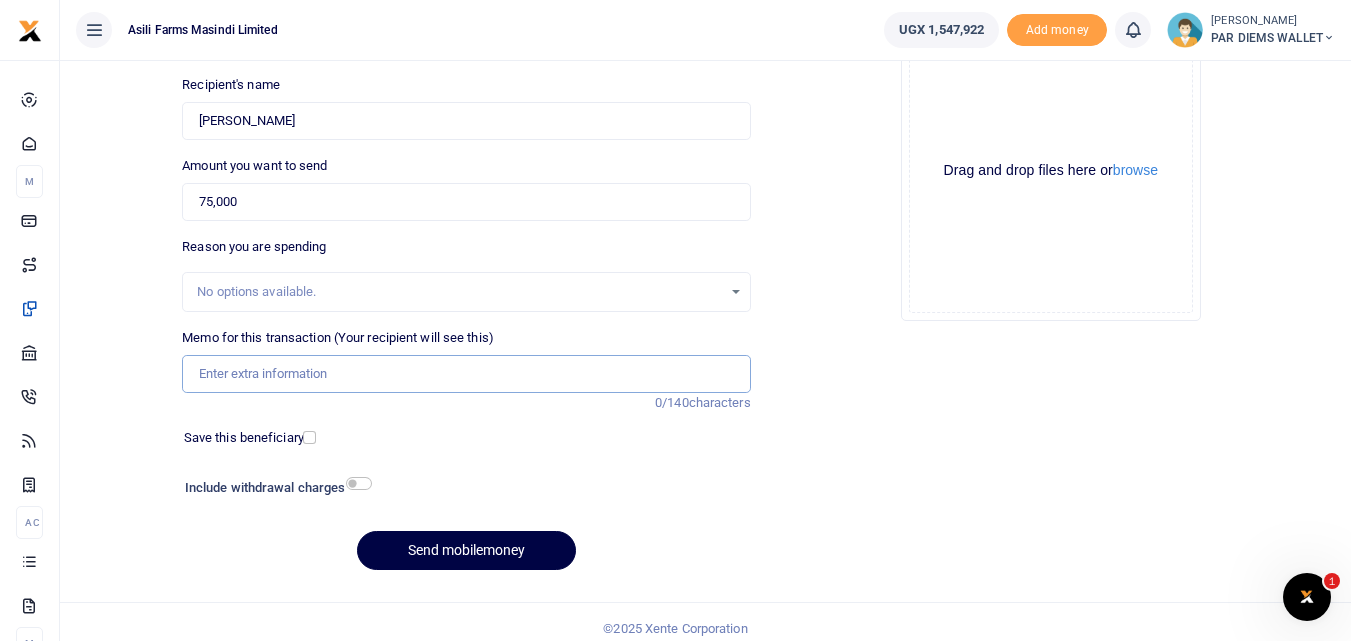 scroll, scrollTop: 225, scrollLeft: 0, axis: vertical 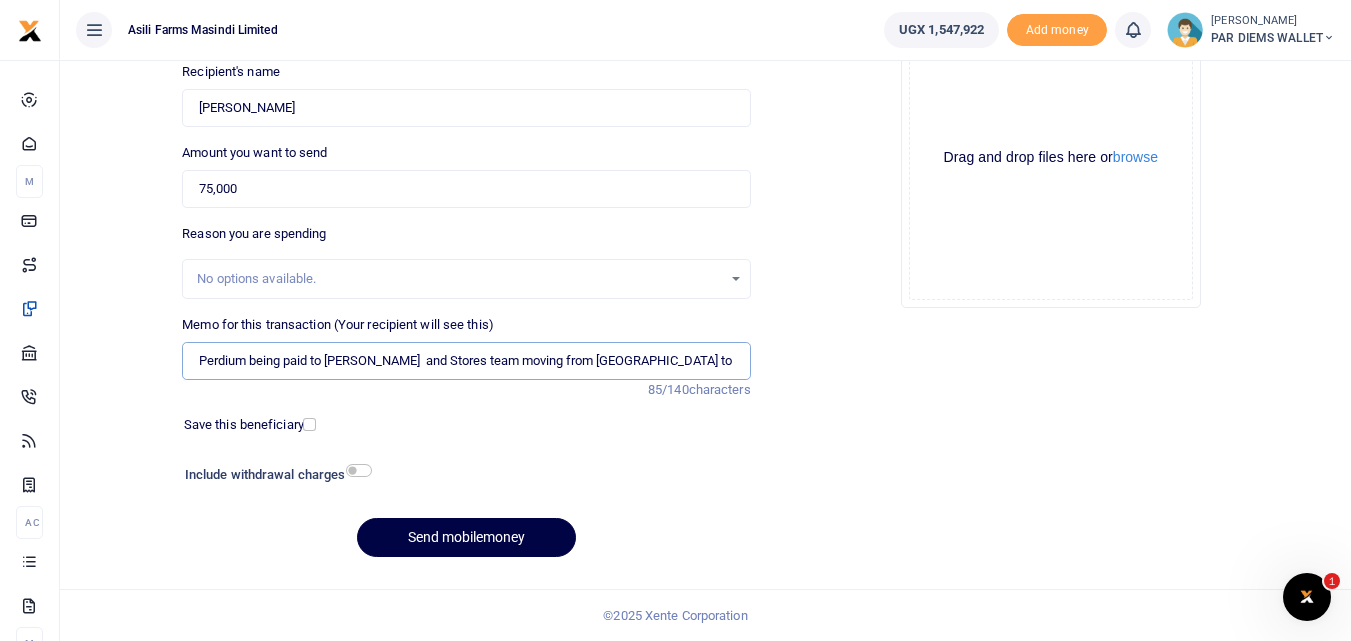type on "Perdium being paid to Robert Kasimu  and Stores team moving from Kigumba to Amathion" 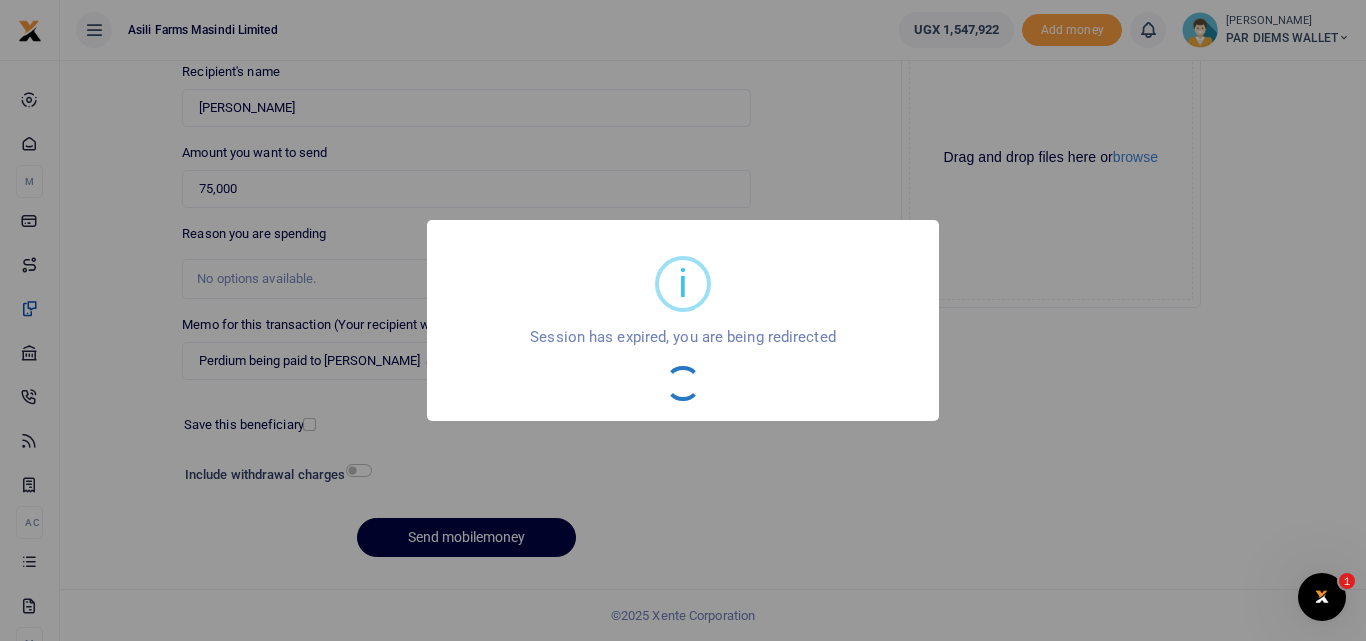 drag, startPoint x: 1355, startPoint y: 192, endPoint x: 1361, endPoint y: 233, distance: 41.4367 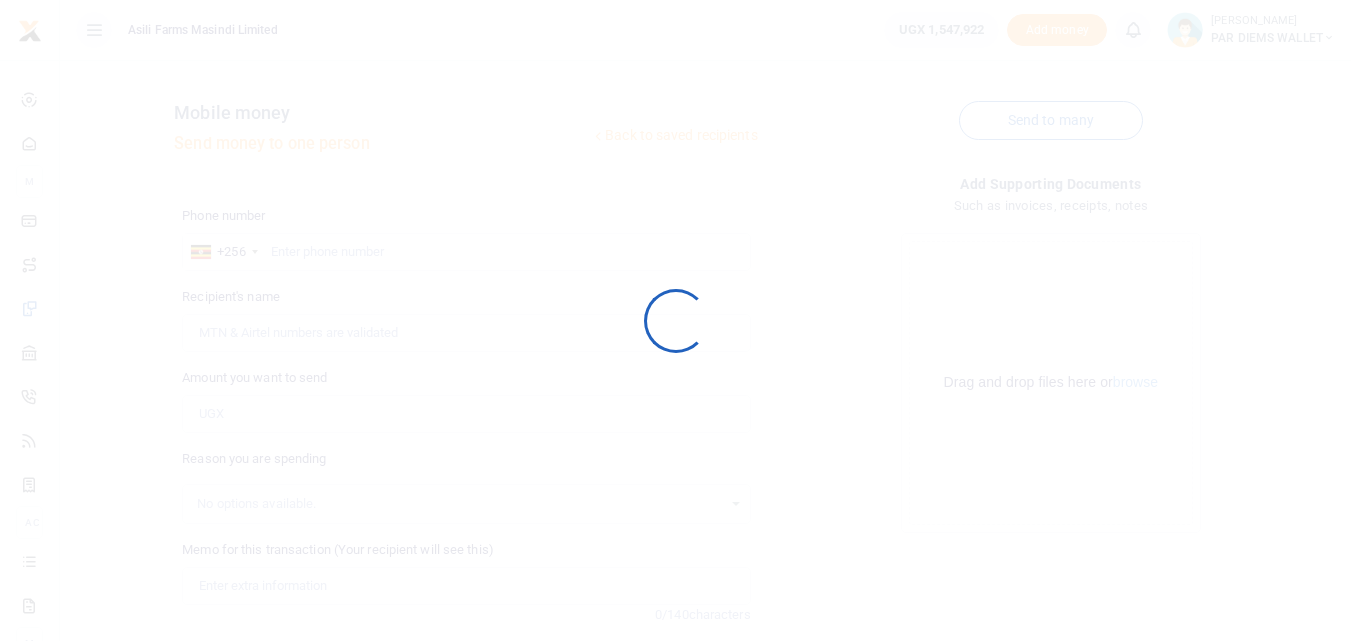 scroll, scrollTop: 0, scrollLeft: 0, axis: both 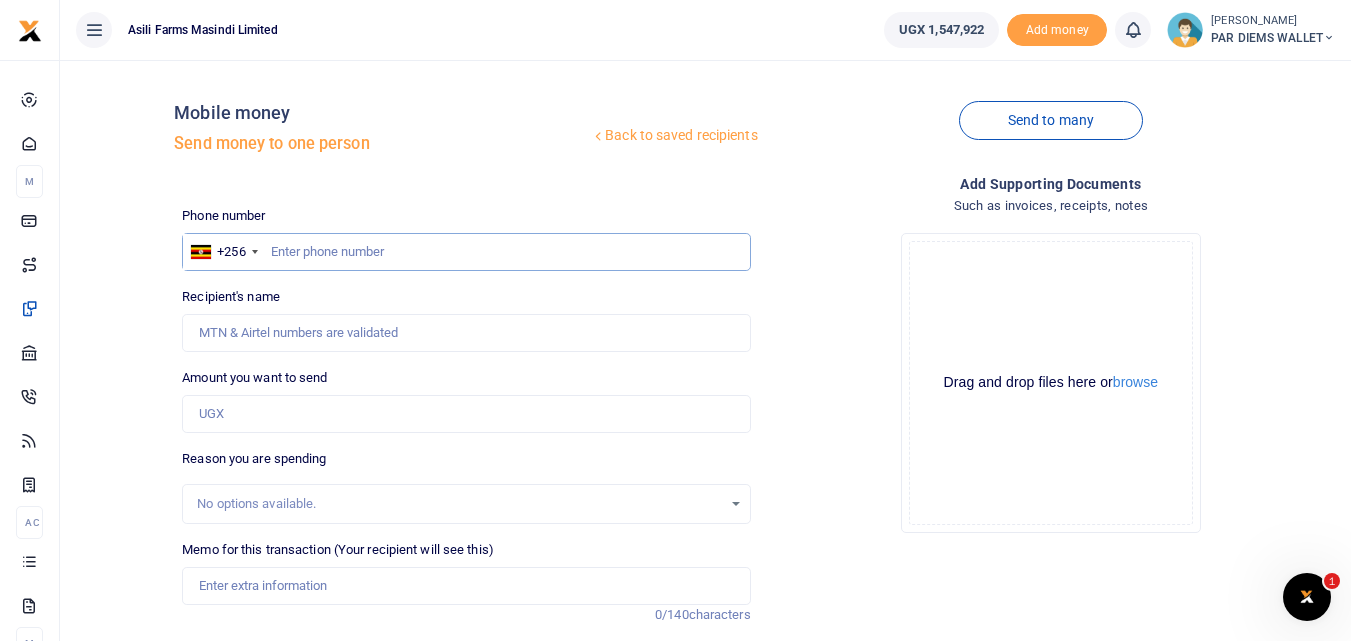 click at bounding box center [466, 252] 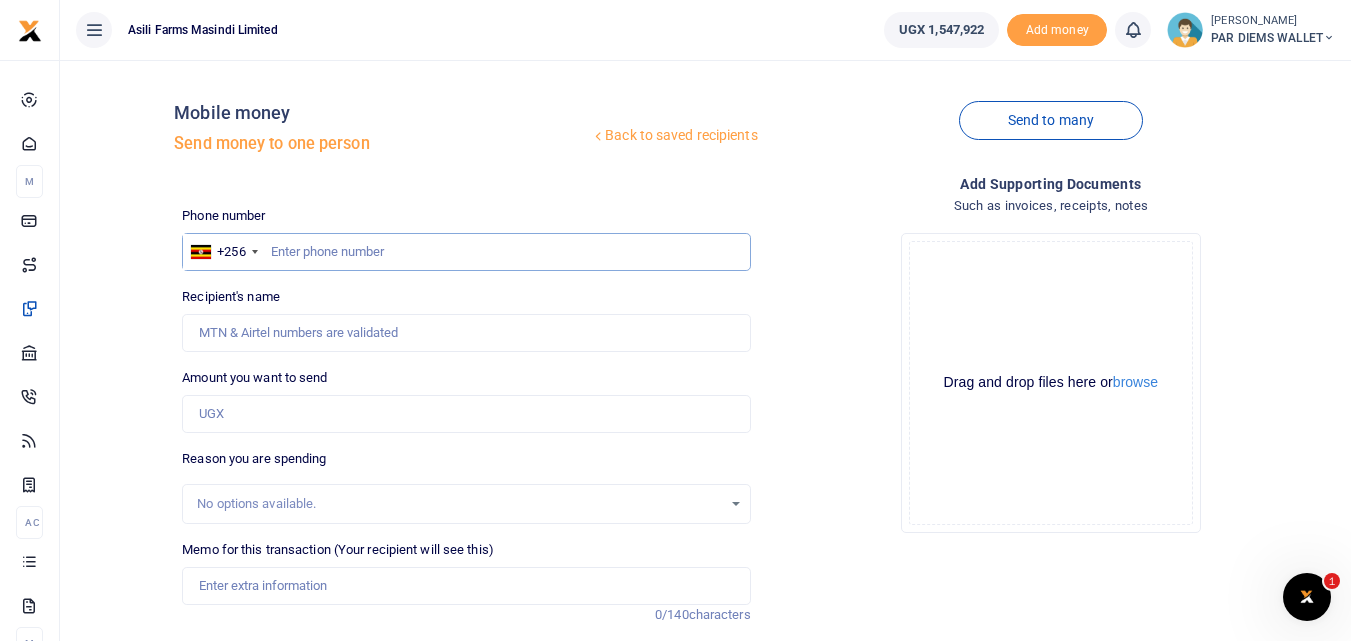 click at bounding box center [466, 252] 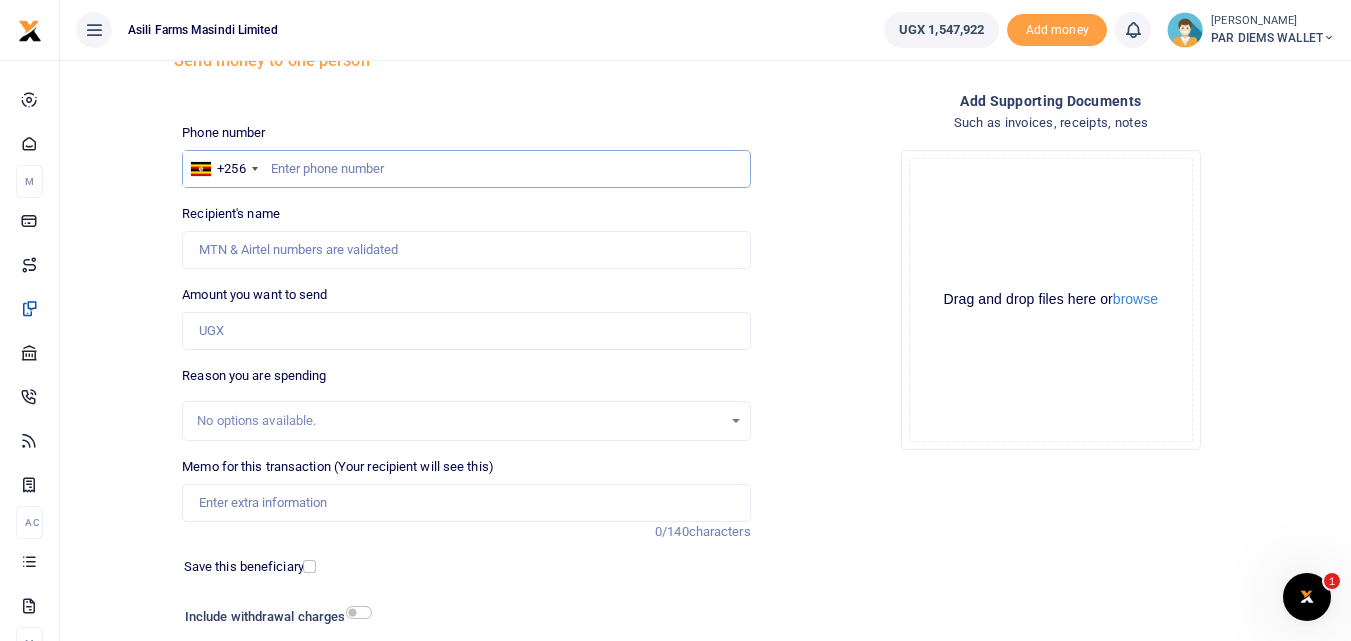 scroll, scrollTop: 0, scrollLeft: 0, axis: both 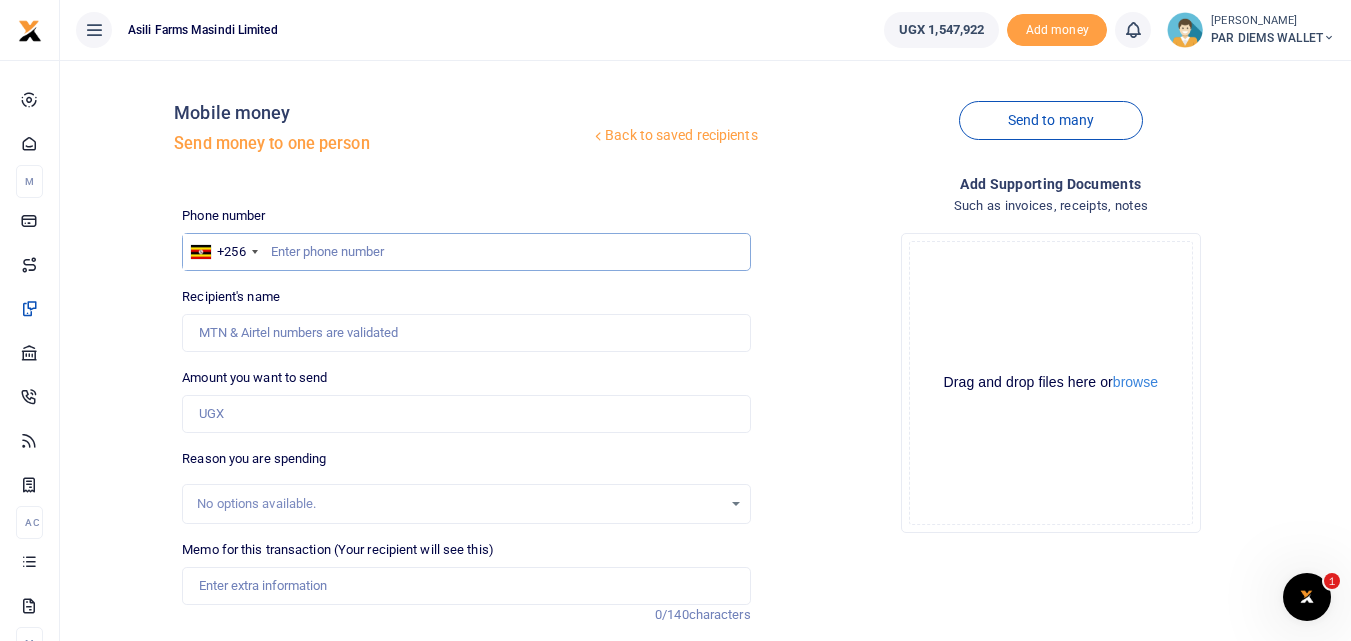 click at bounding box center (466, 252) 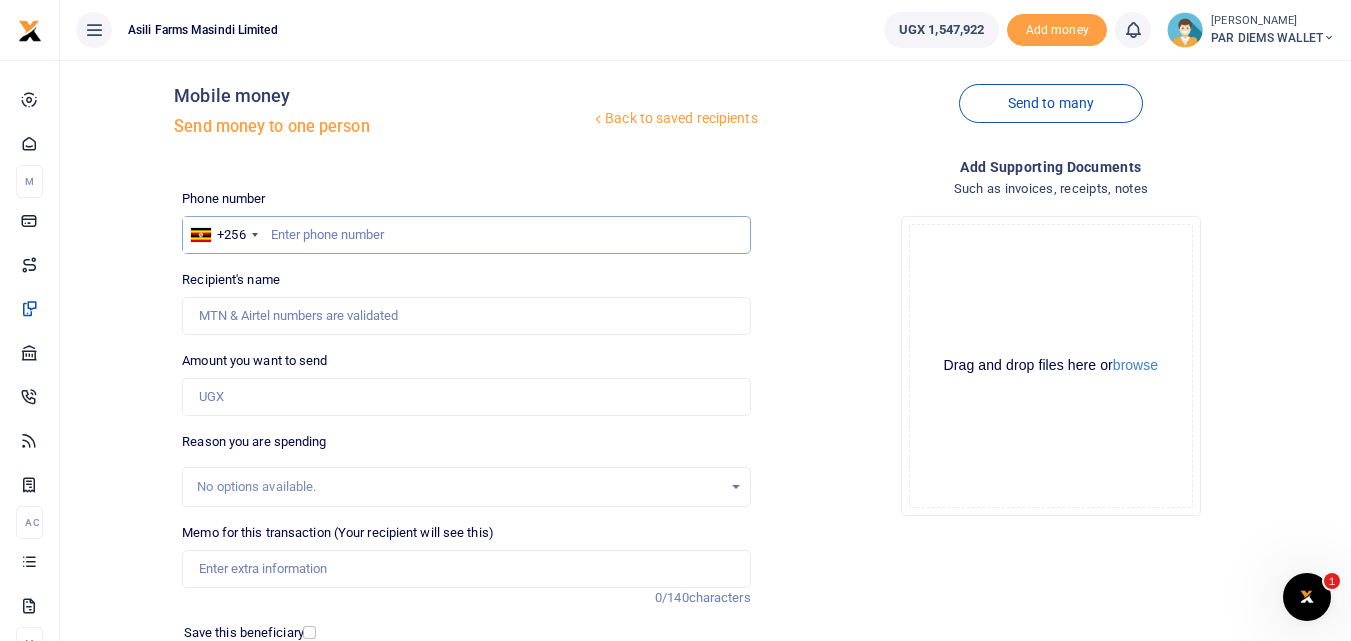 scroll, scrollTop: 14, scrollLeft: 0, axis: vertical 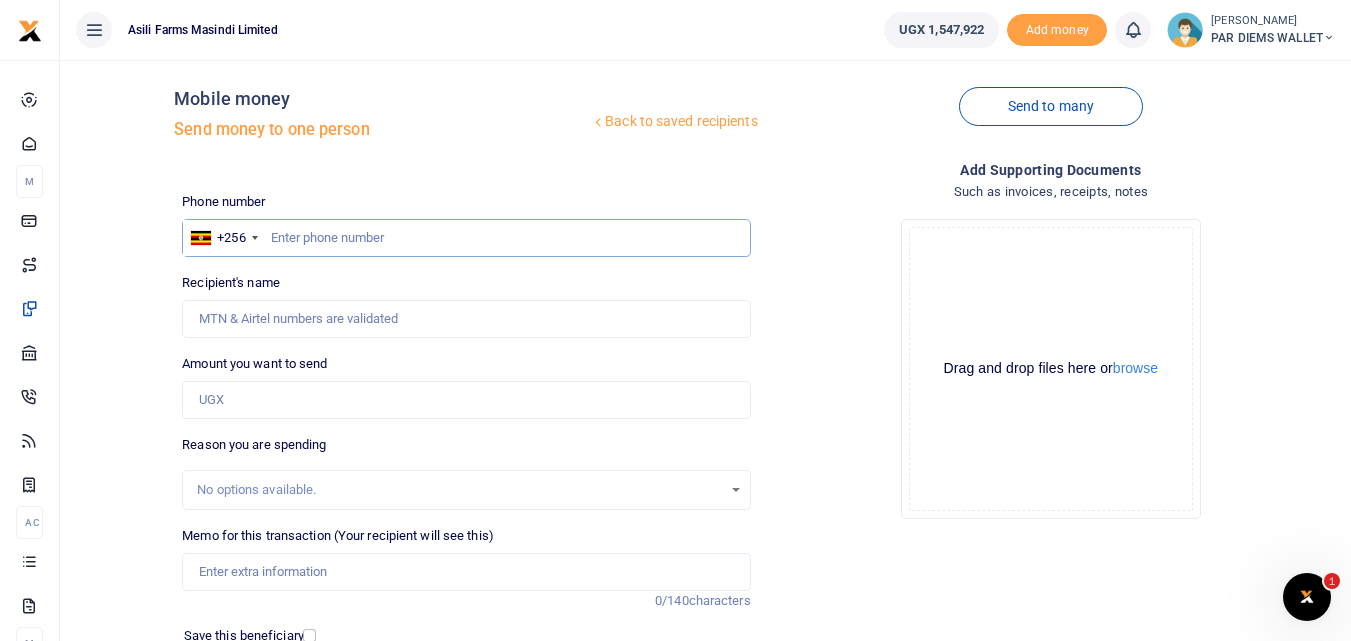 click at bounding box center [466, 238] 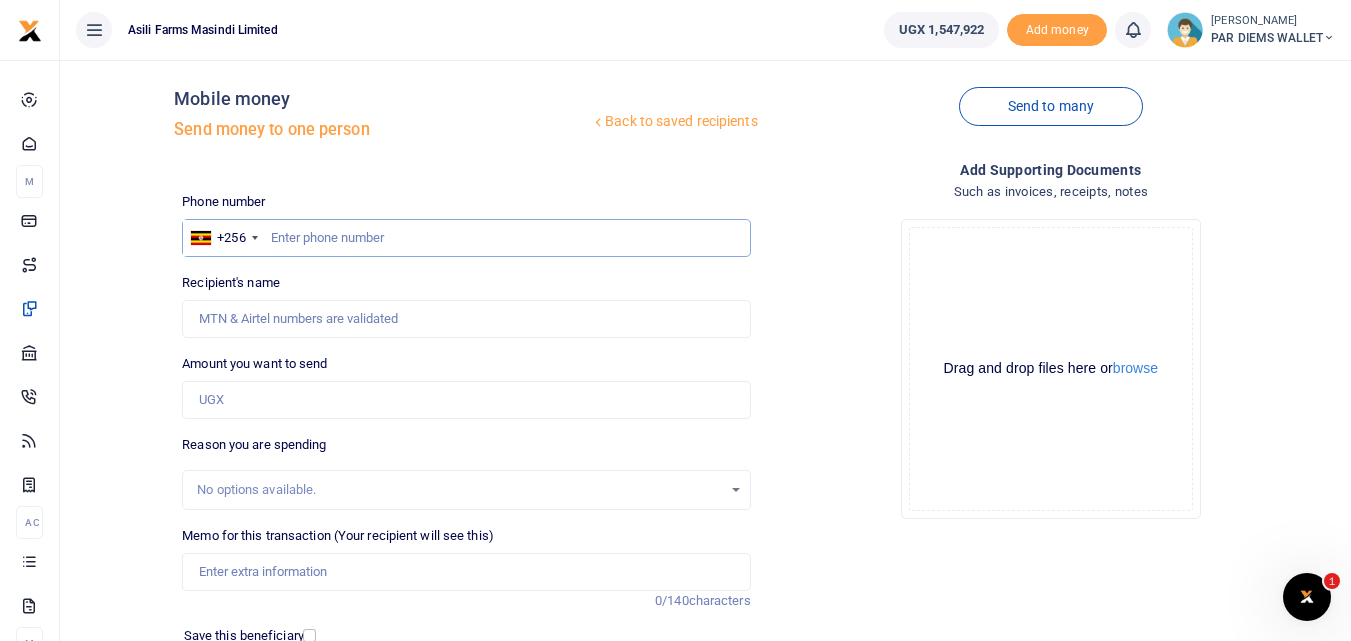 click at bounding box center [466, 238] 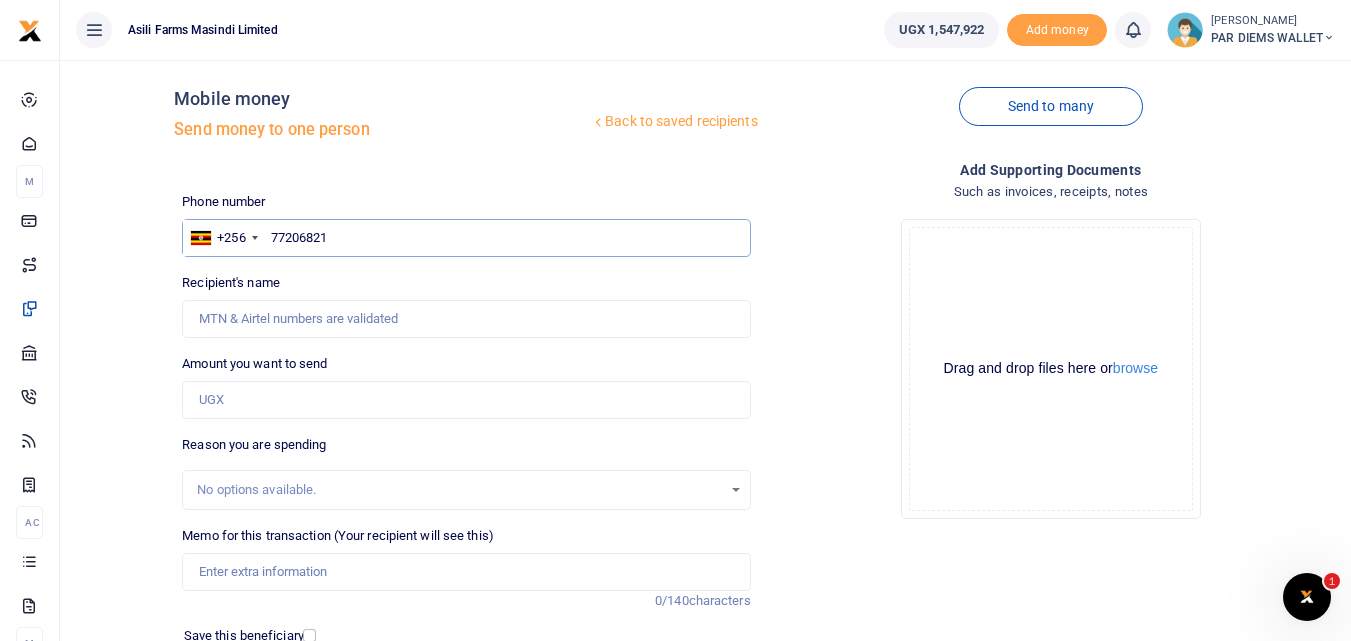 type on "772068210" 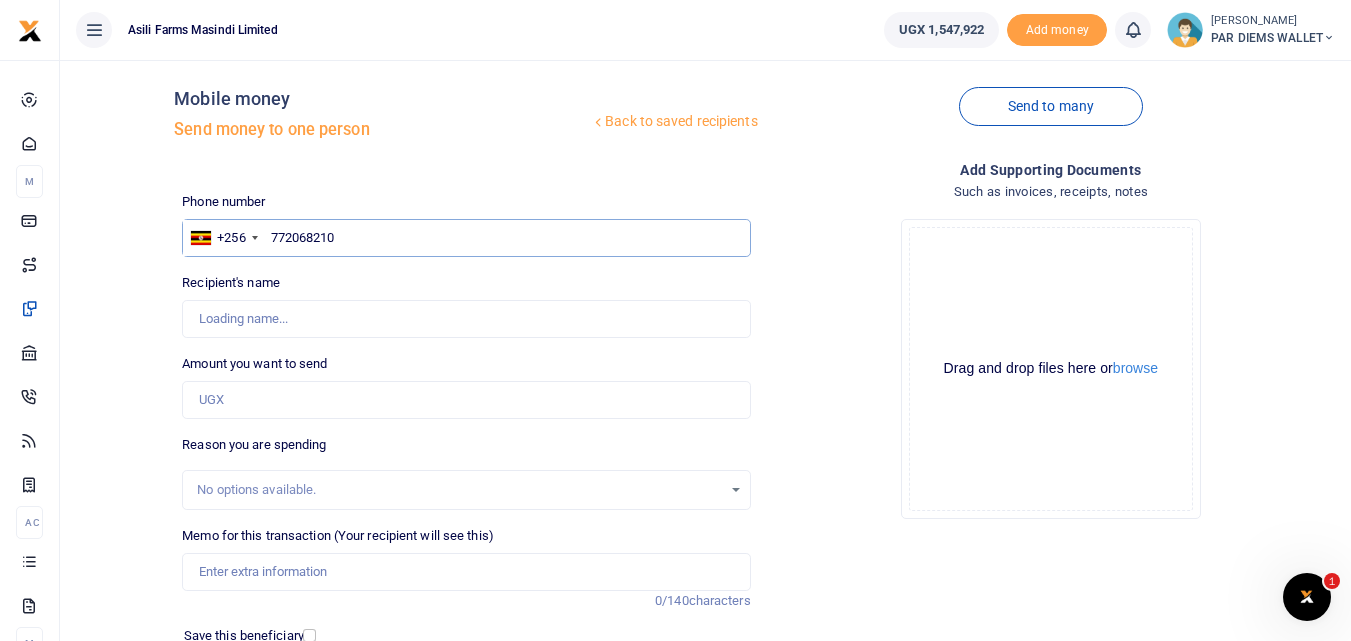 type on "Brian Kalyango" 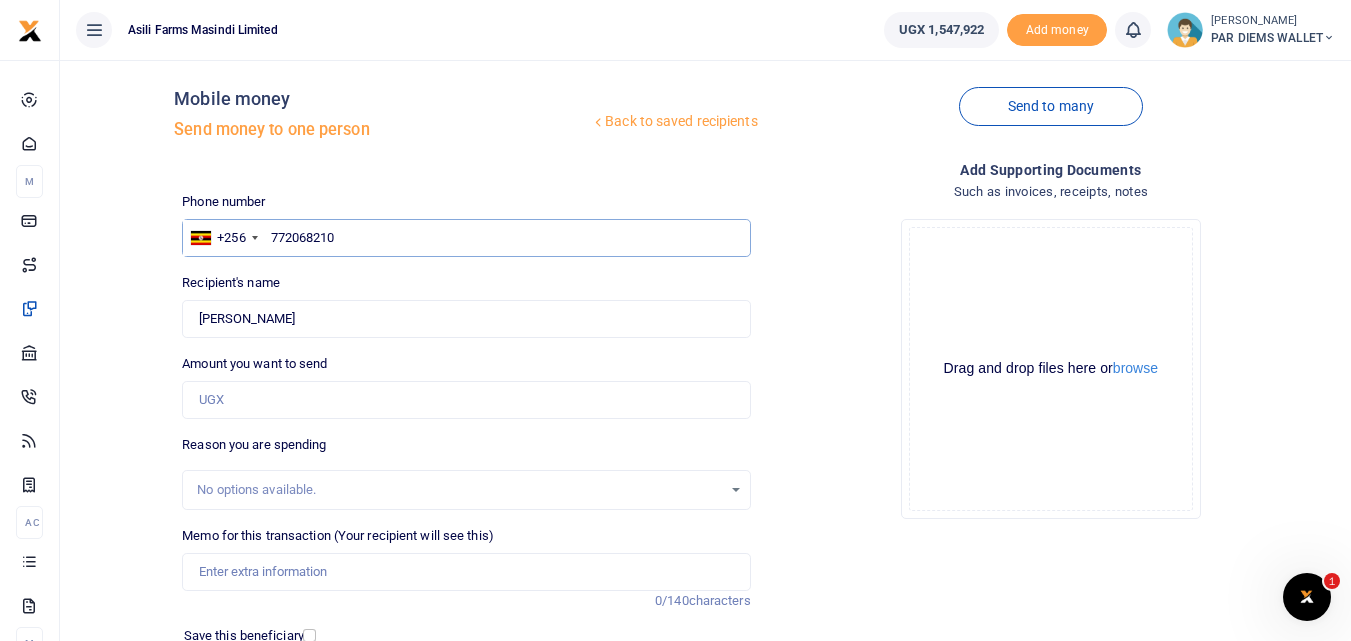 type on "772068210" 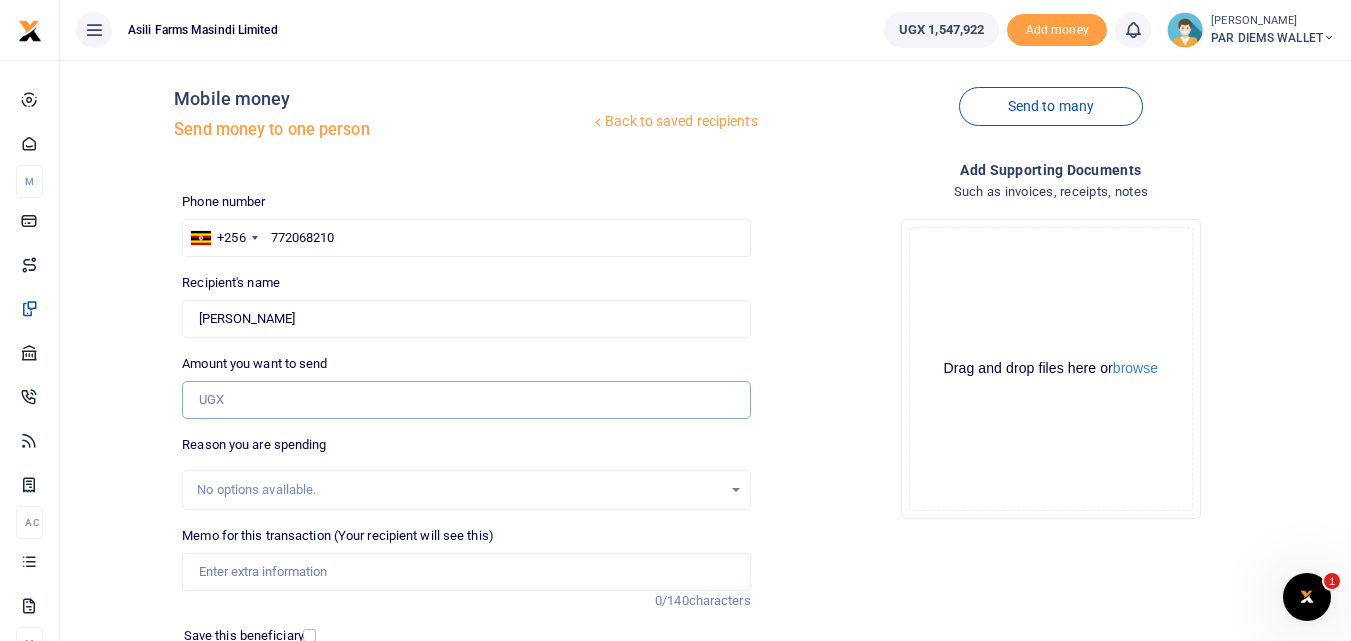 click on "Amount you want to send" at bounding box center [466, 400] 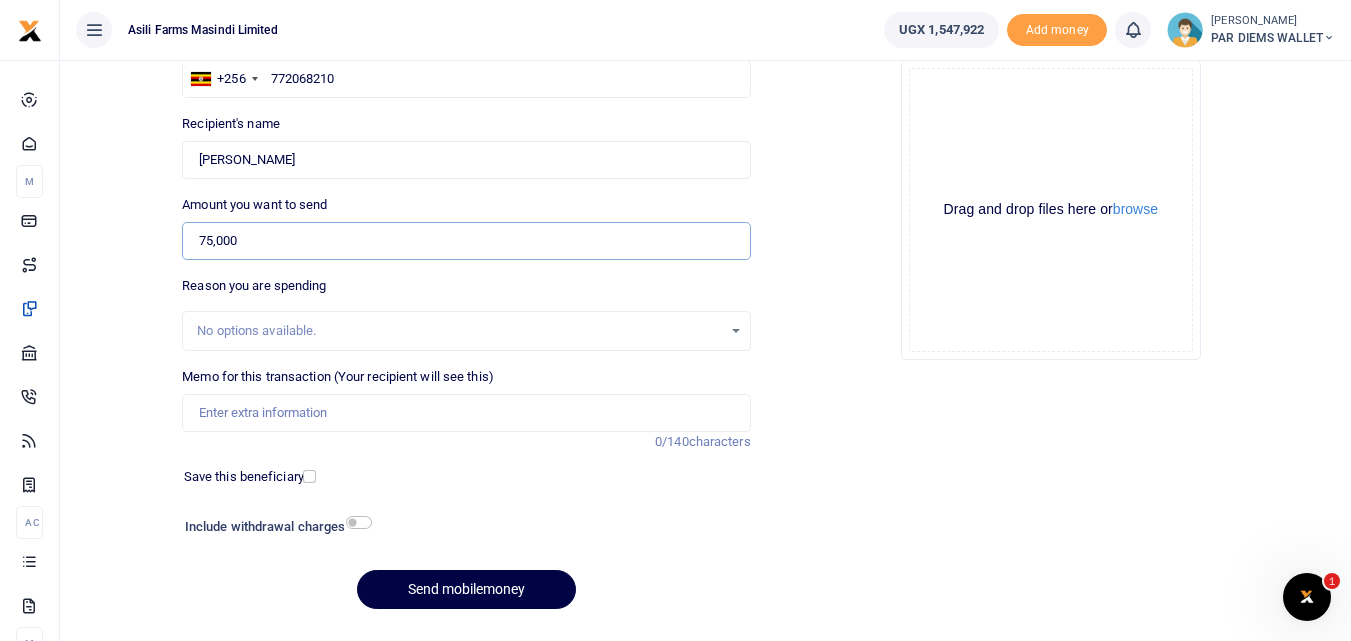 scroll, scrollTop: 225, scrollLeft: 0, axis: vertical 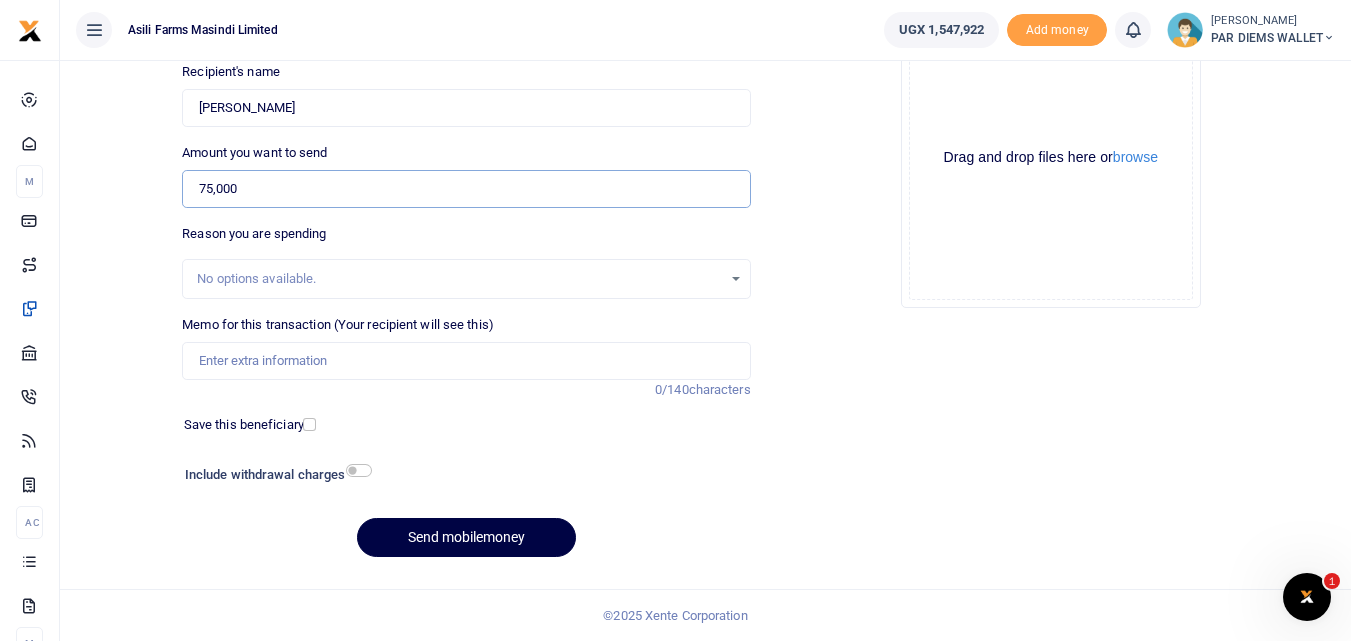type on "75,000" 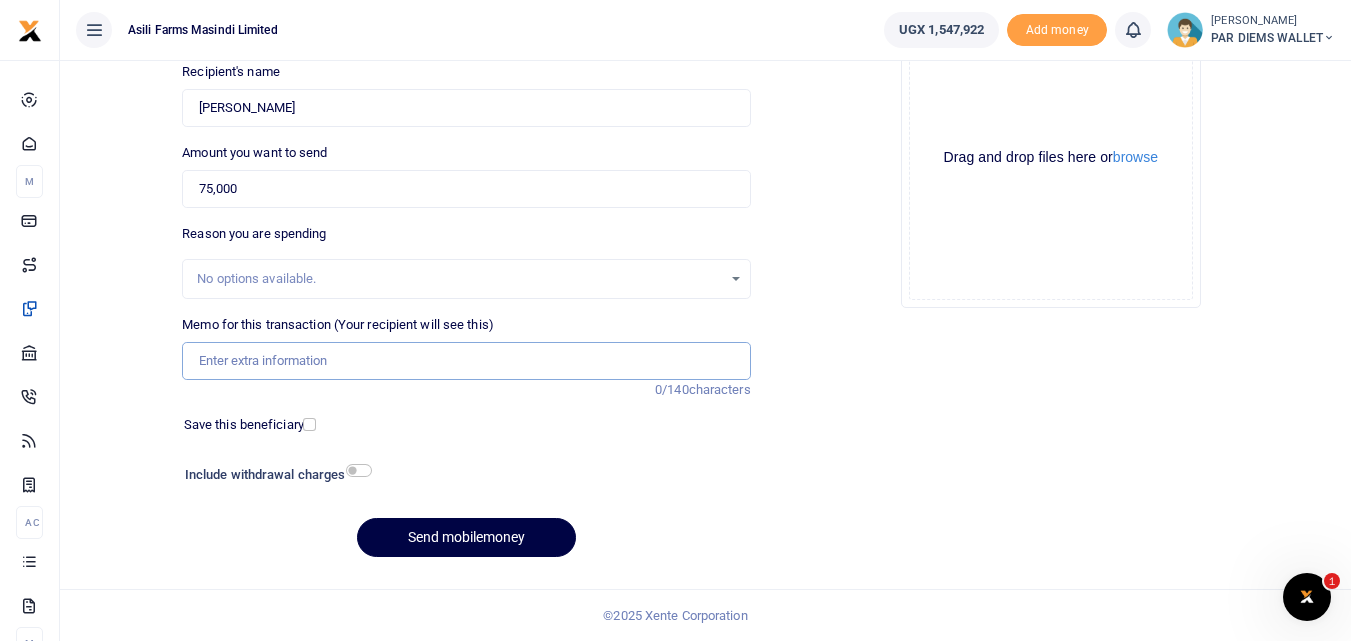 click on "Memo for this transaction (Your recipient will see this)" at bounding box center (466, 361) 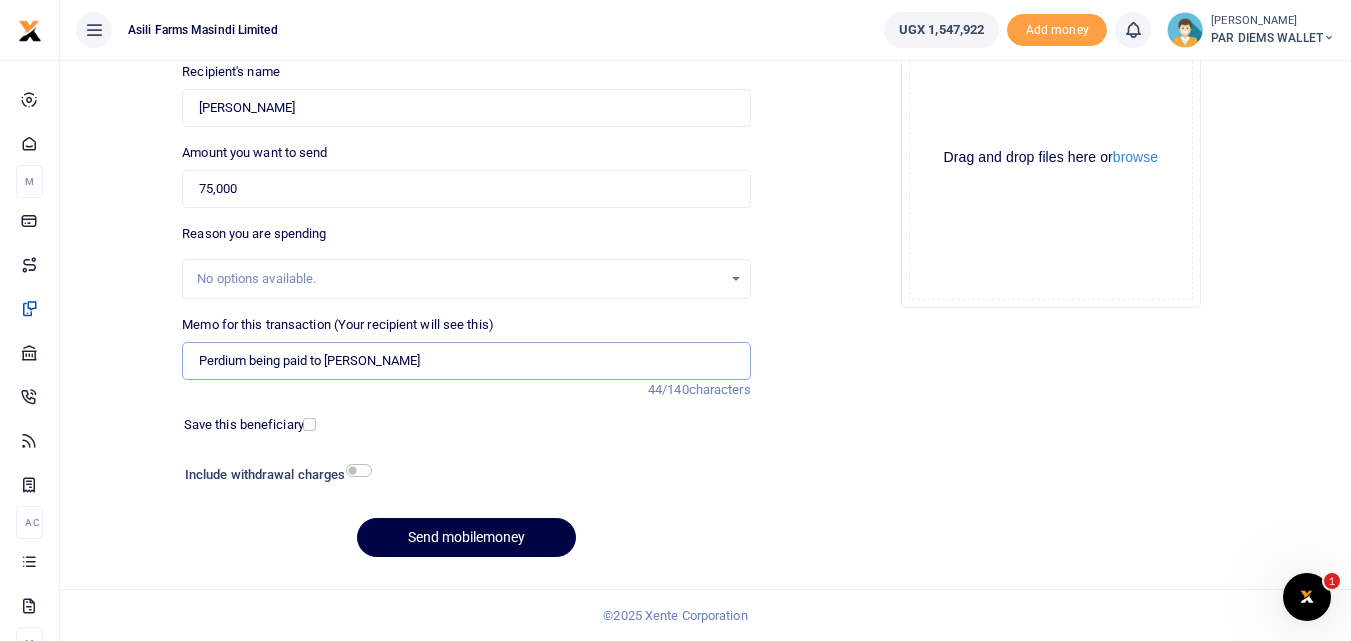 click on "Perdium being paid to Robert Mwakibwa Kasimu" at bounding box center [466, 361] 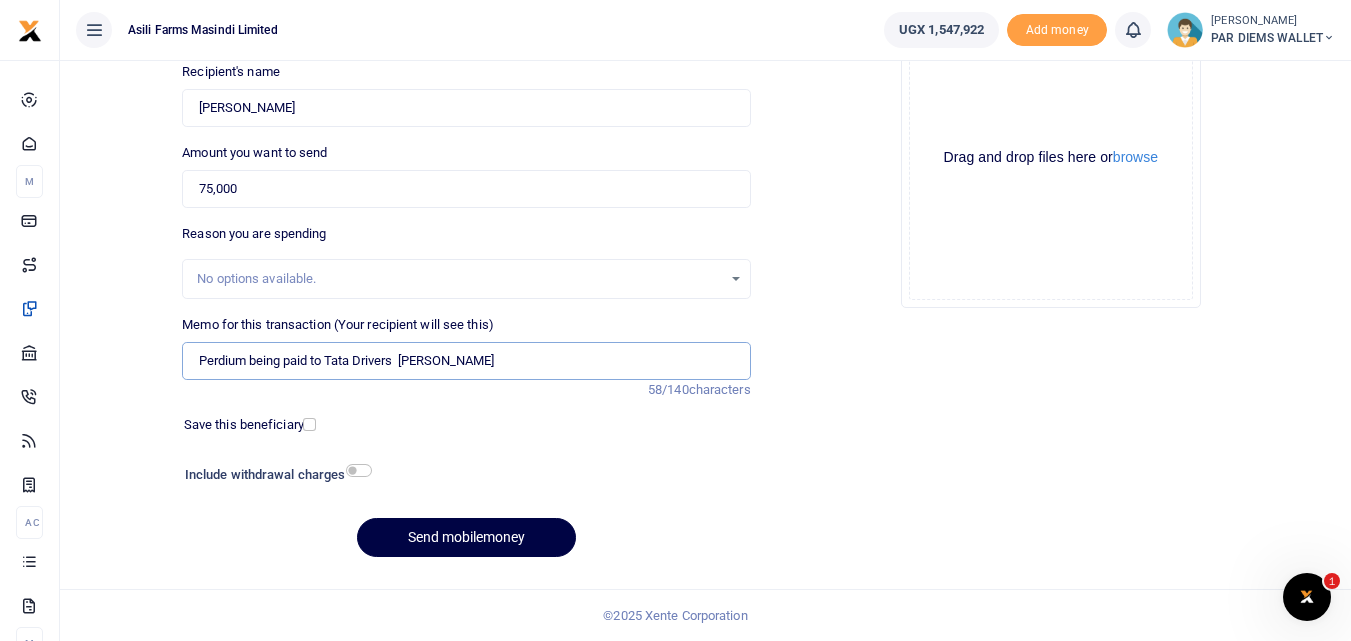 click on "Perdium being paid to Tata Drivers  Robert Mwakibwa Kasimu" at bounding box center (466, 361) 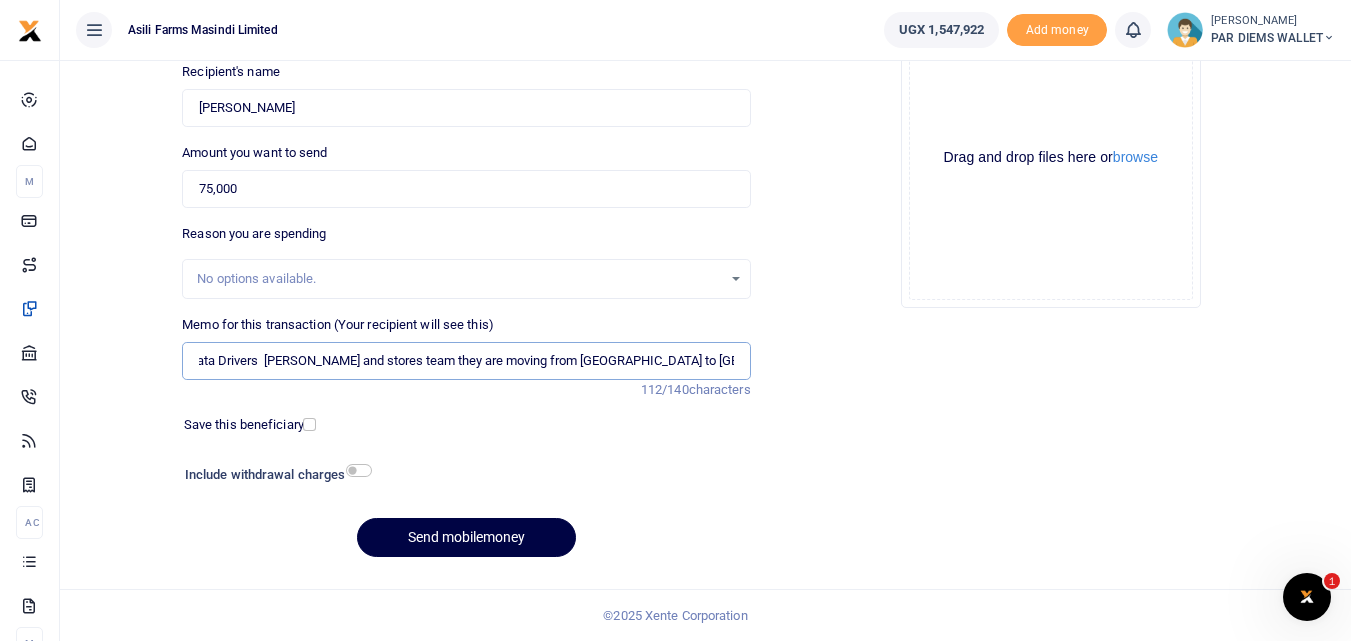 scroll, scrollTop: 0, scrollLeft: 141, axis: horizontal 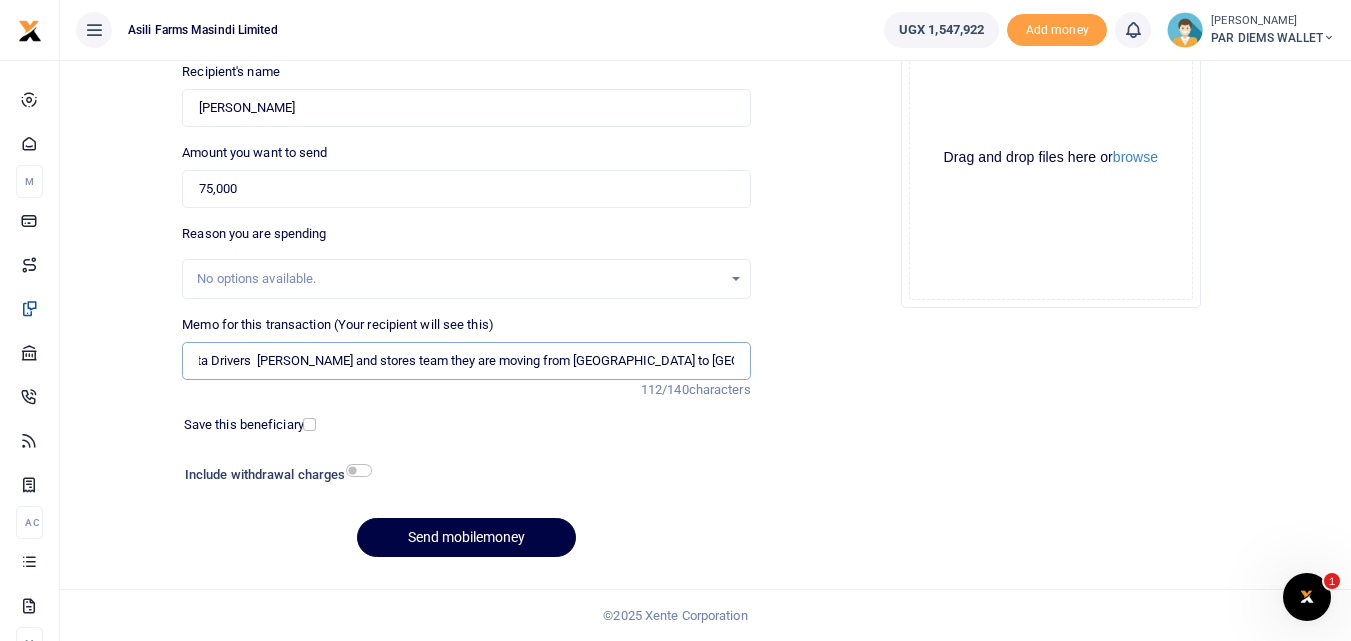 click on "Perdium being paid to Tata Drivers  Robert Mwakibwa Kasimu and stores team they are moving from Bunyoro to Kilak" at bounding box center [466, 361] 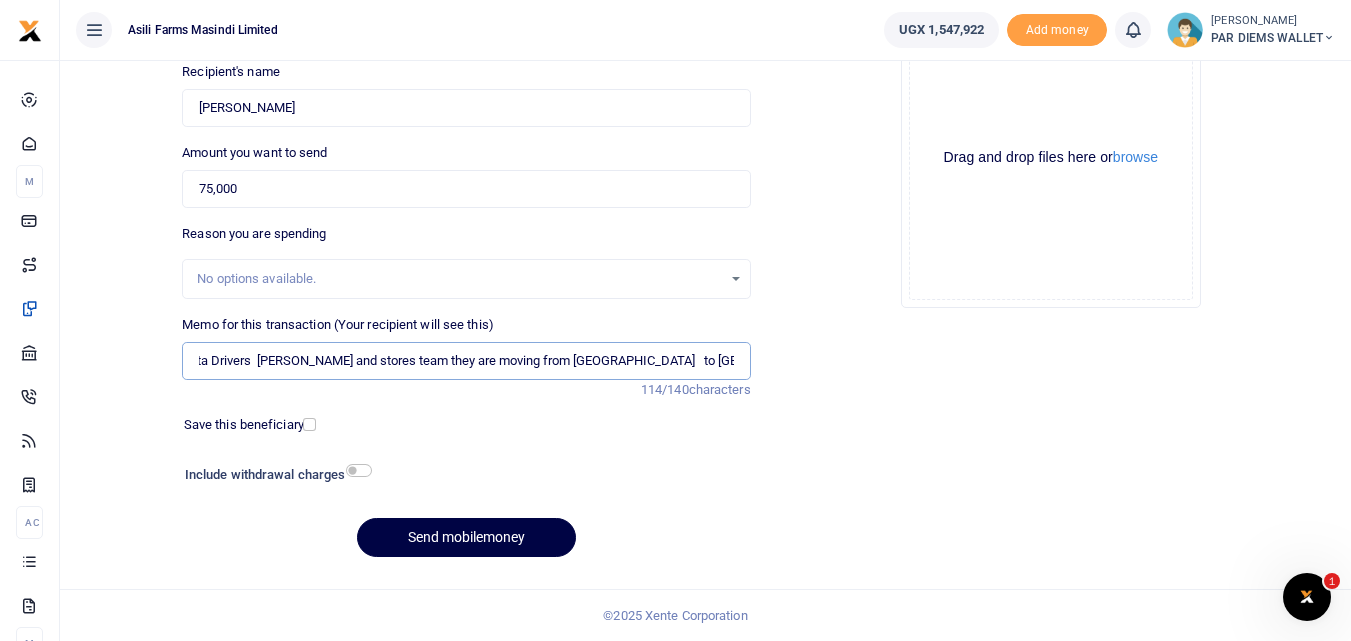 click on "Perdium being paid to Tata Drivers  Robert Mwakibwa Kasimu and stores team they are moving from Bunyoro   to Kilak" at bounding box center [466, 361] 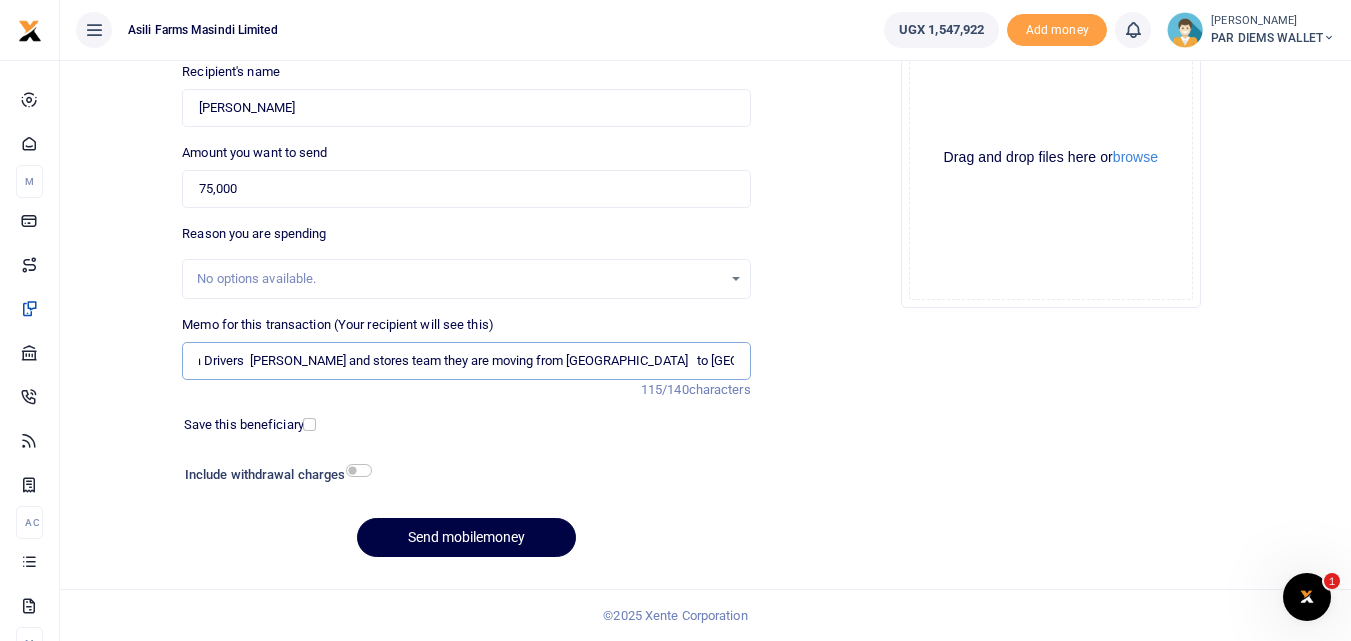 click on "Perdium being paid to Tata Drivers  Robert Mwakibwa Kasimu and stores team they are moving from Bunyoro   to Kilakk" at bounding box center [466, 361] 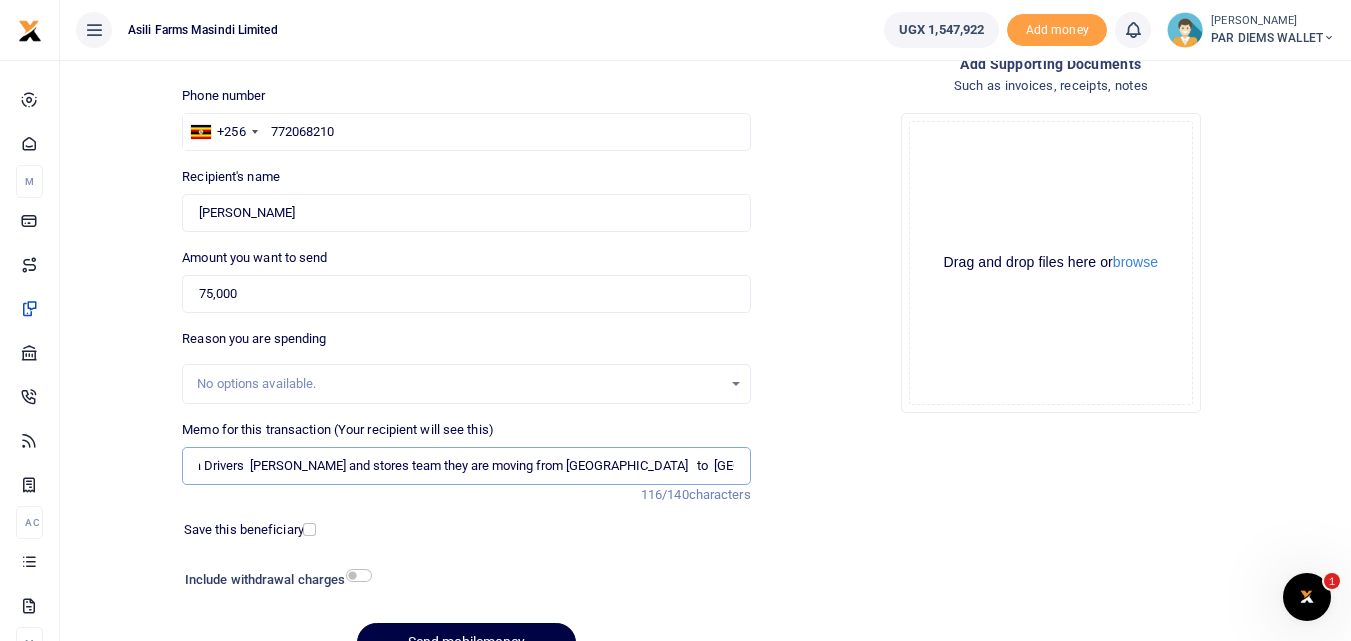 scroll, scrollTop: 64, scrollLeft: 0, axis: vertical 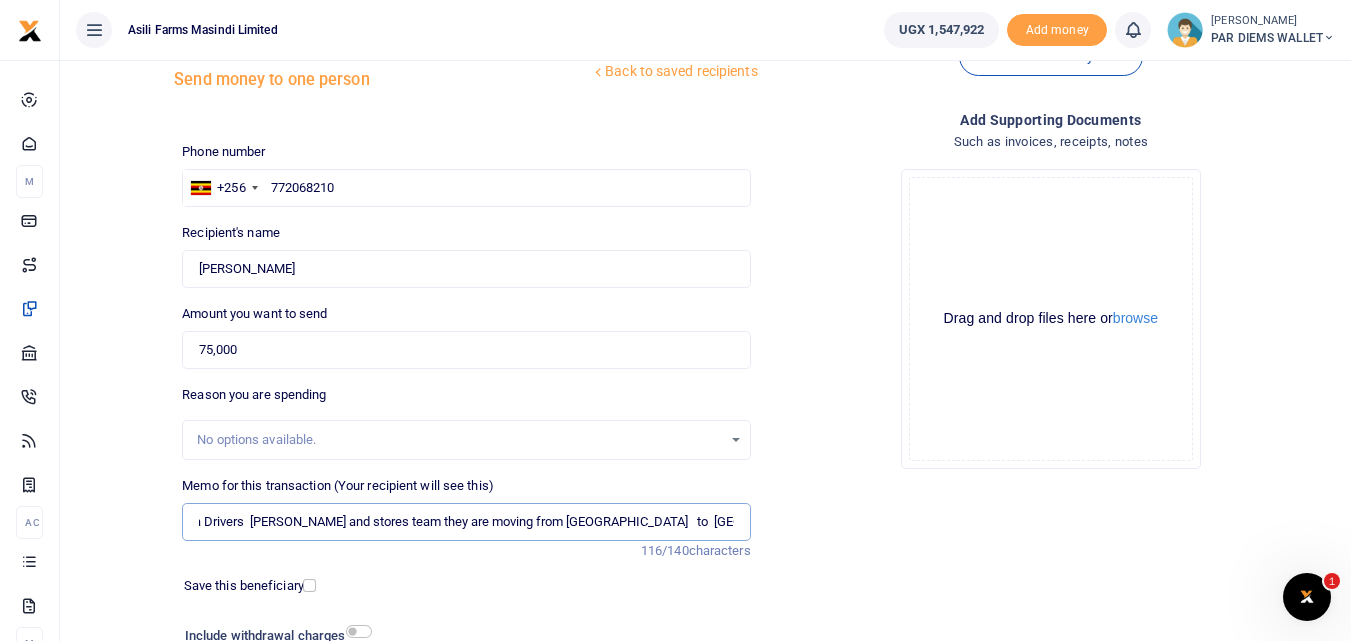 type on "Perdium being paid to Tata Drivers  Robert Mwakibwa Kasimu and stores team they are moving from Bunyoro   to  Kilakk" 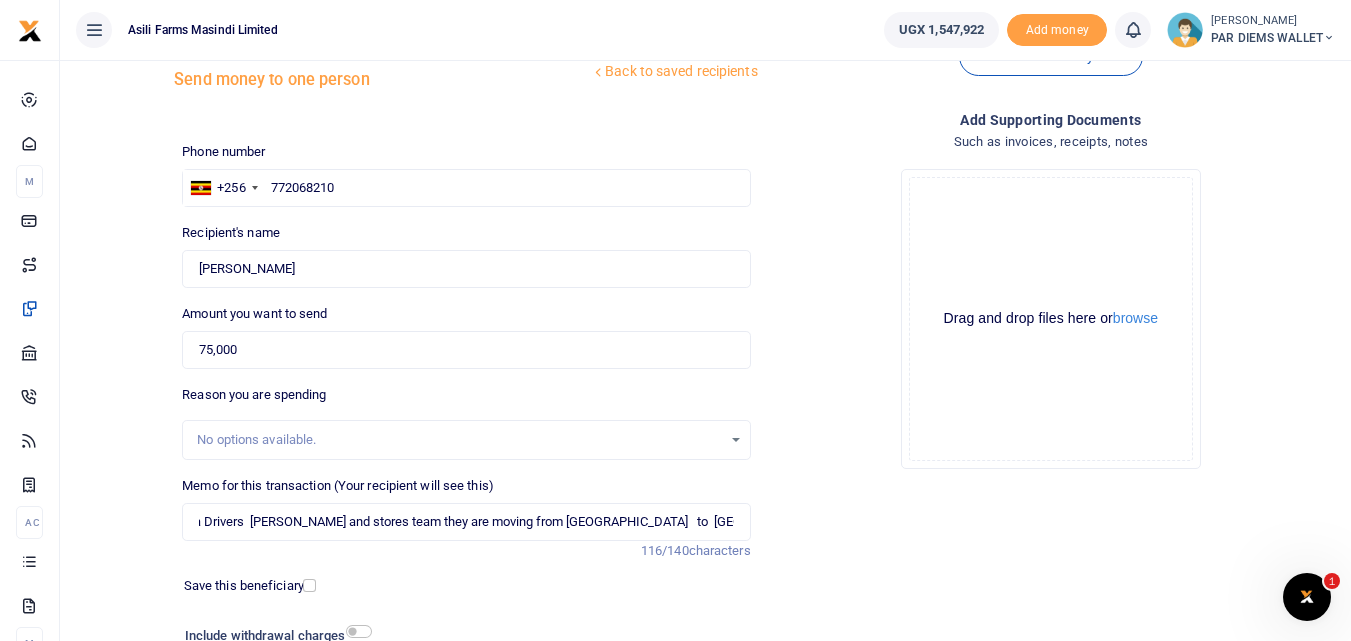 scroll, scrollTop: 0, scrollLeft: 0, axis: both 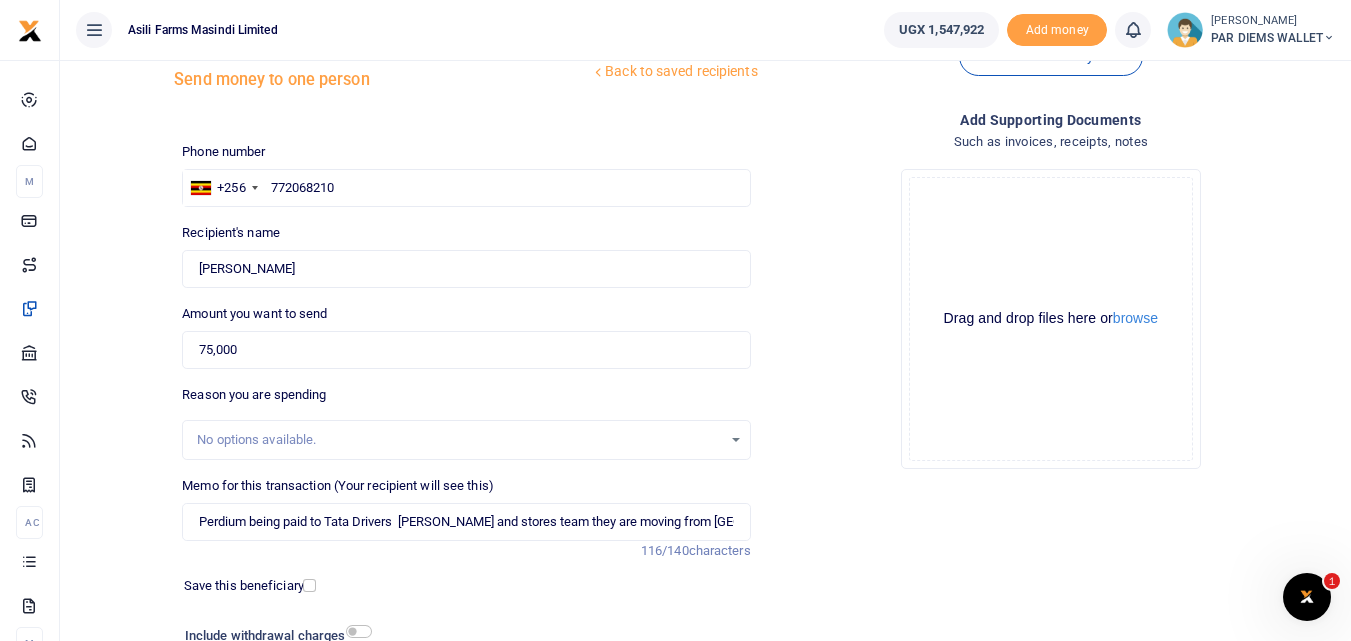 click on "Drag and drop files here or  browse Powered by  Uppy" 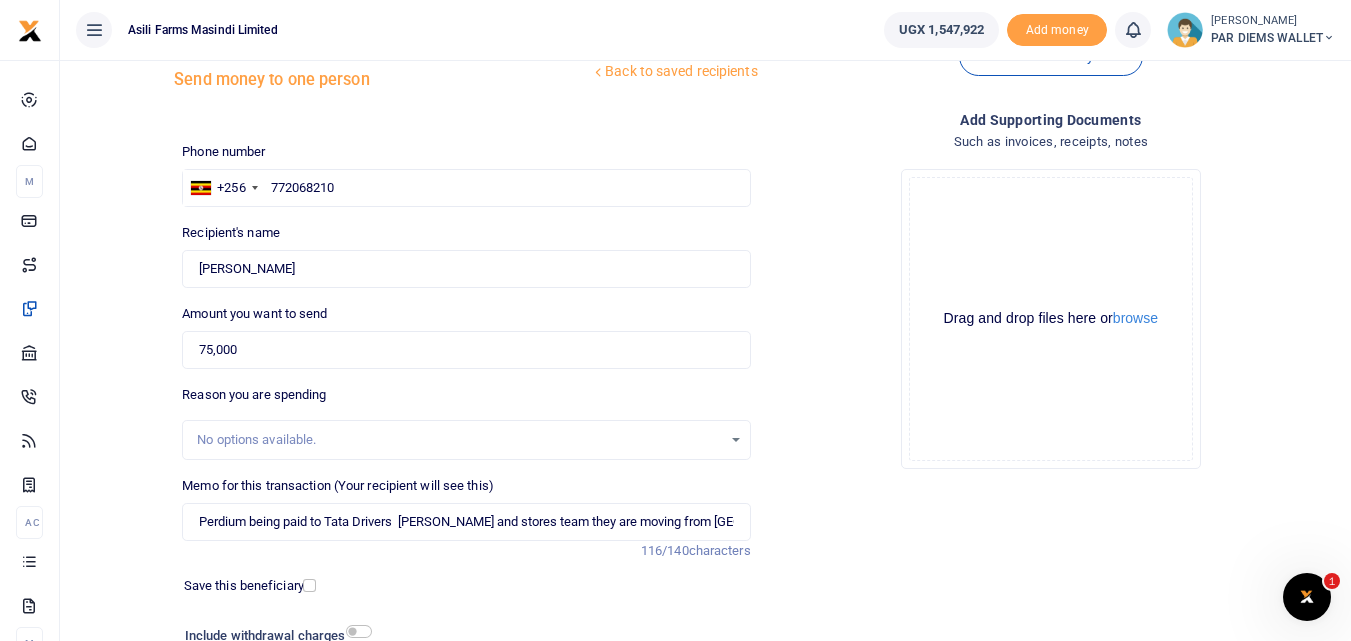 click on "Drag and drop files here or  browse Powered by  Uppy" 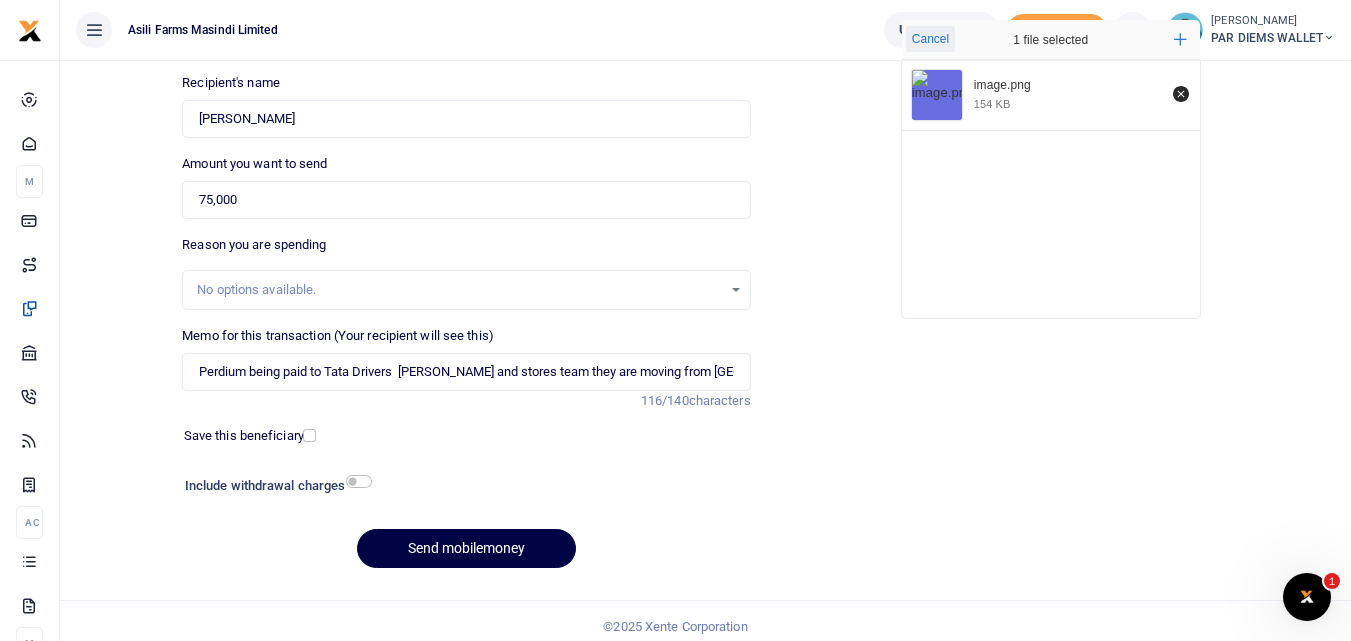 scroll, scrollTop: 225, scrollLeft: 0, axis: vertical 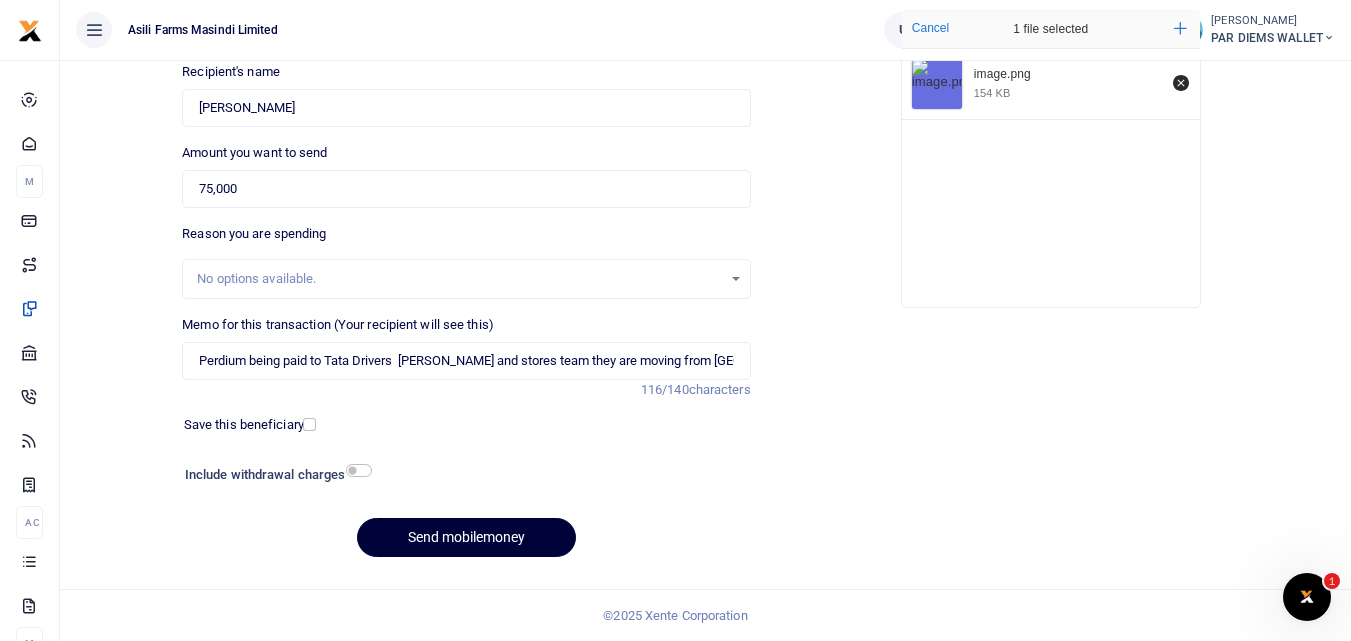 click on "Send mobilemoney" at bounding box center (466, 537) 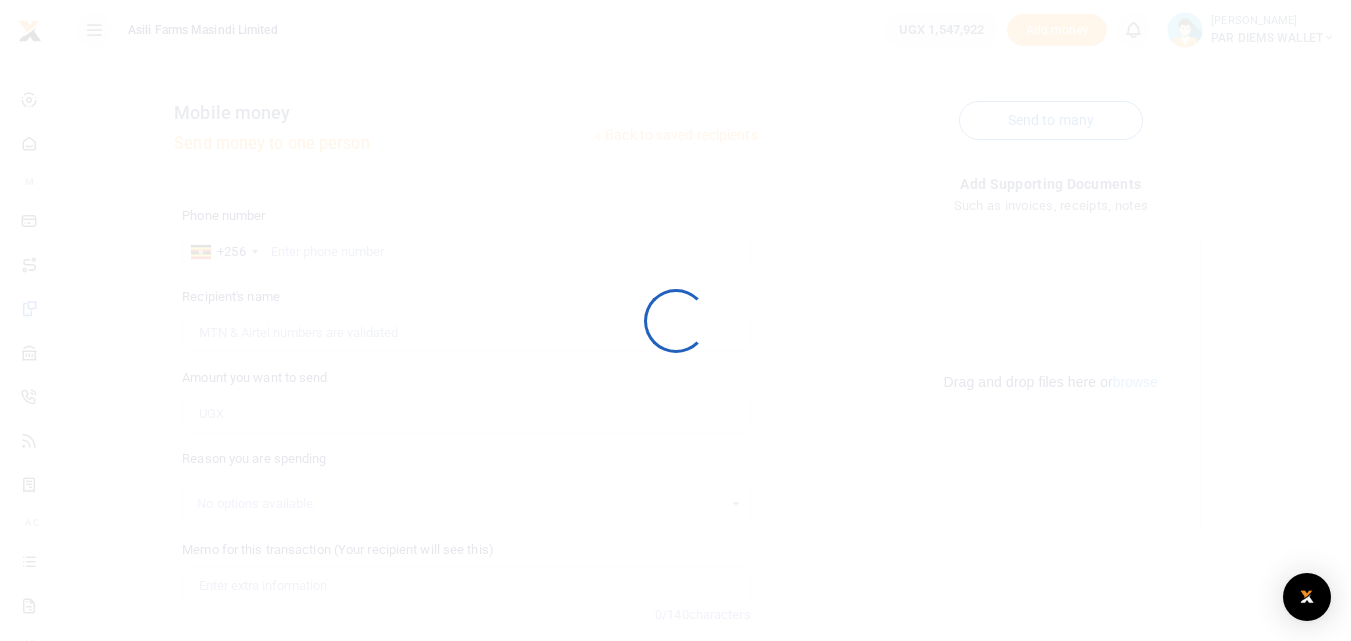 scroll, scrollTop: 225, scrollLeft: 0, axis: vertical 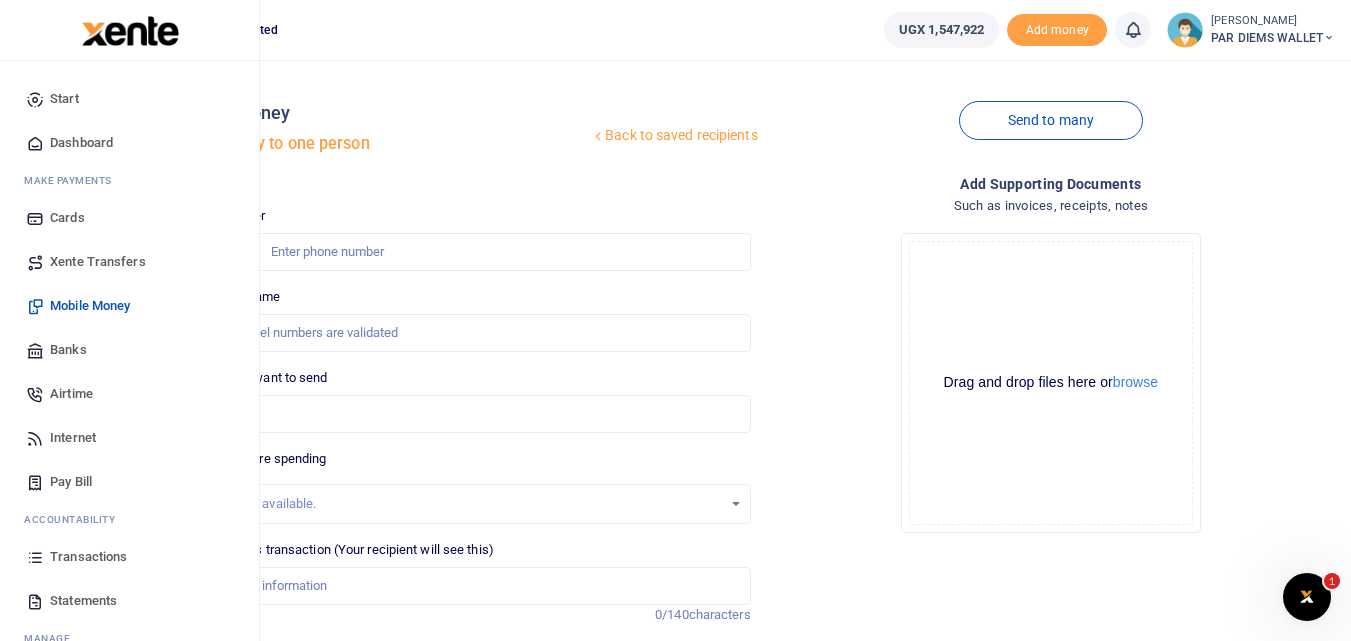 click at bounding box center [35, 557] 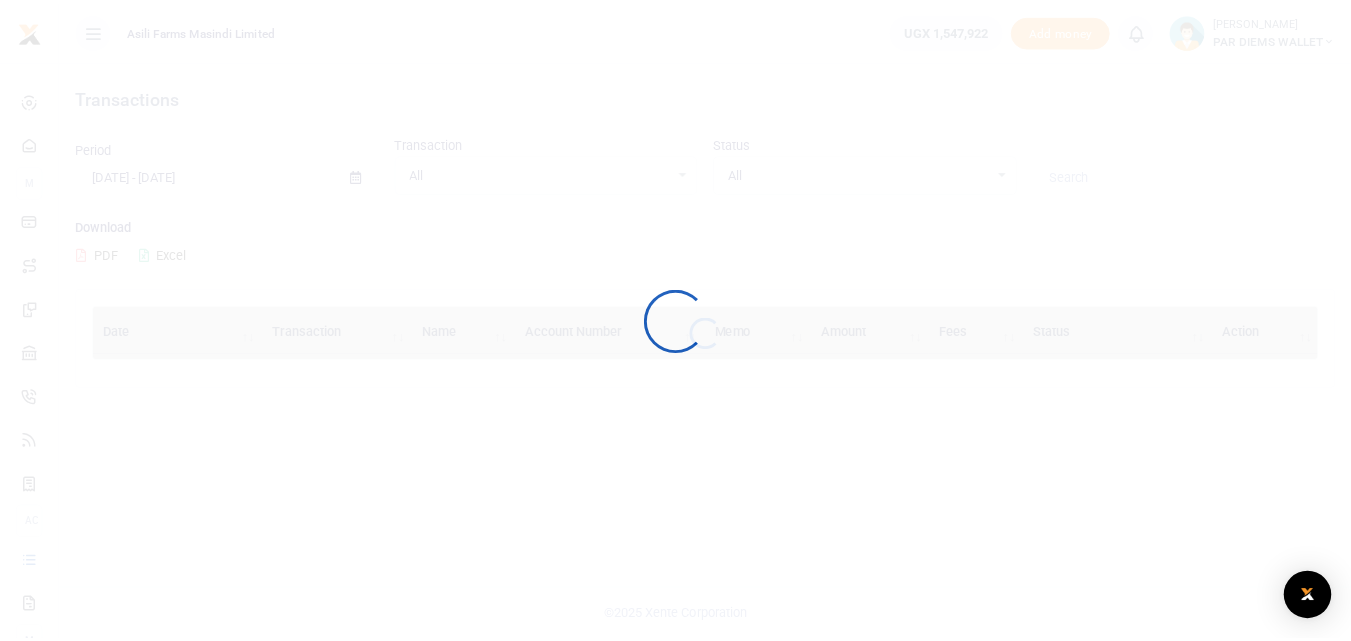 scroll, scrollTop: 0, scrollLeft: 0, axis: both 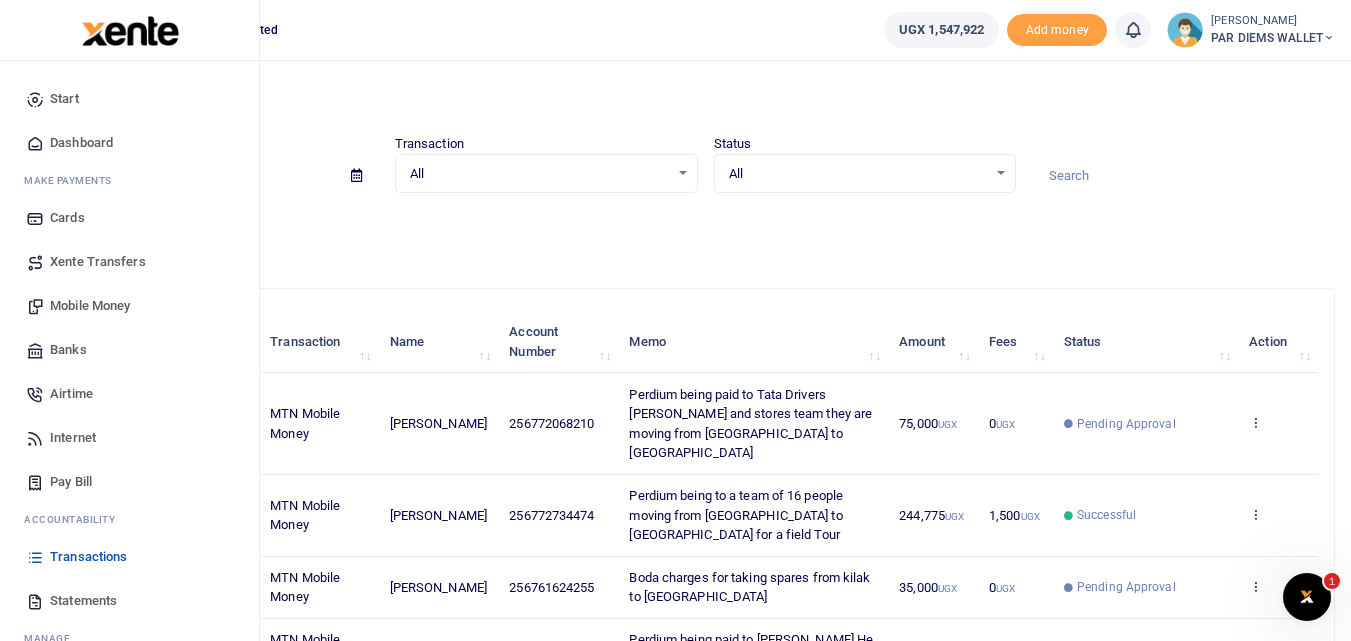 click on "Mobile Money" at bounding box center (90, 306) 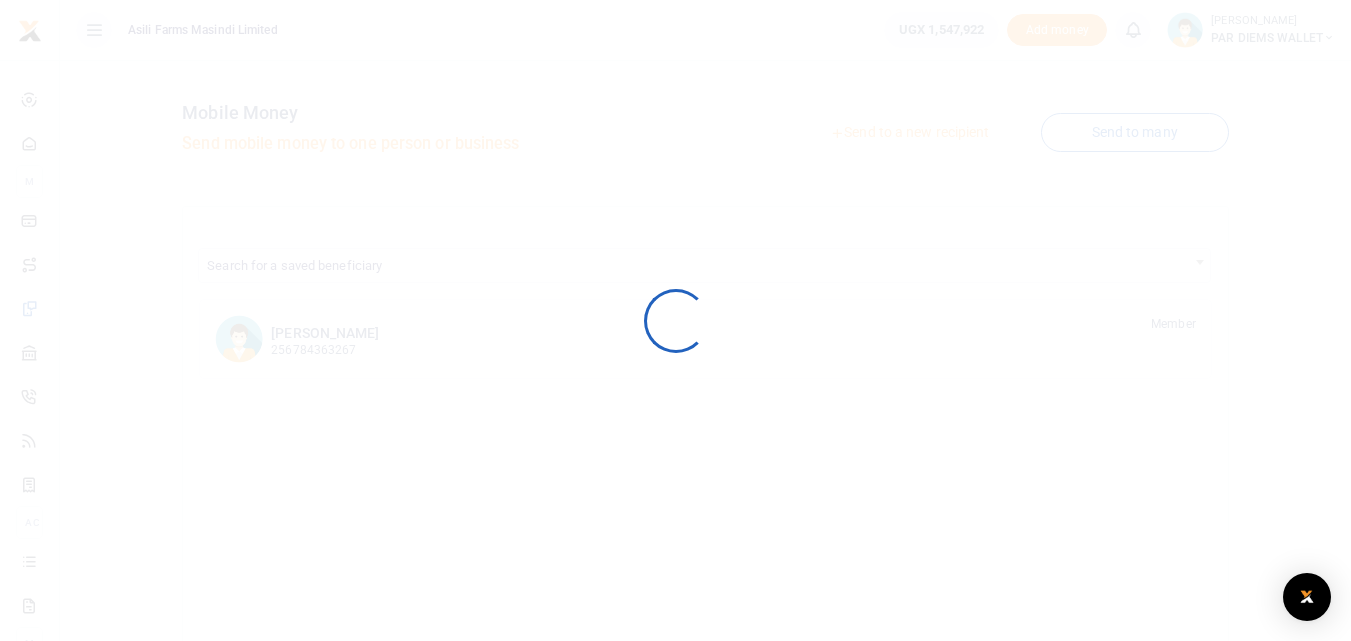 scroll, scrollTop: 0, scrollLeft: 0, axis: both 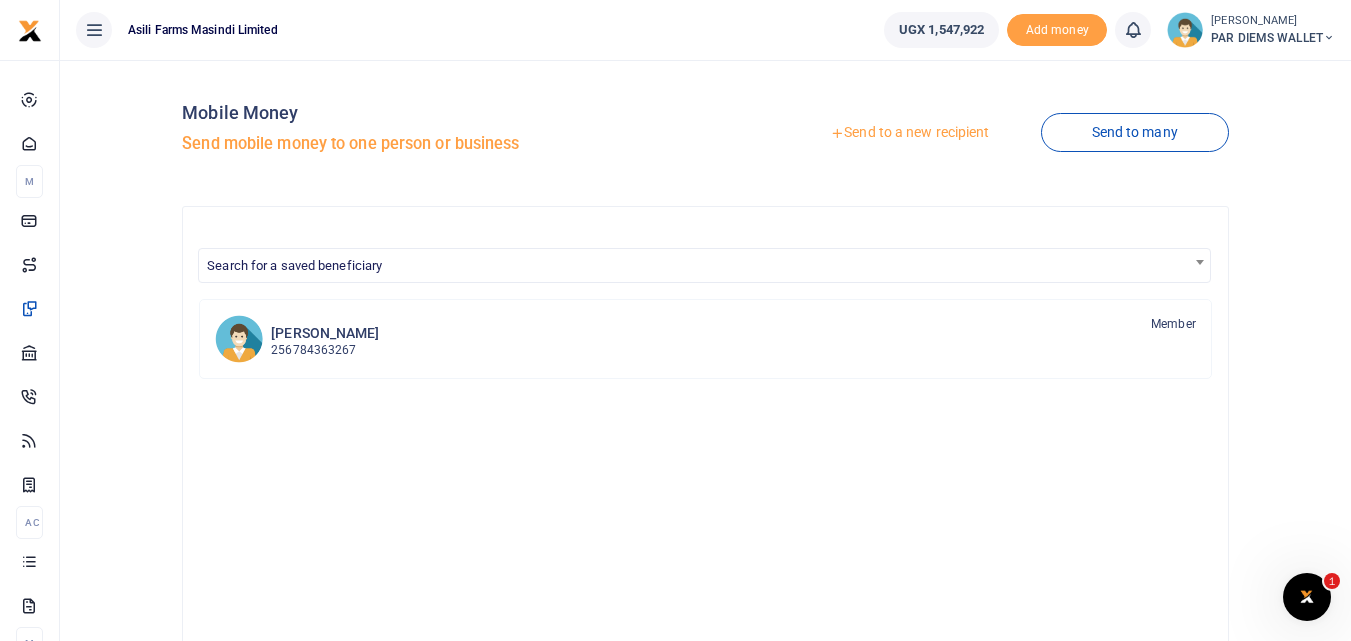 click on "Send to a new recipient" at bounding box center (909, 133) 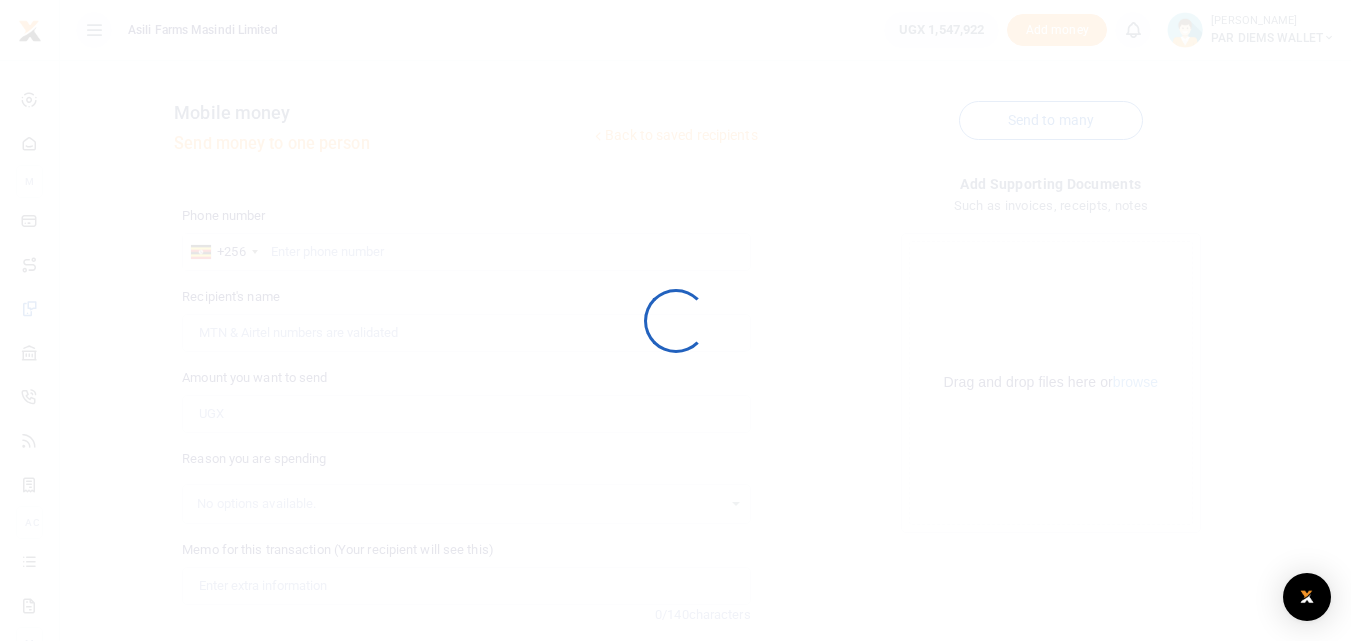 scroll, scrollTop: 0, scrollLeft: 0, axis: both 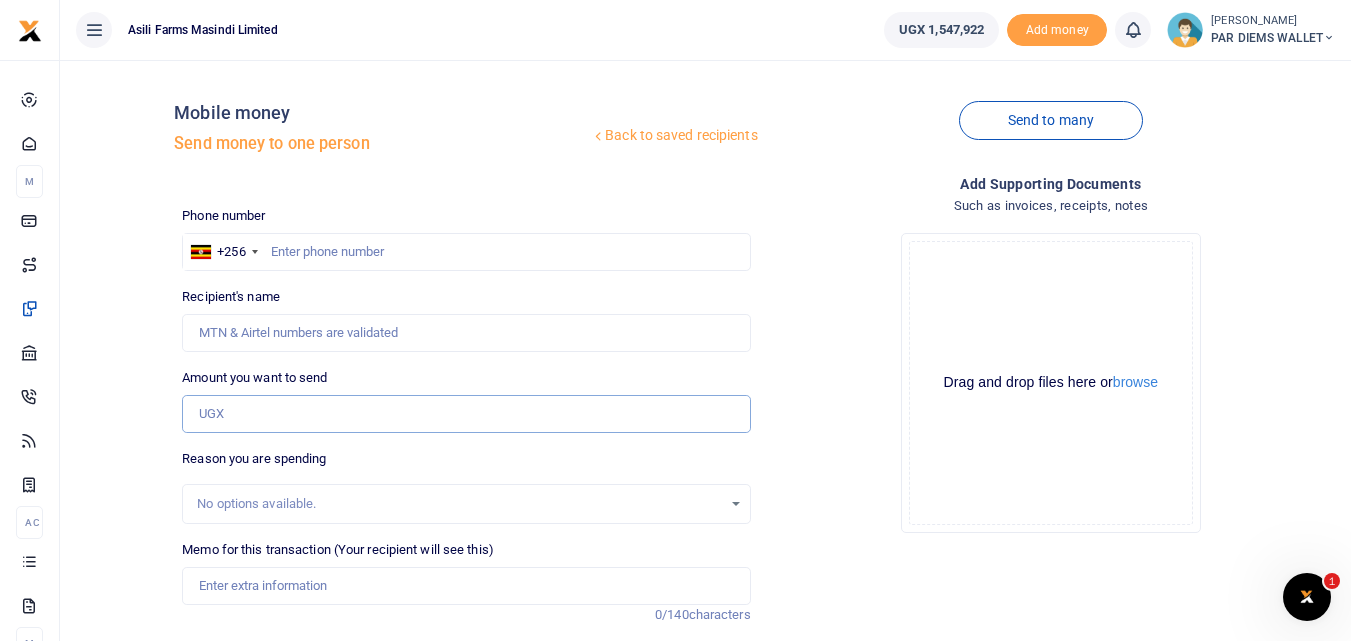 click on "Amount you want to send" at bounding box center [466, 414] 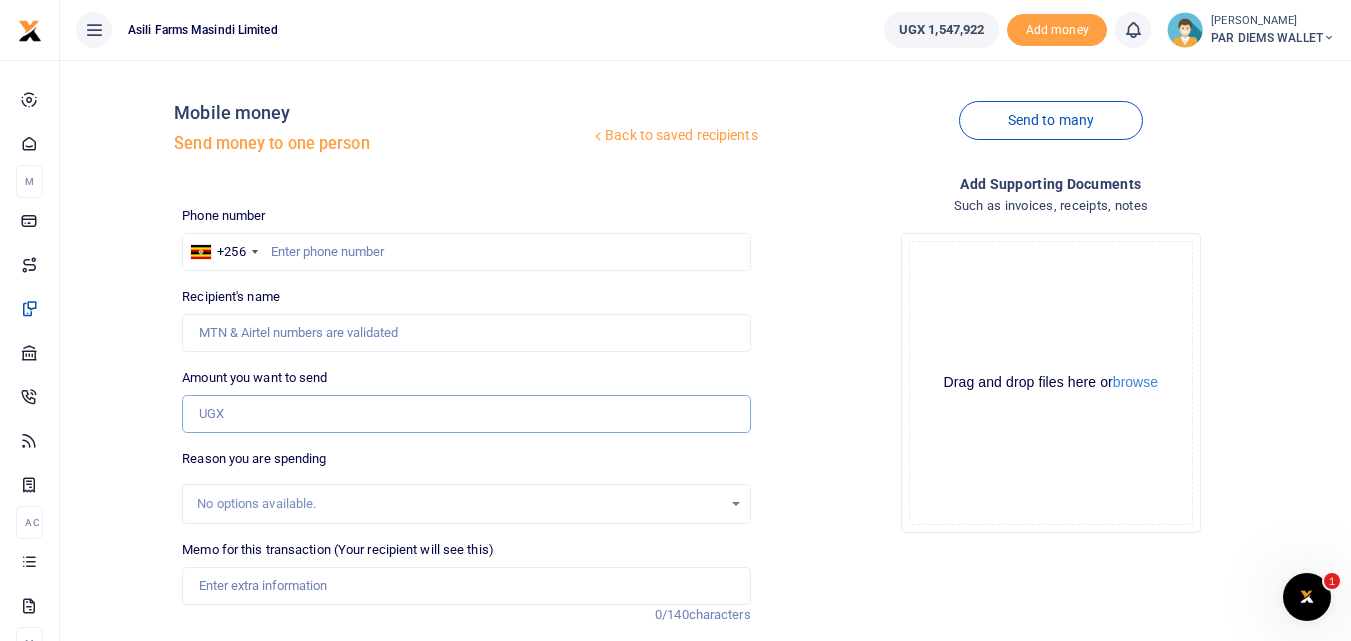 paste on "0766148437" 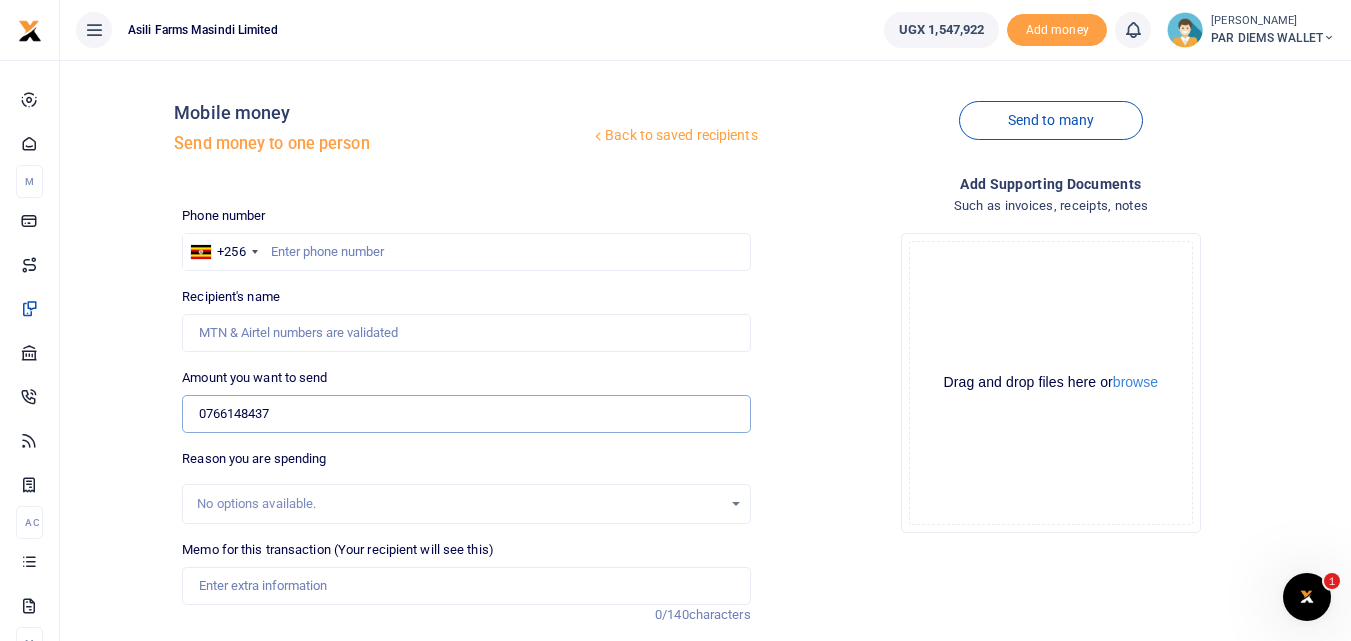 type on "0766148437" 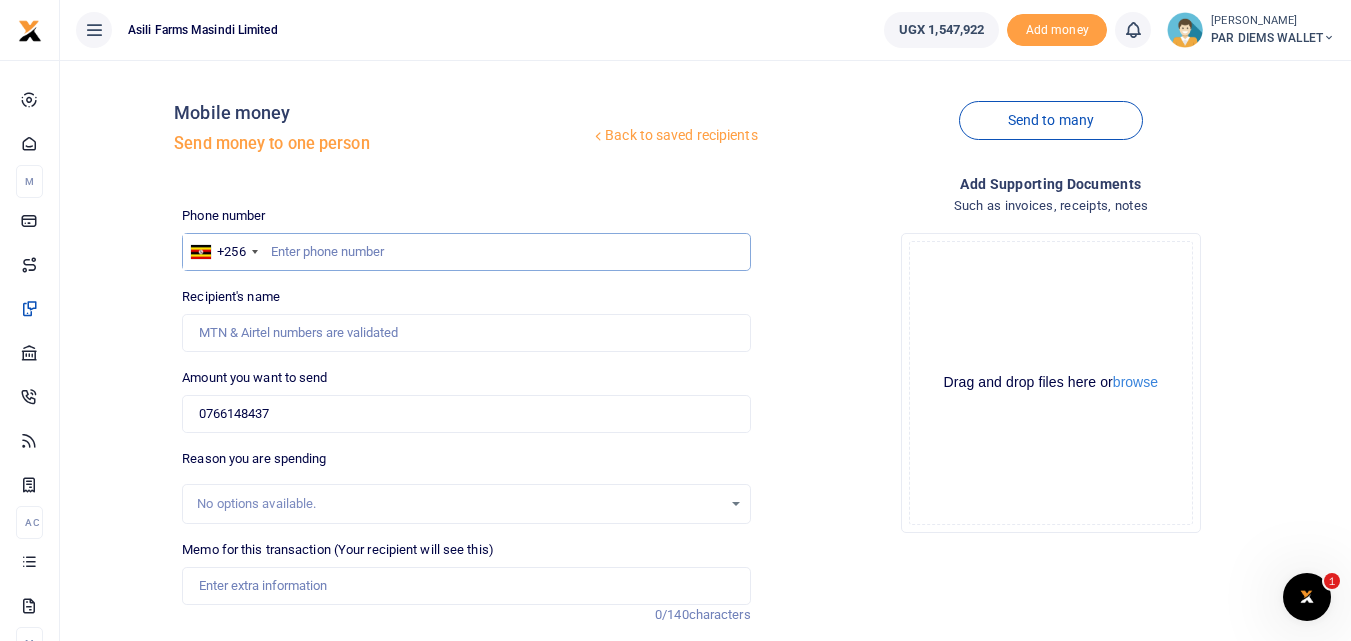 click at bounding box center [466, 252] 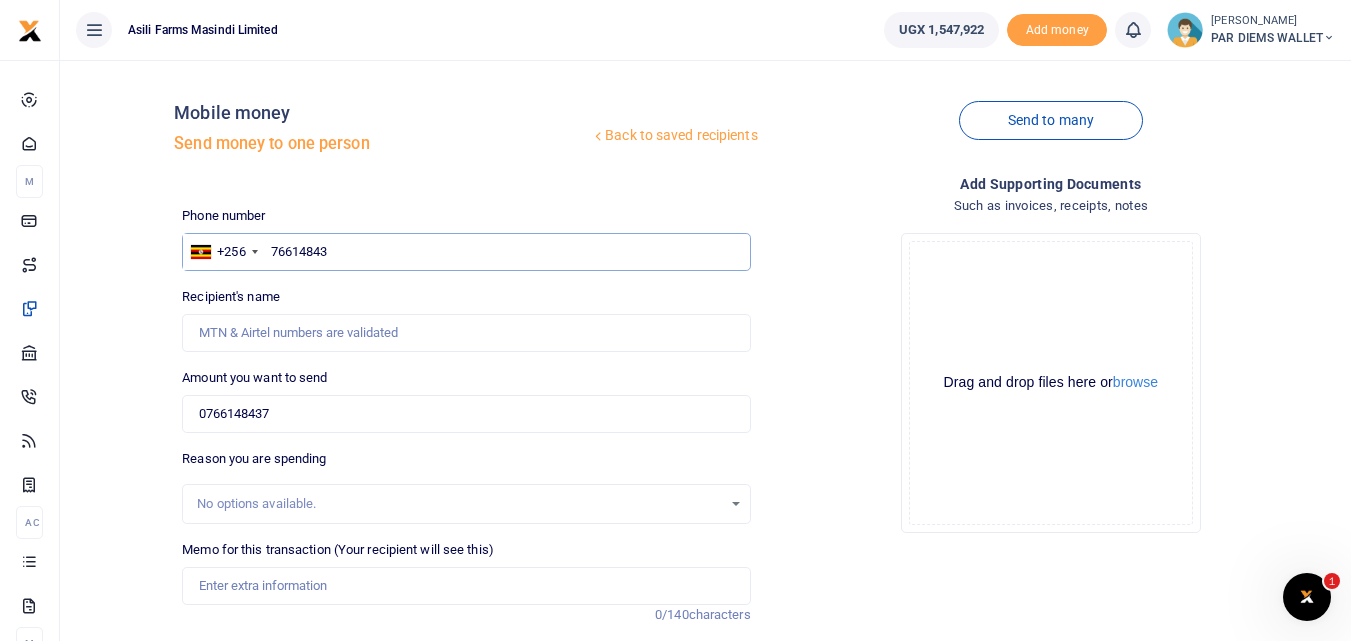 type on "766148437" 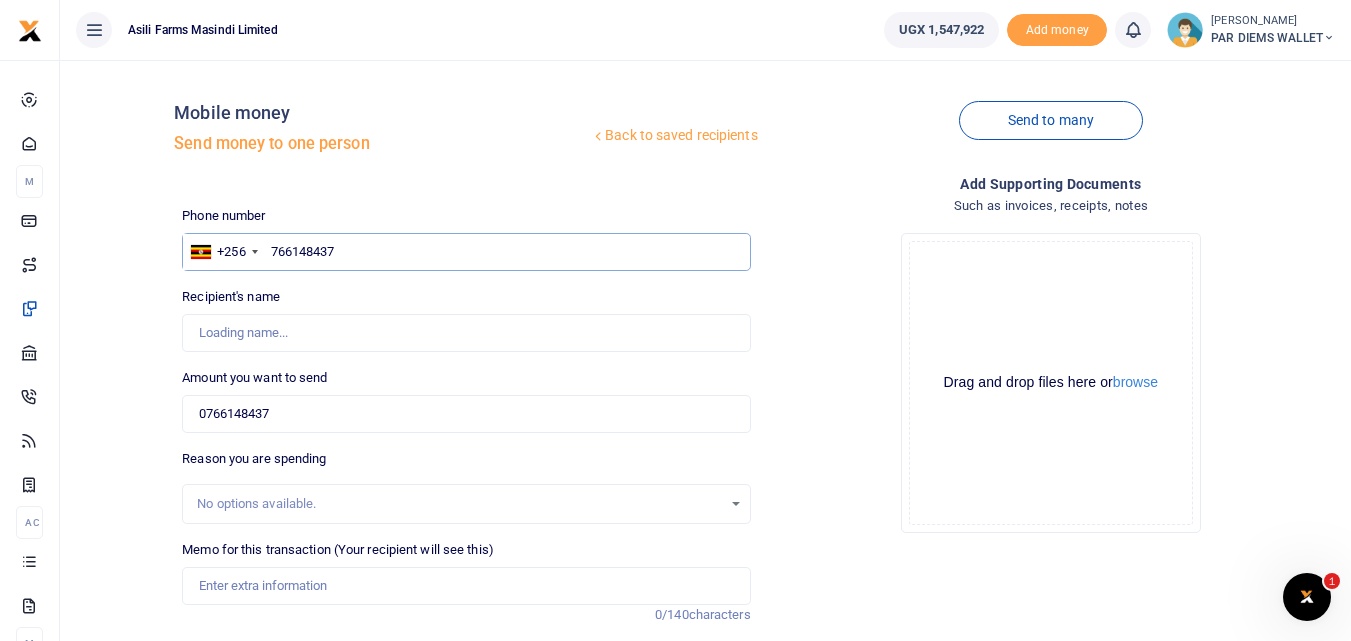 type on "Douglas Odiya" 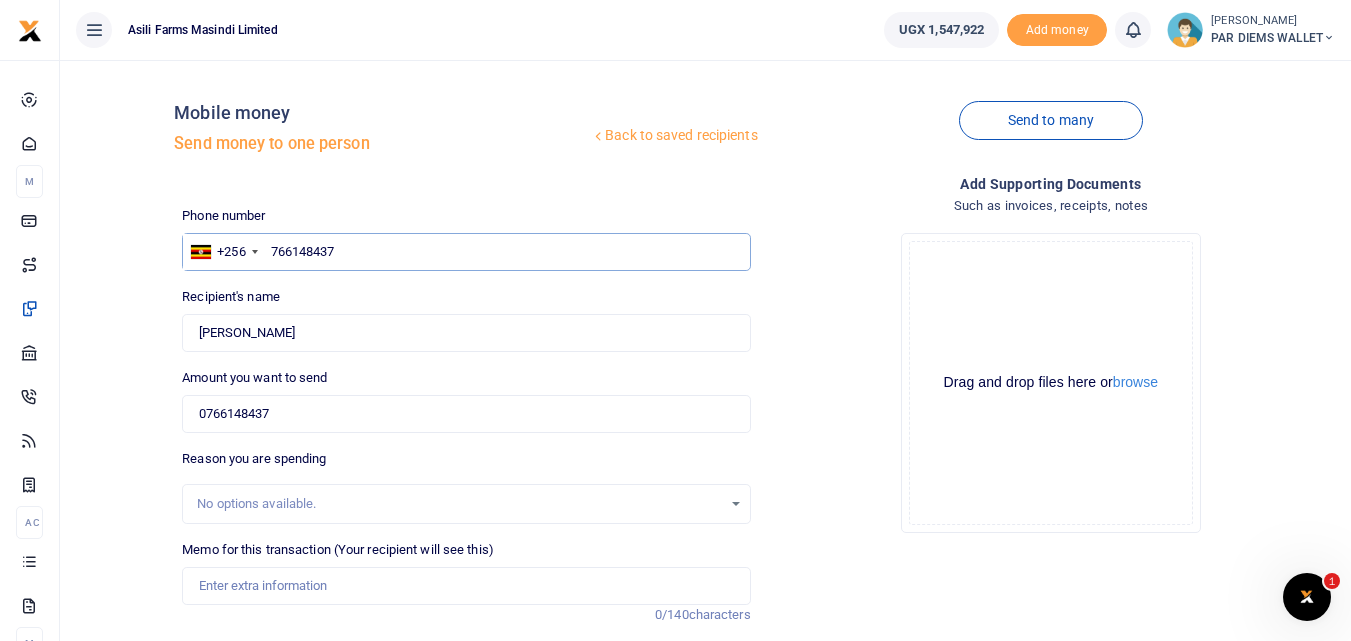 type on "766148437" 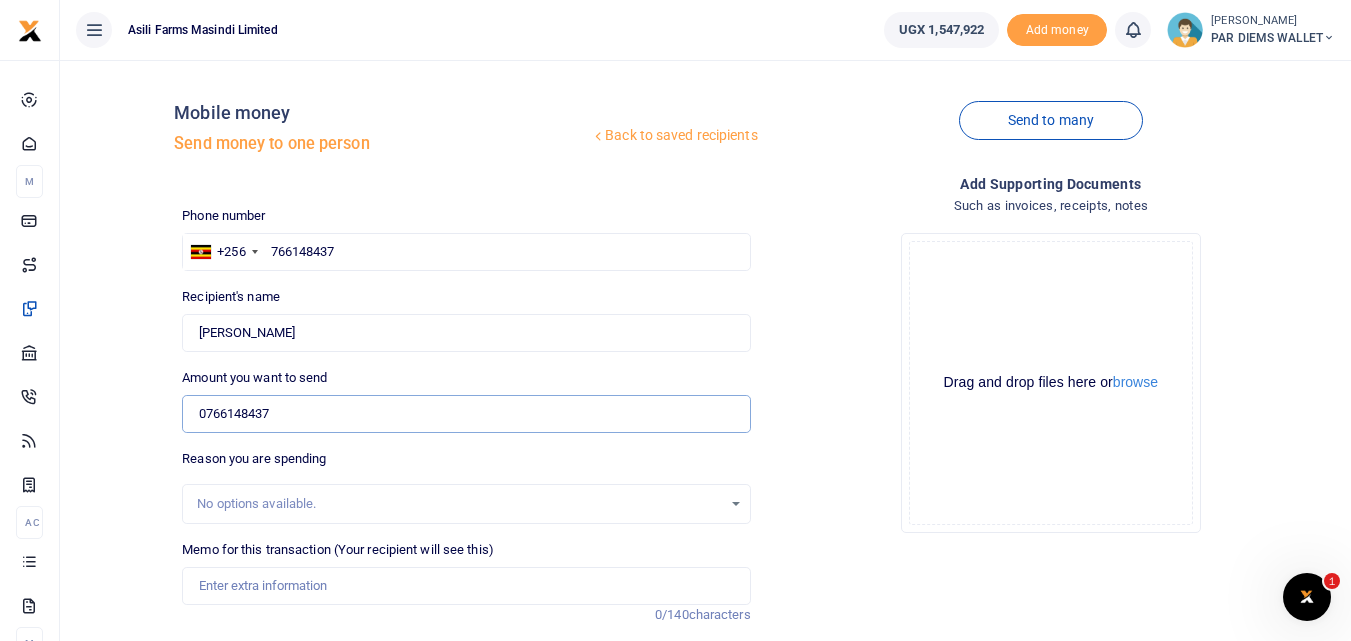 click on "0766148437" at bounding box center (466, 414) 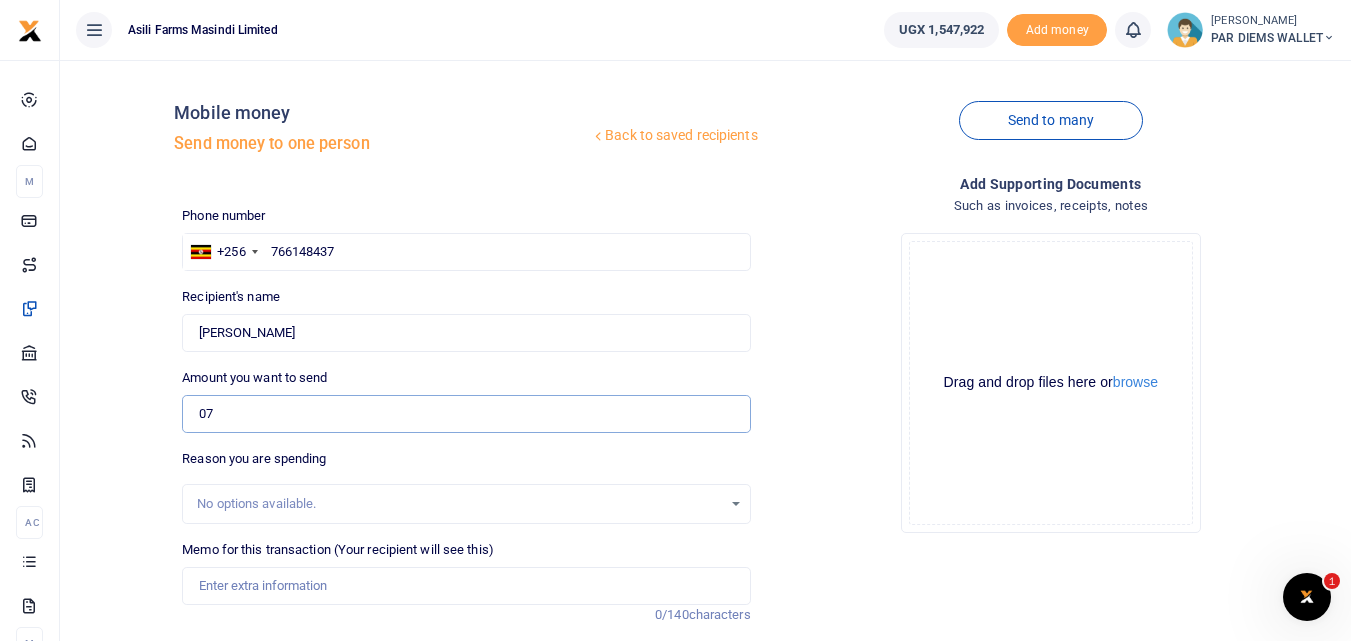type on "0" 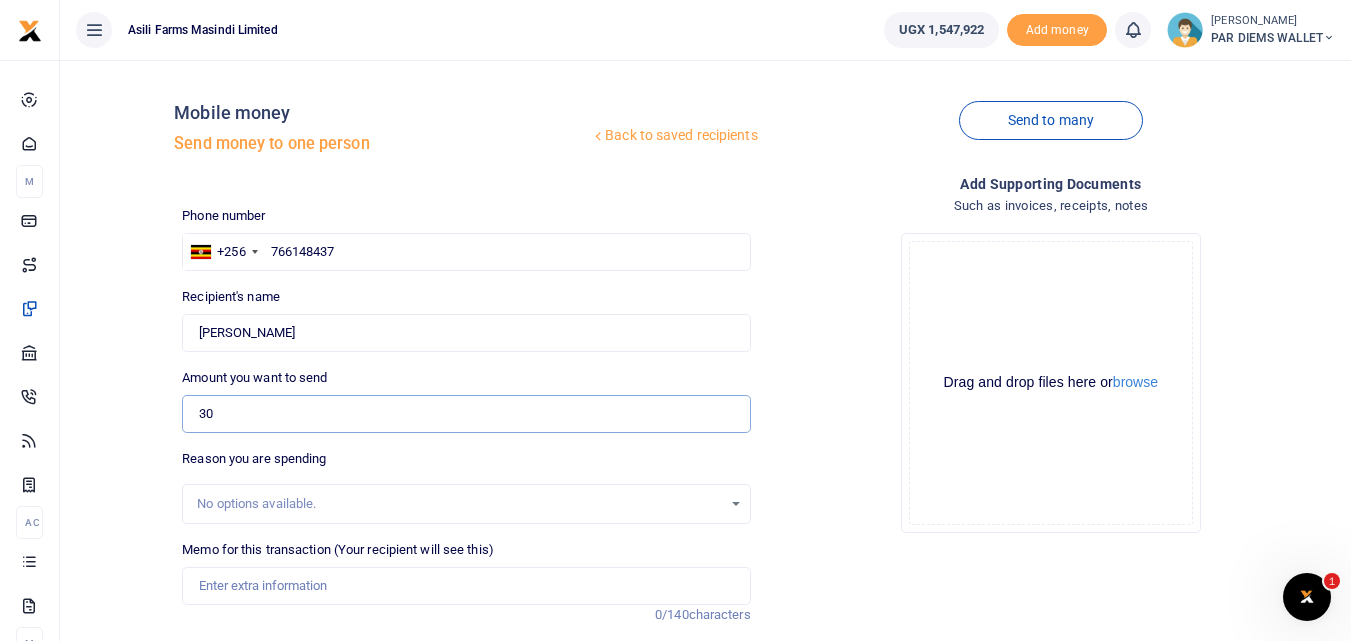 type on "3" 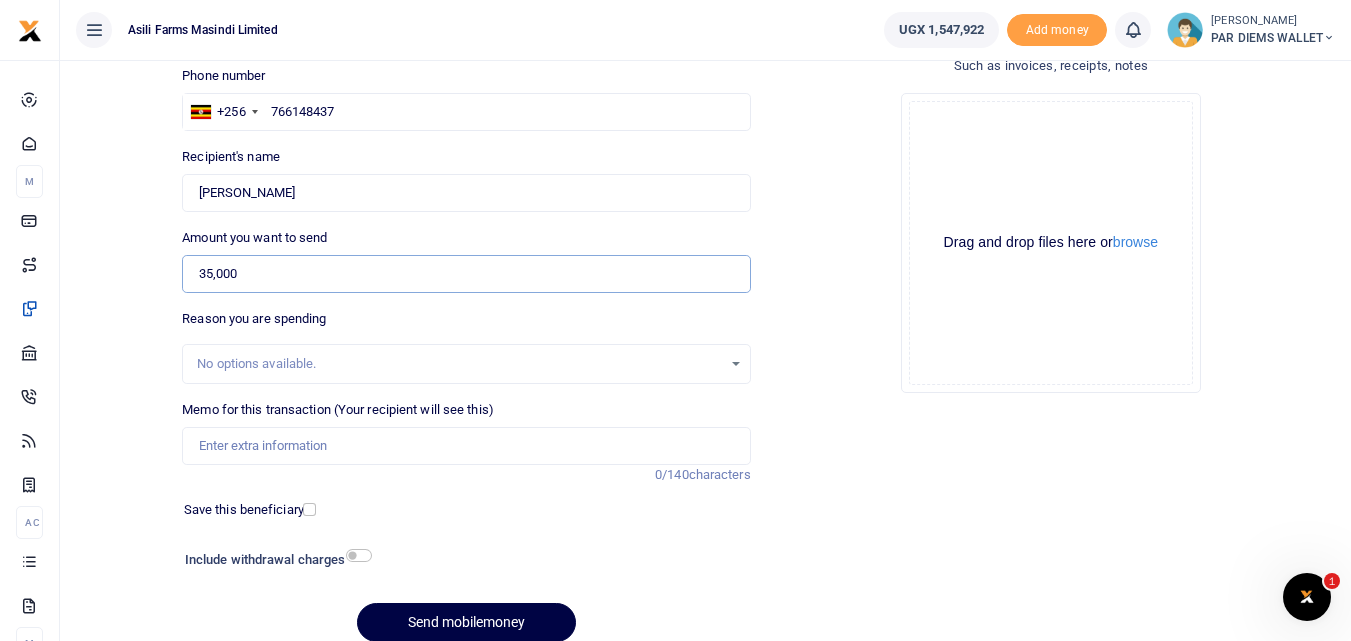 scroll, scrollTop: 225, scrollLeft: 0, axis: vertical 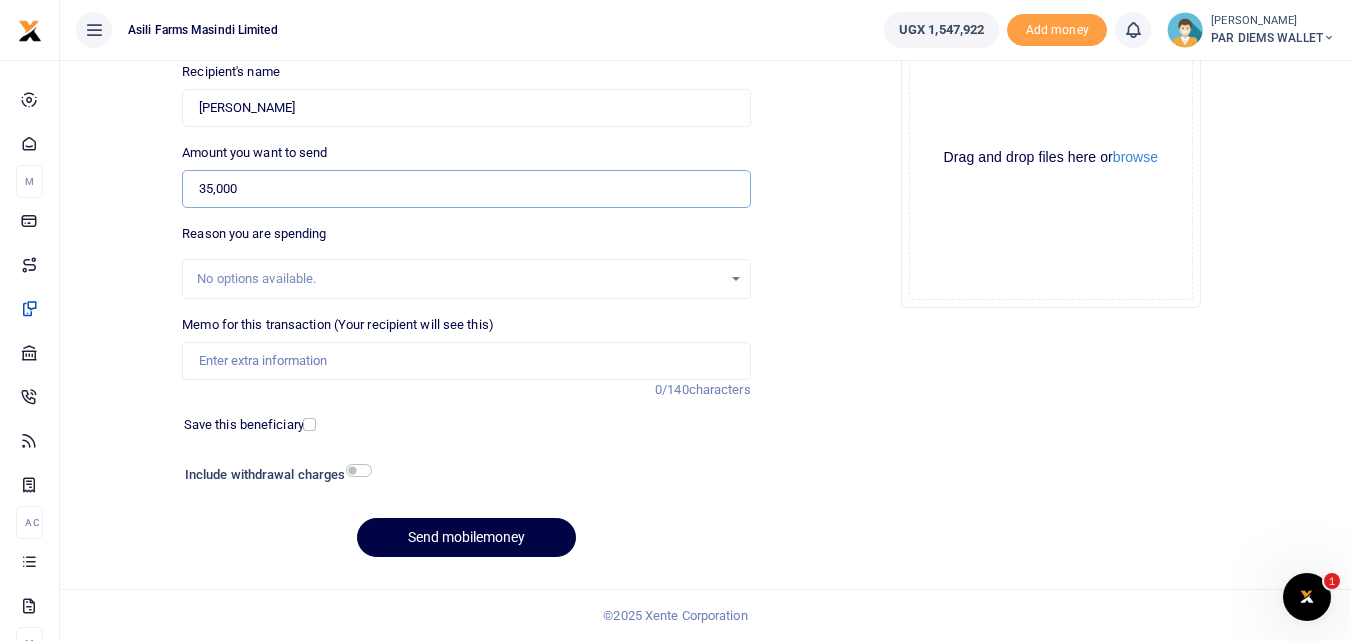 type on "35,000" 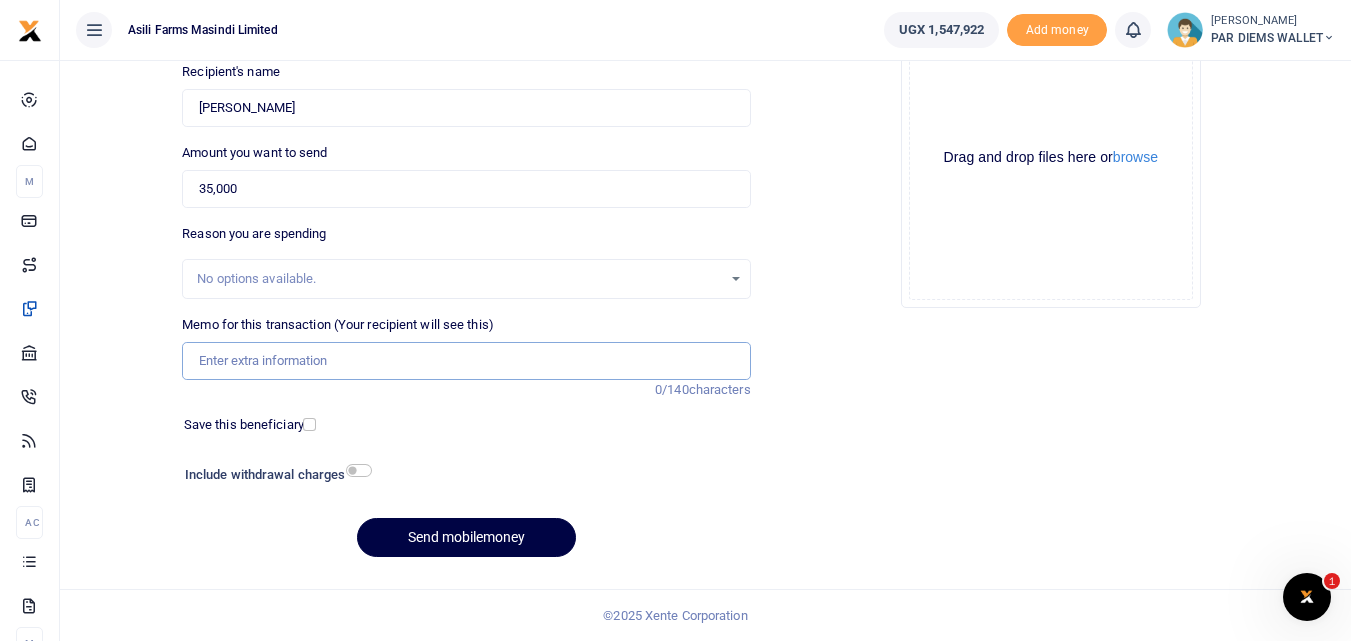 click on "Memo for this transaction (Your recipient will see this)" at bounding box center (466, 361) 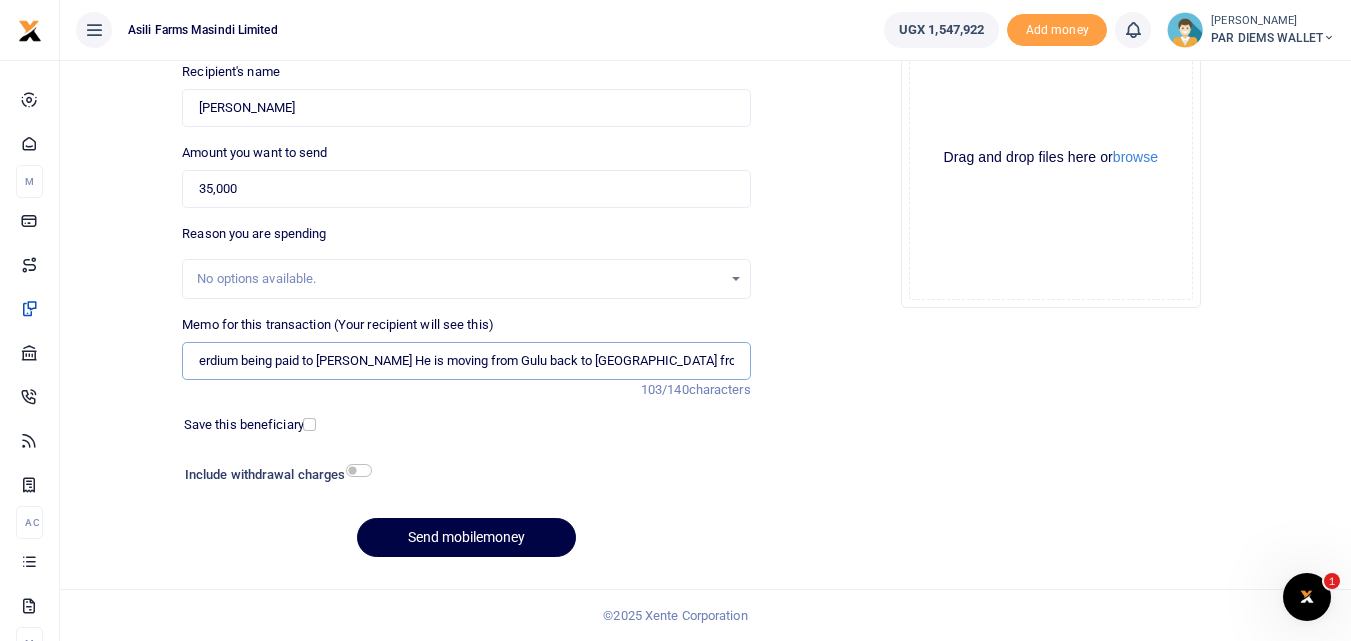 scroll, scrollTop: 0, scrollLeft: 92, axis: horizontal 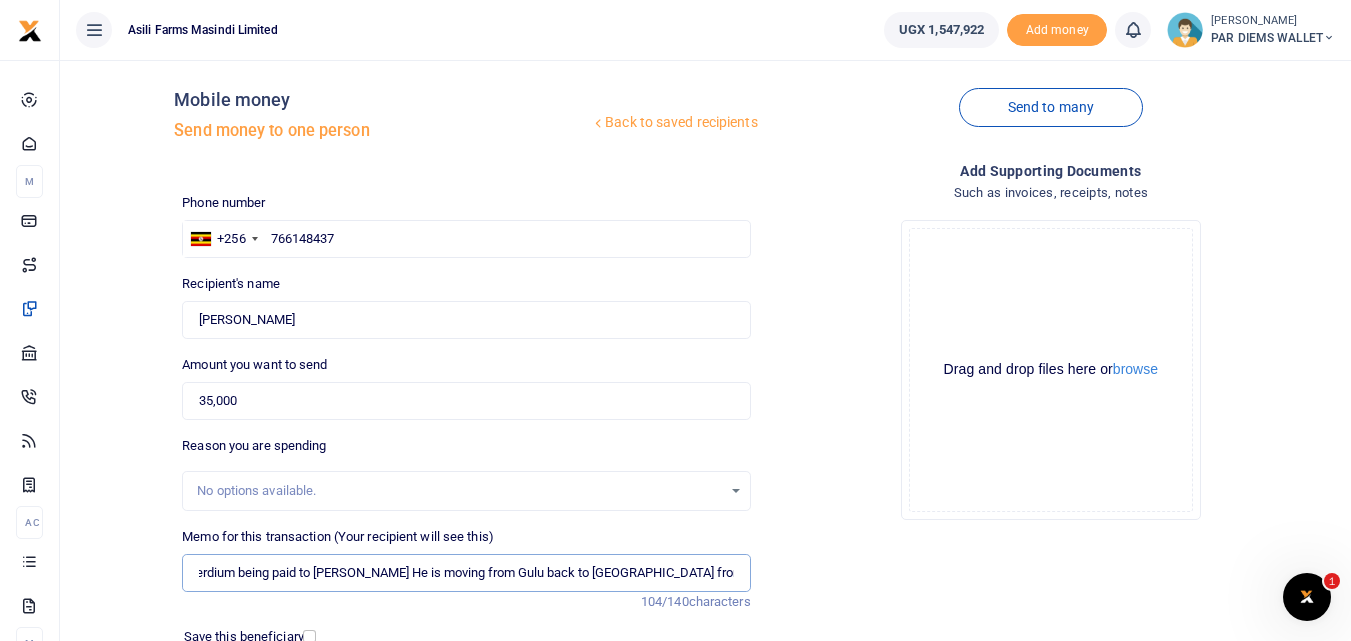 type on "Transport and perdium being paid to Douglas Odiya He is moving from Gulu back to Kigumba from his Leave" 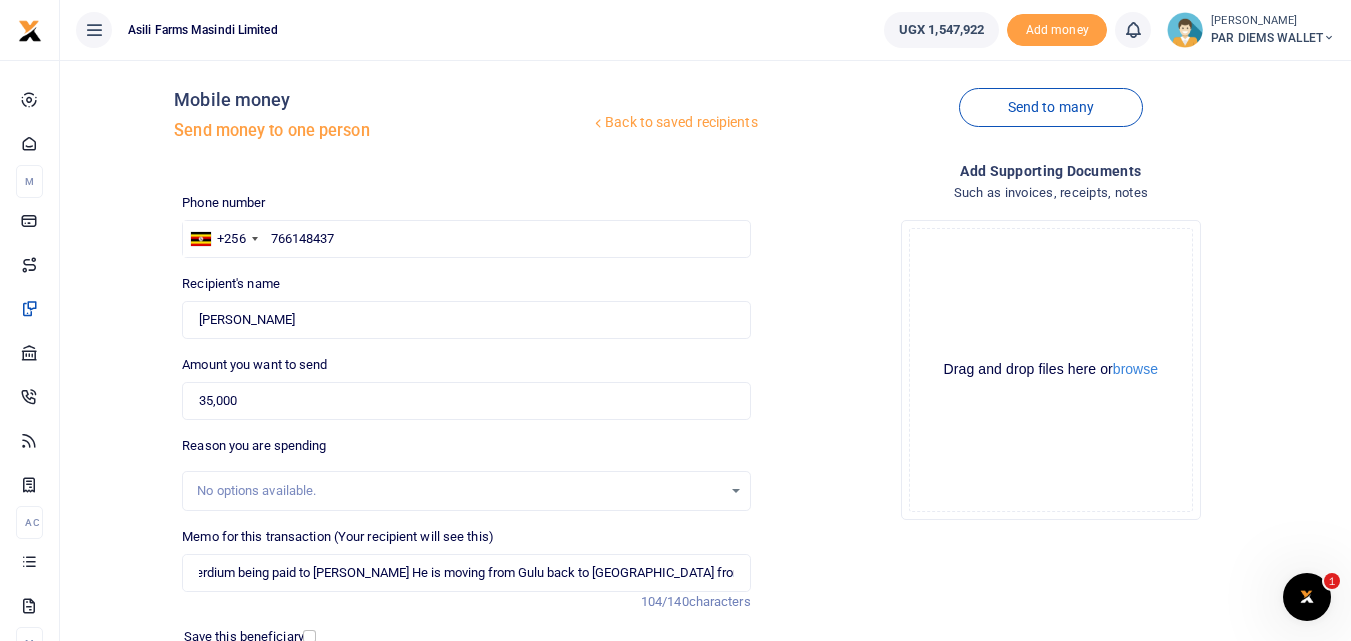 scroll, scrollTop: 0, scrollLeft: 0, axis: both 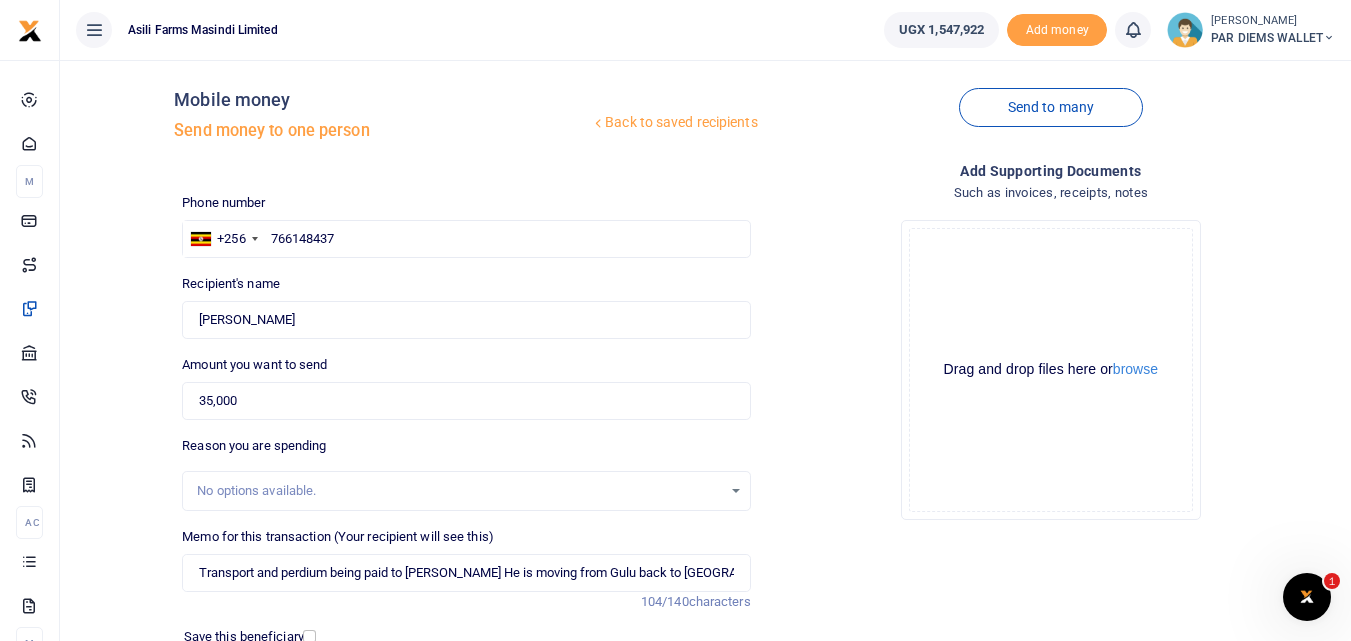 click on "Drag and drop files here or  browse Powered by  Uppy" 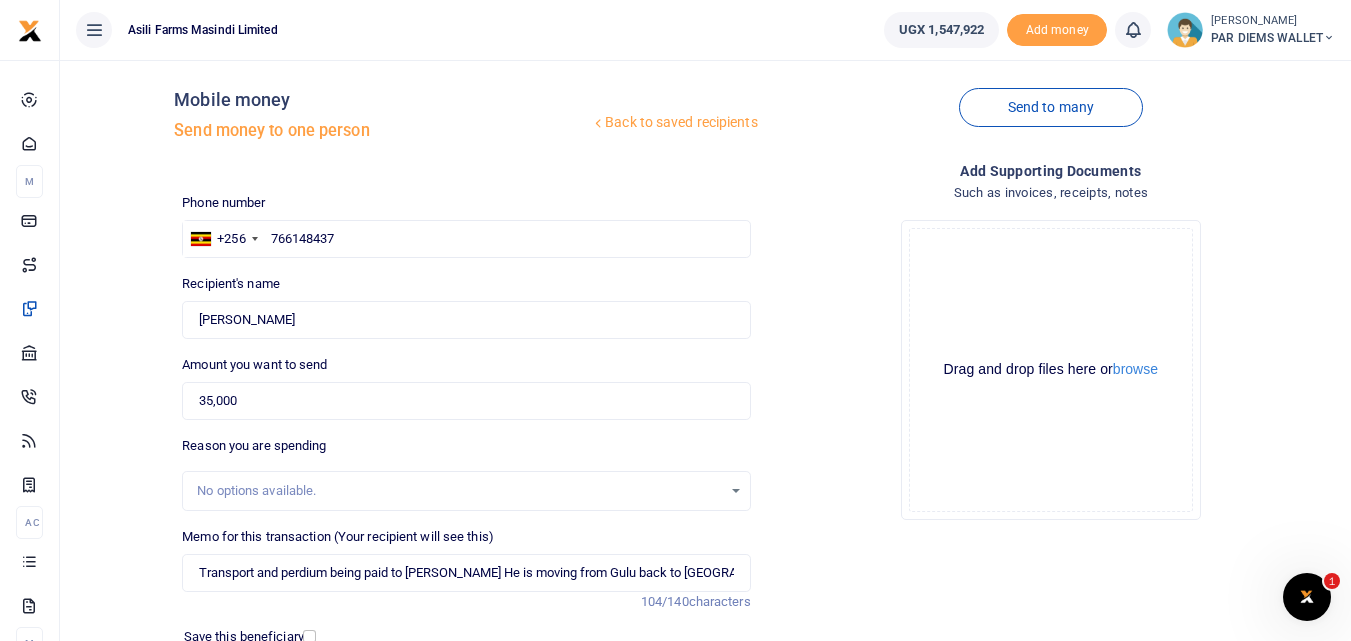 click on "Drag and drop files here or  browse Powered by  Uppy" 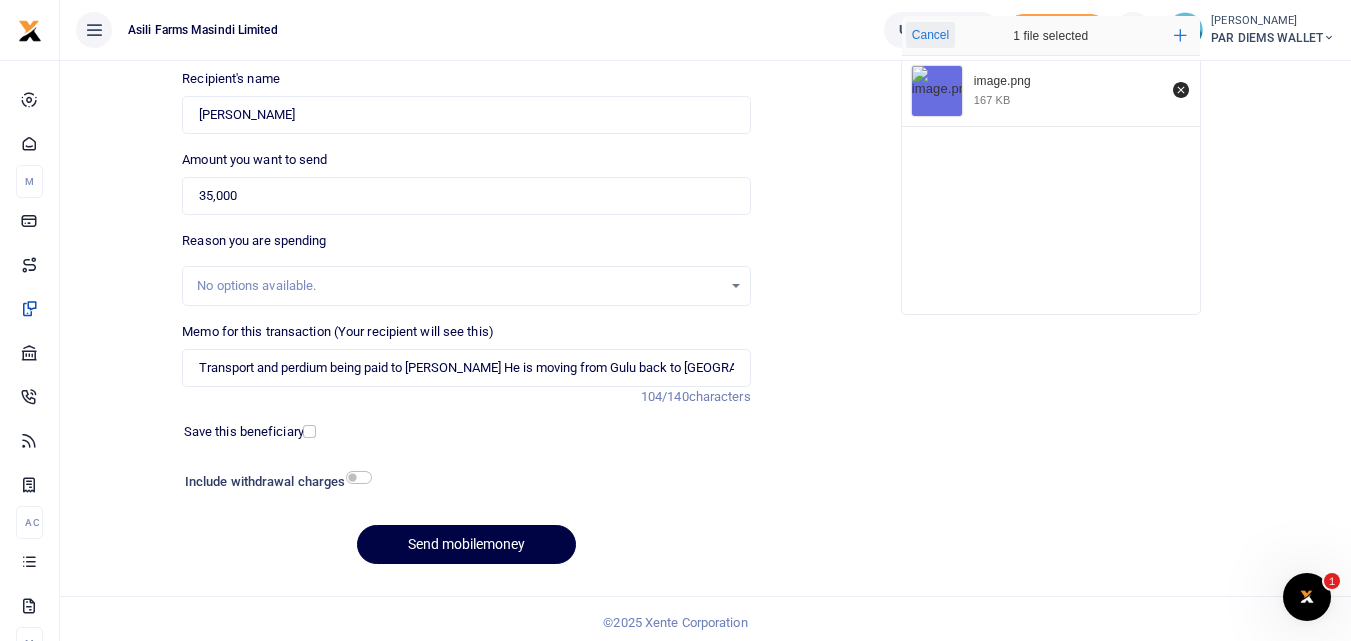 scroll, scrollTop: 225, scrollLeft: 0, axis: vertical 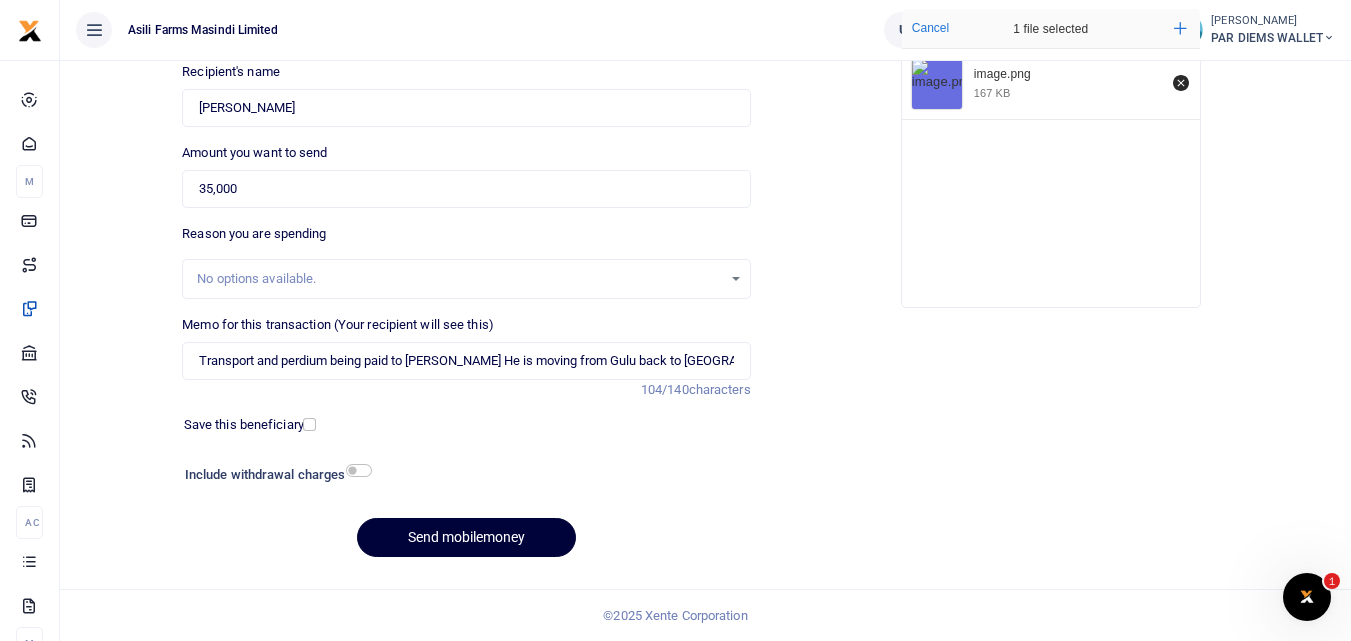 click on "Send mobilemoney" at bounding box center [466, 537] 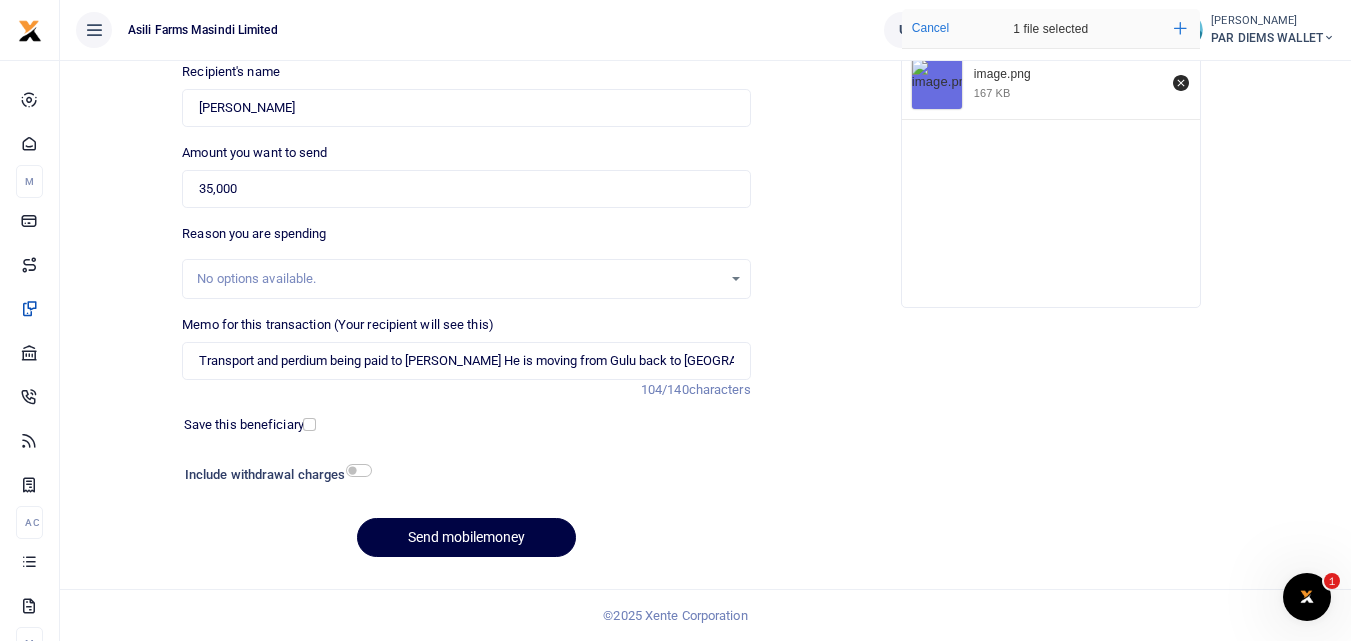 click on "Add supporting Documents
Such as invoices, receipts, notes
Drop your files here Cancel 1 file selected Add more image.png 167 KB Connected to the Internet" at bounding box center (1051, 261) 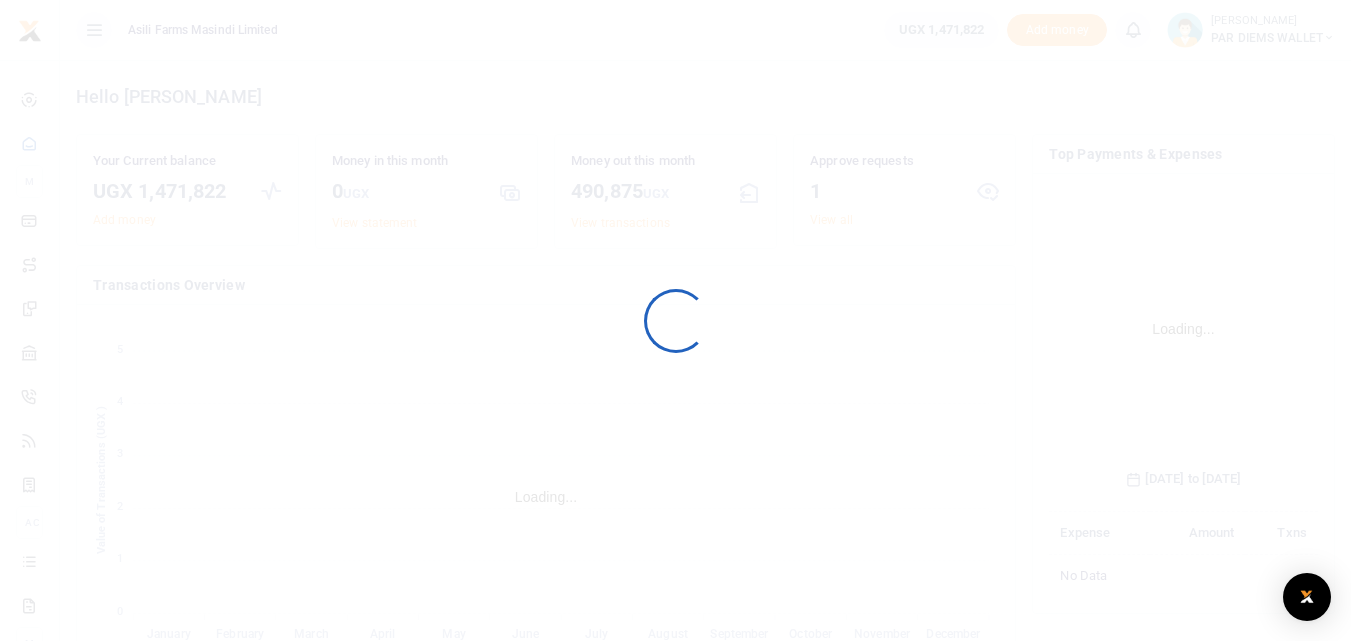 scroll, scrollTop: 0, scrollLeft: 0, axis: both 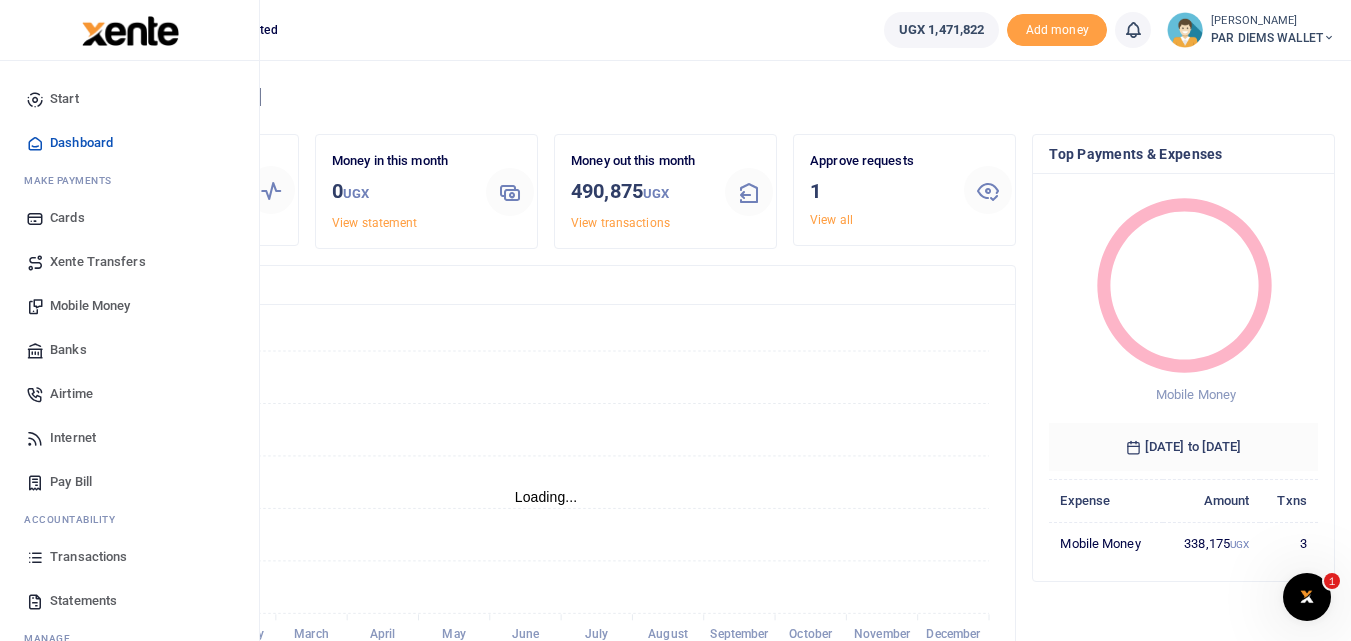 click at bounding box center [35, 557] 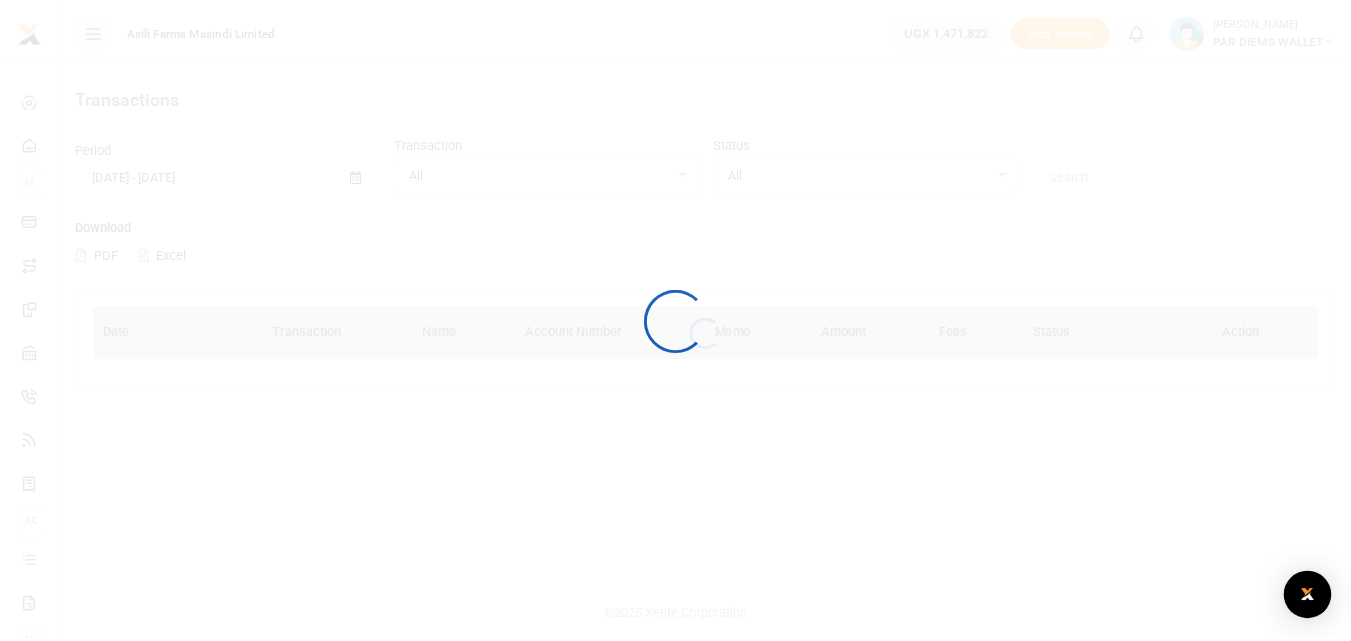 scroll, scrollTop: 0, scrollLeft: 0, axis: both 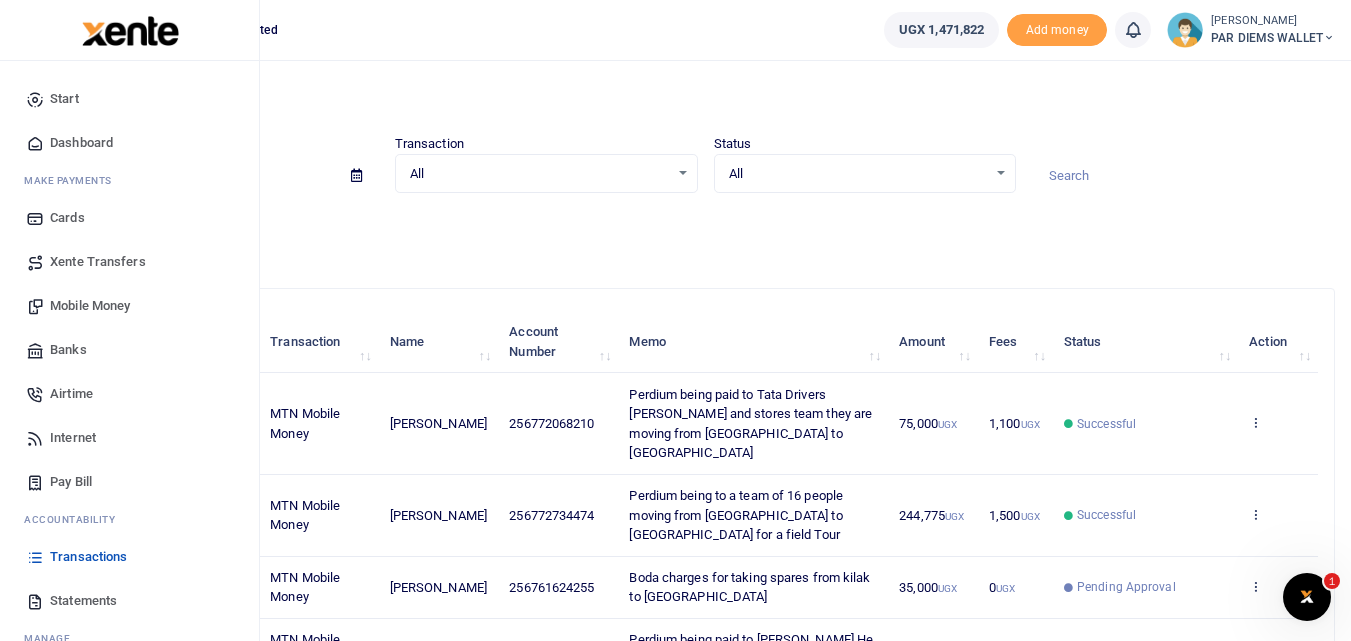 click on "Mobile Money" at bounding box center [90, 306] 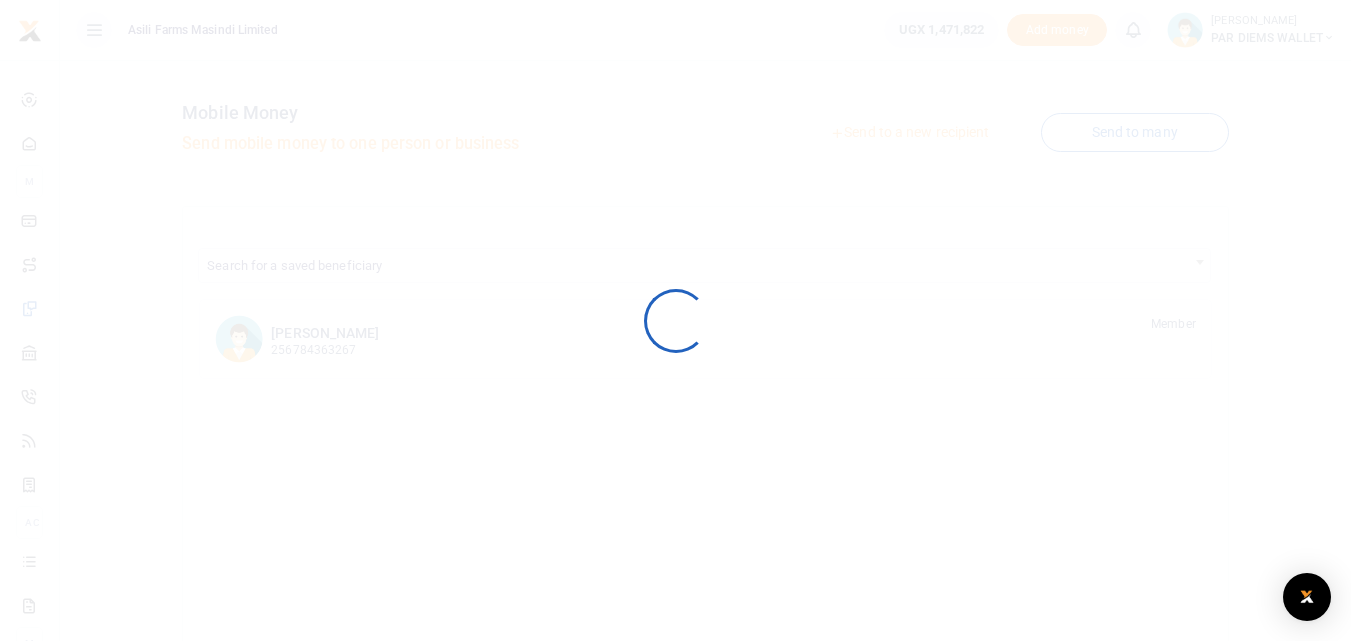 scroll, scrollTop: 0, scrollLeft: 0, axis: both 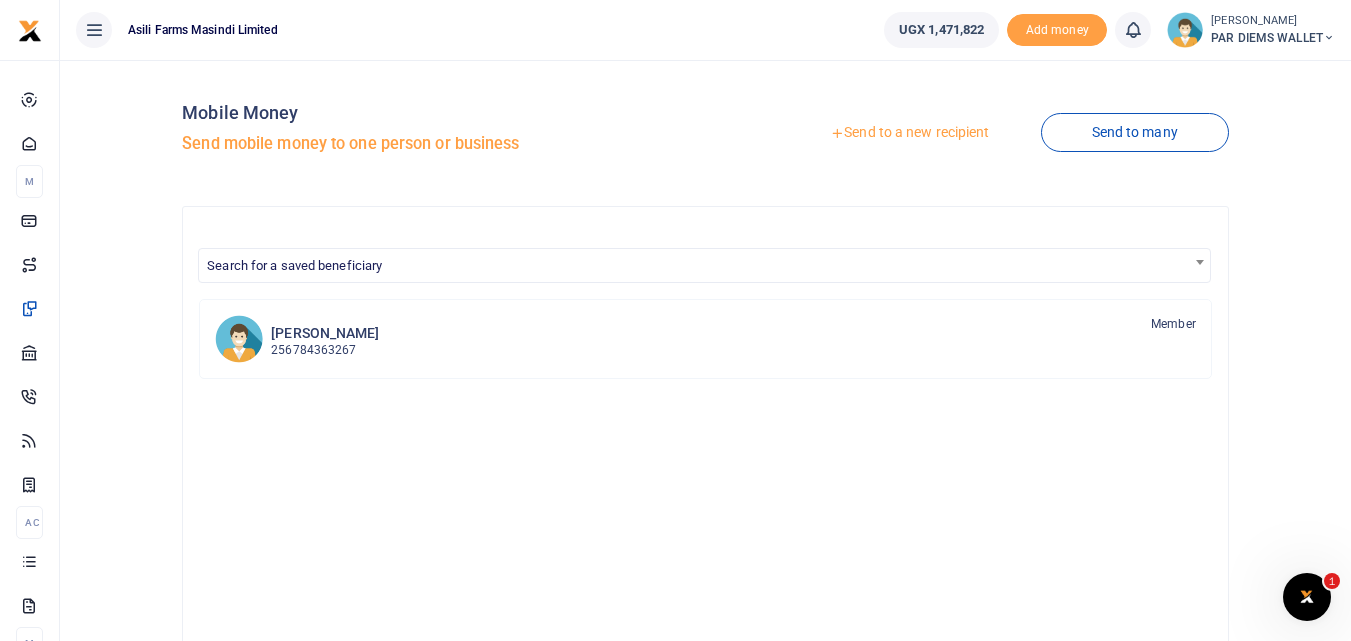 click on "Send to a new recipient" at bounding box center (909, 133) 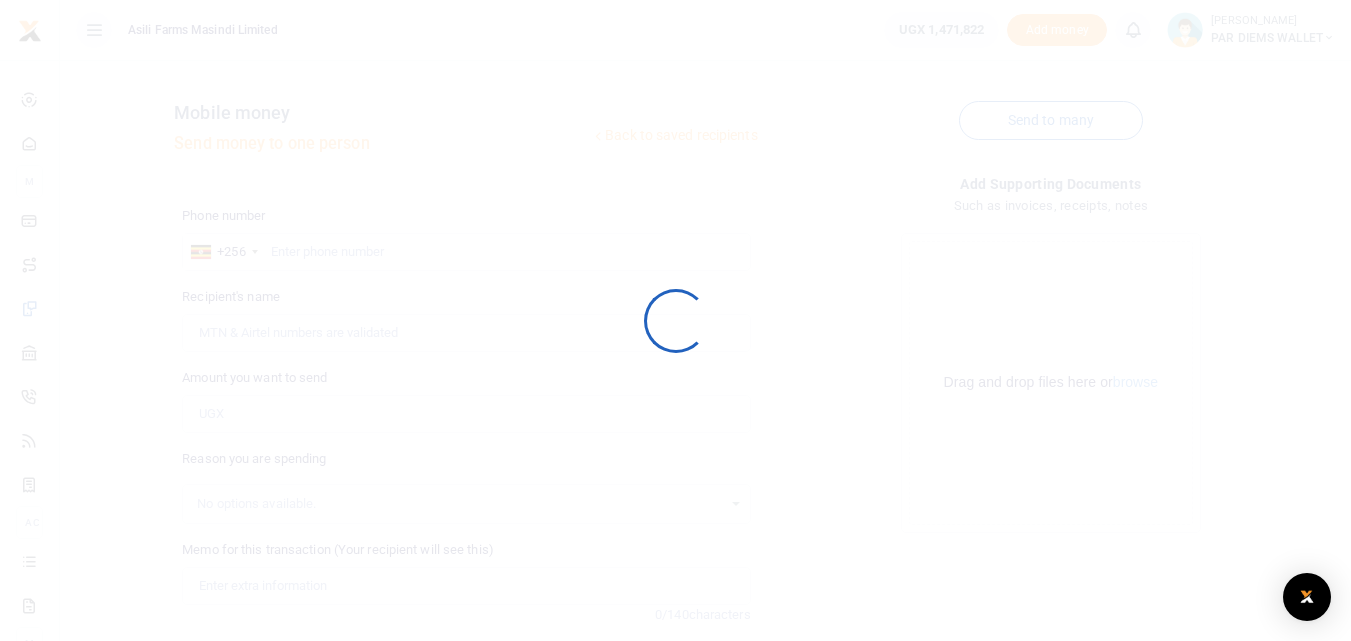 scroll, scrollTop: 0, scrollLeft: 0, axis: both 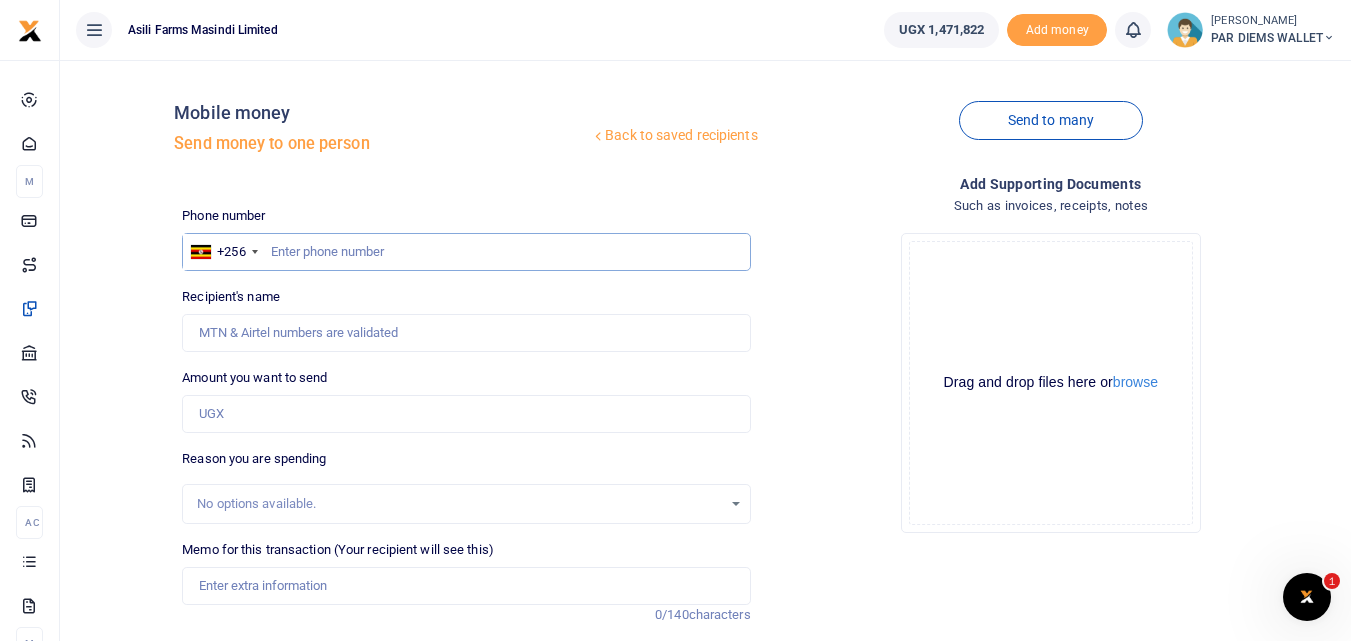 click at bounding box center (466, 252) 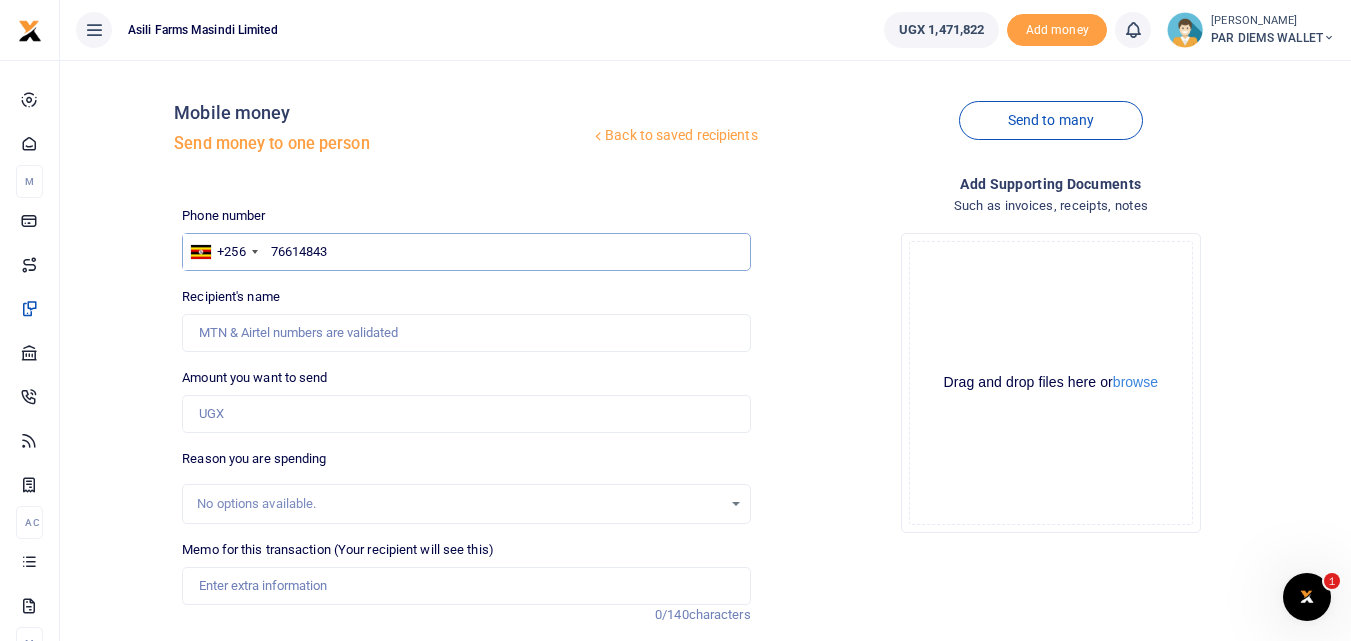 type on "766148437" 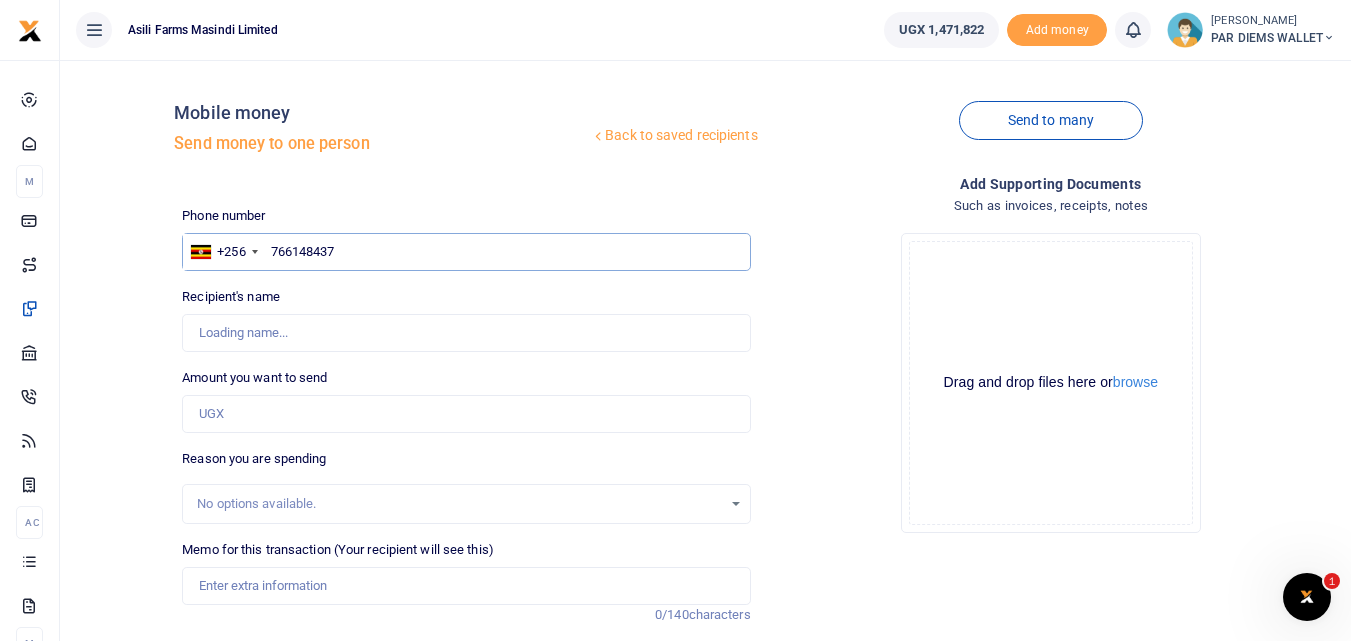 type on "Douglas Odiya" 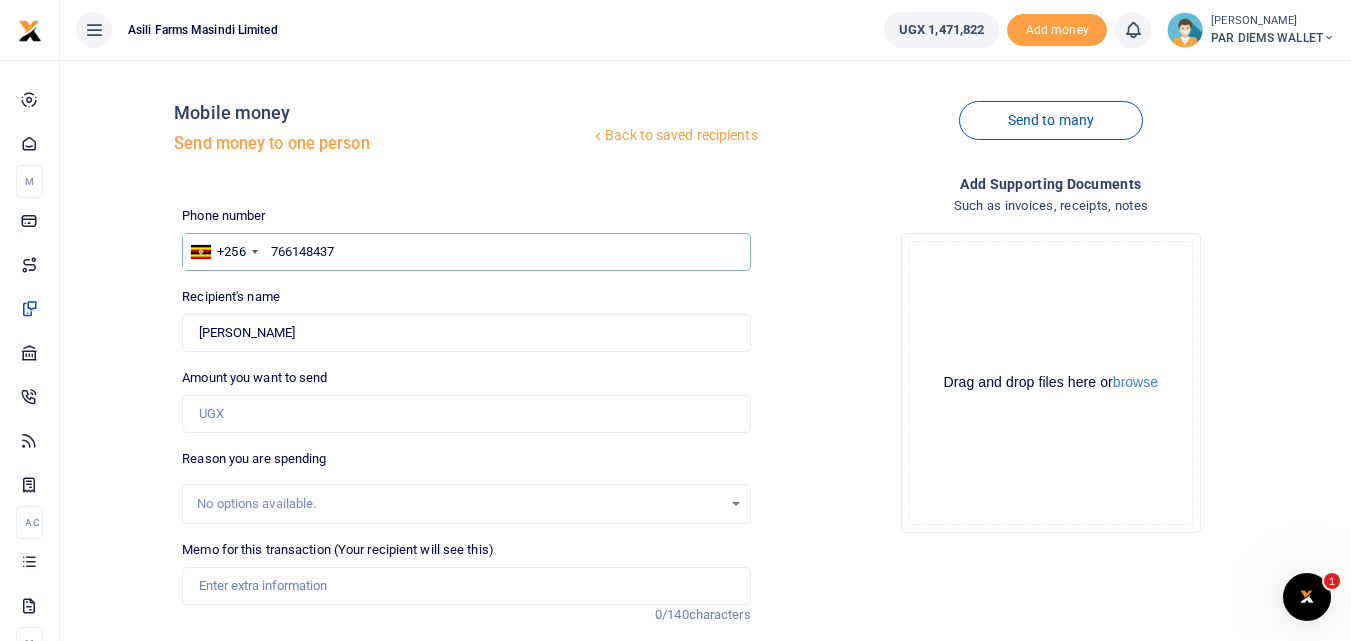 type on "766148437" 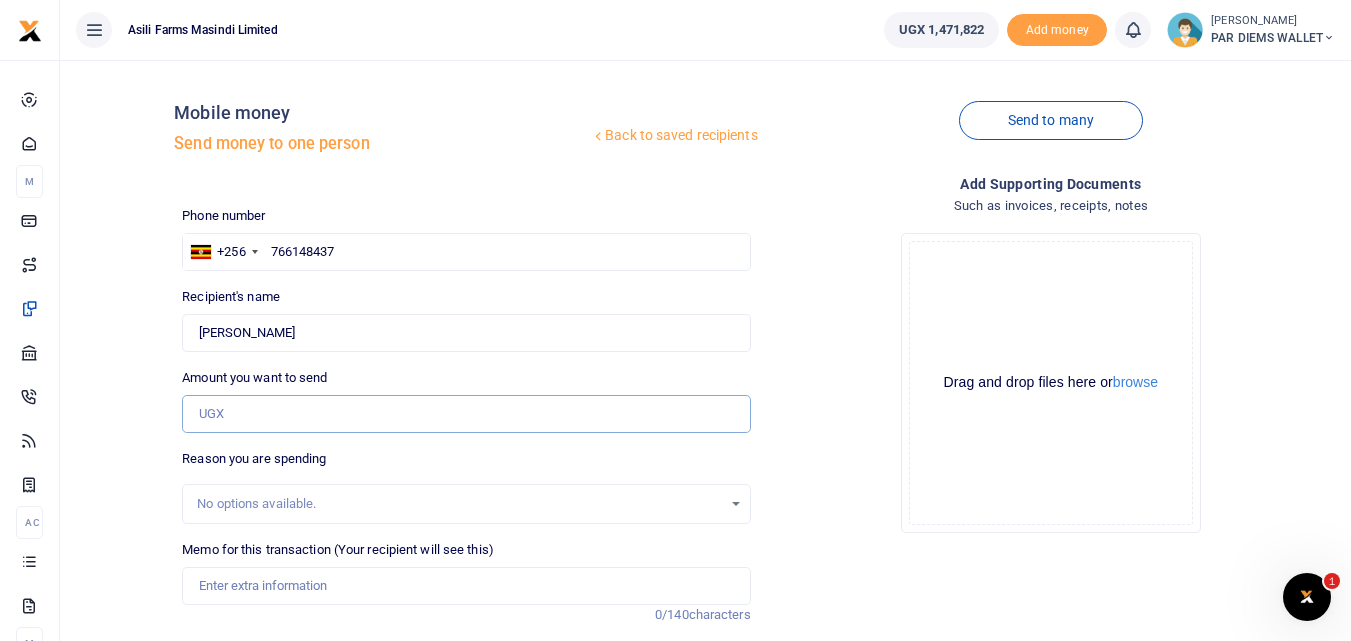 click on "Amount you want to send" at bounding box center (466, 414) 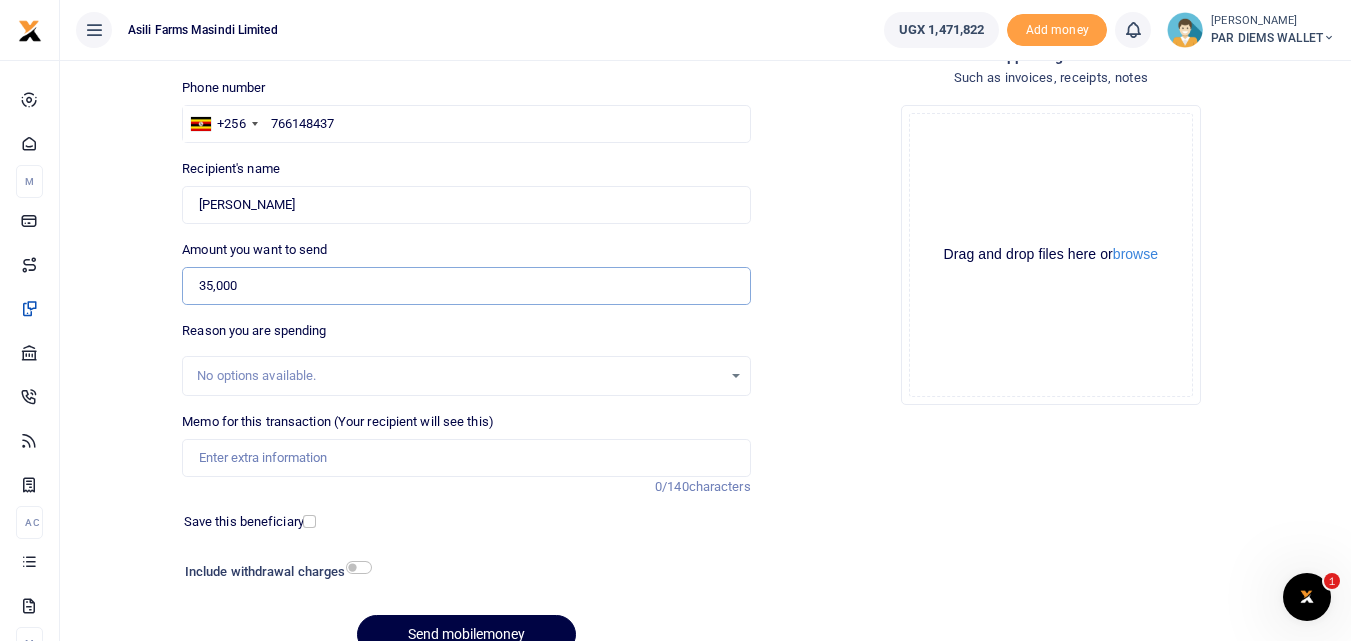 scroll, scrollTop: 130, scrollLeft: 0, axis: vertical 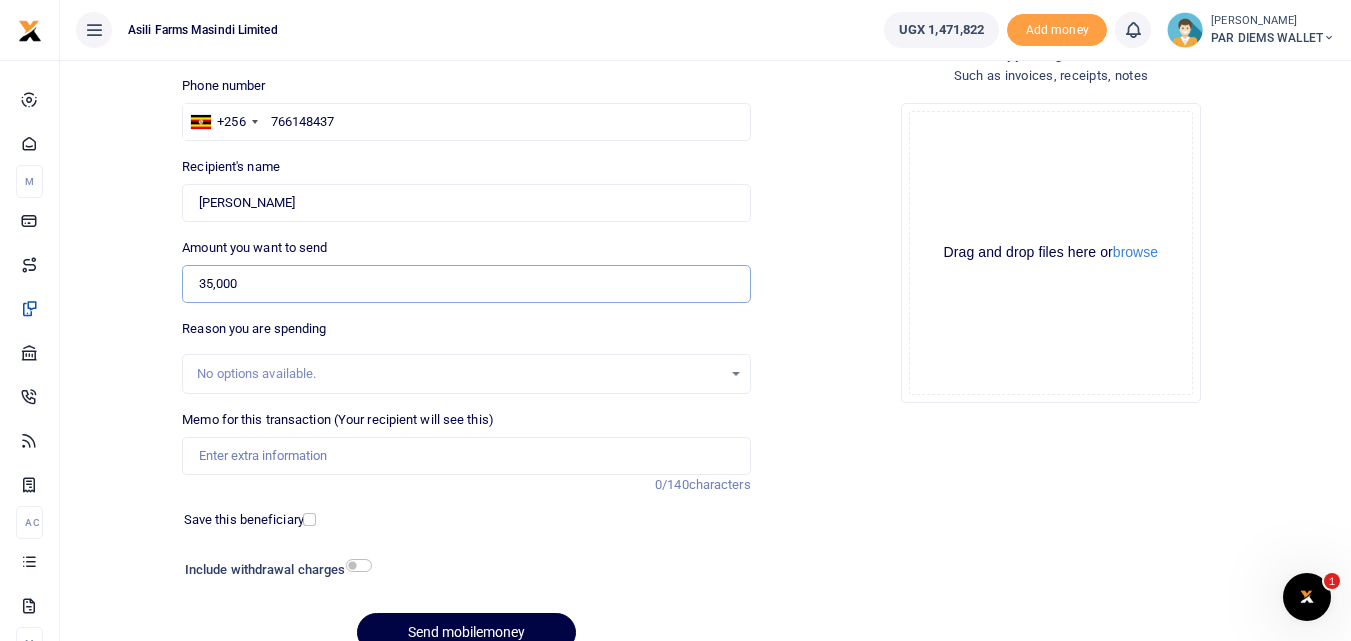 type on "35,000" 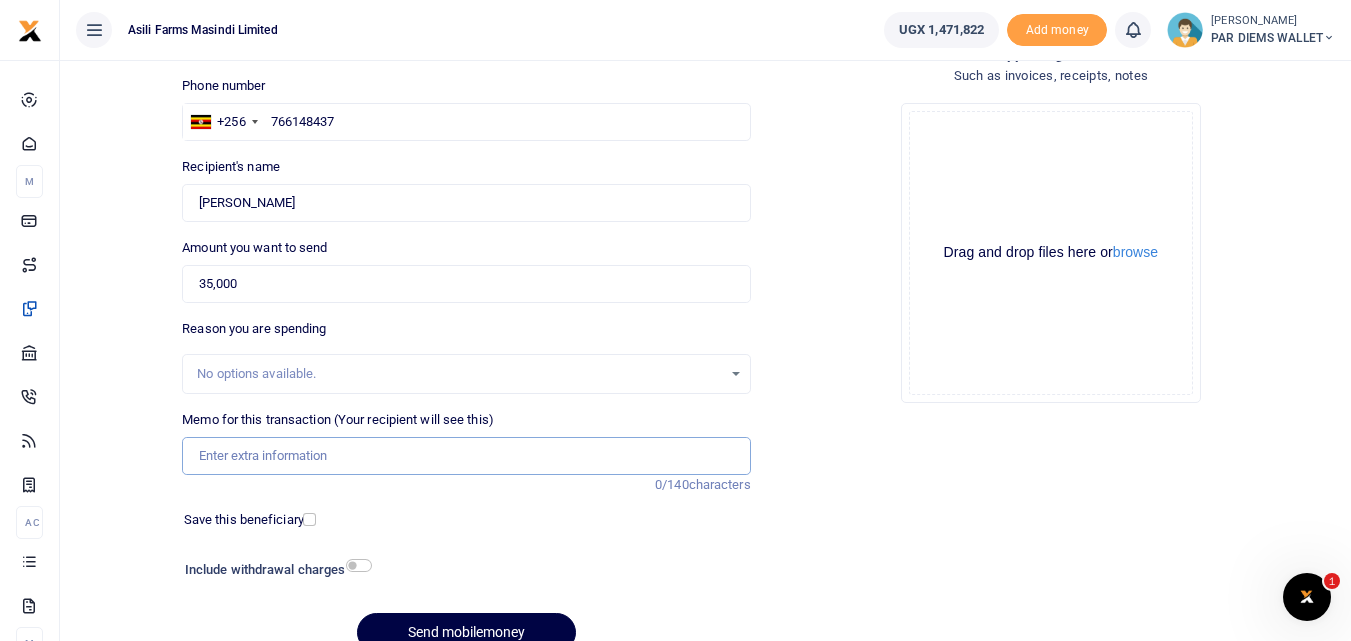 click on "Memo for this transaction (Your recipient will see this)" at bounding box center [466, 456] 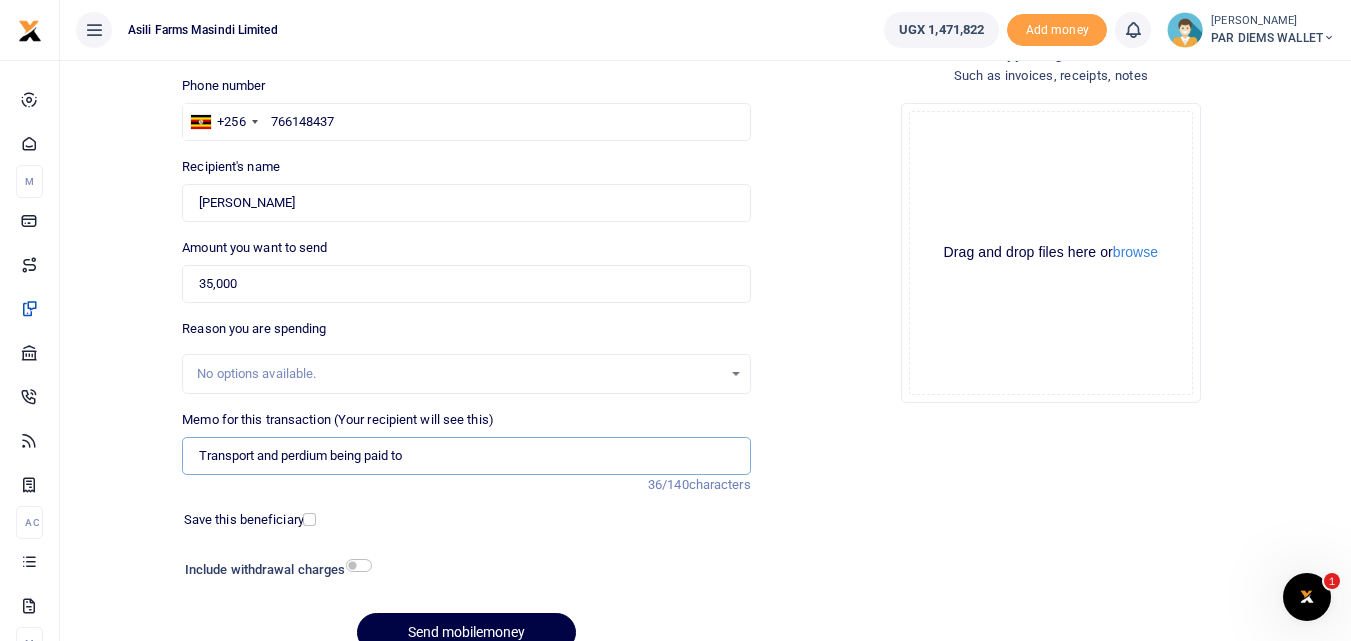 click on "Transport and perdium being paid to" at bounding box center (466, 456) 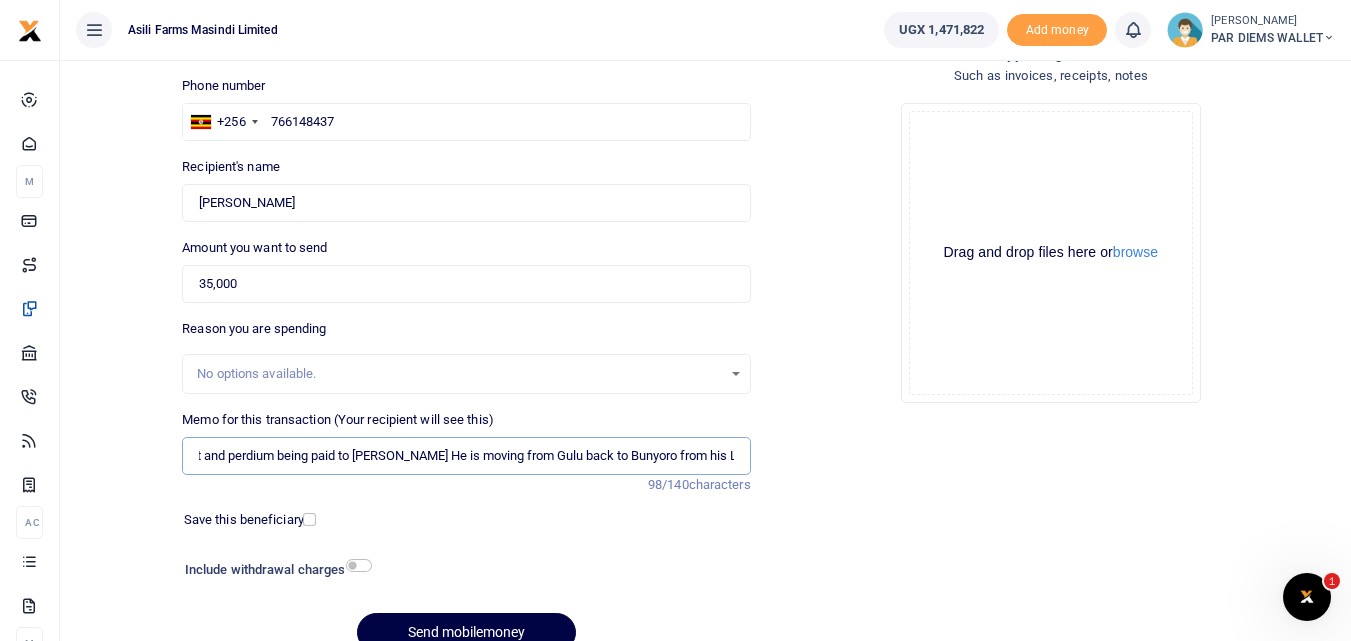 scroll, scrollTop: 0, scrollLeft: 0, axis: both 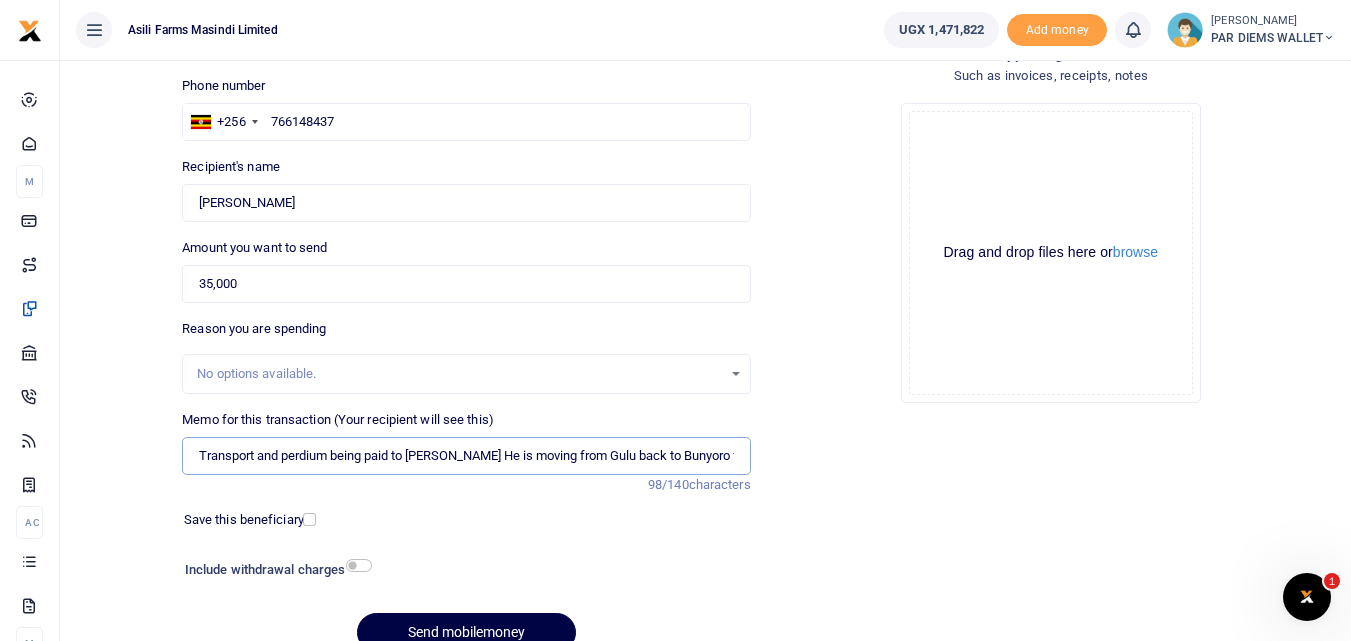 type on "Transport and perdium being paid to Douglas He is moving from Gulu back to Bunyoro from his Leave" 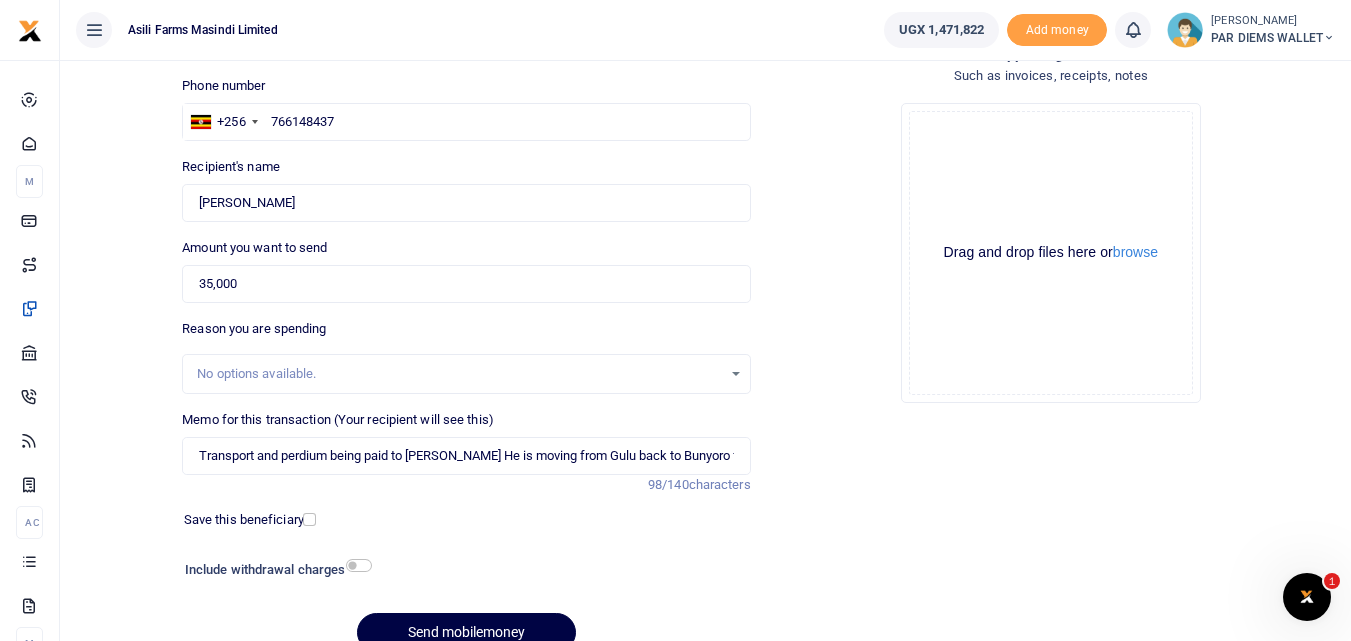 click on "Drag and drop files here or  browse Powered by  Uppy" 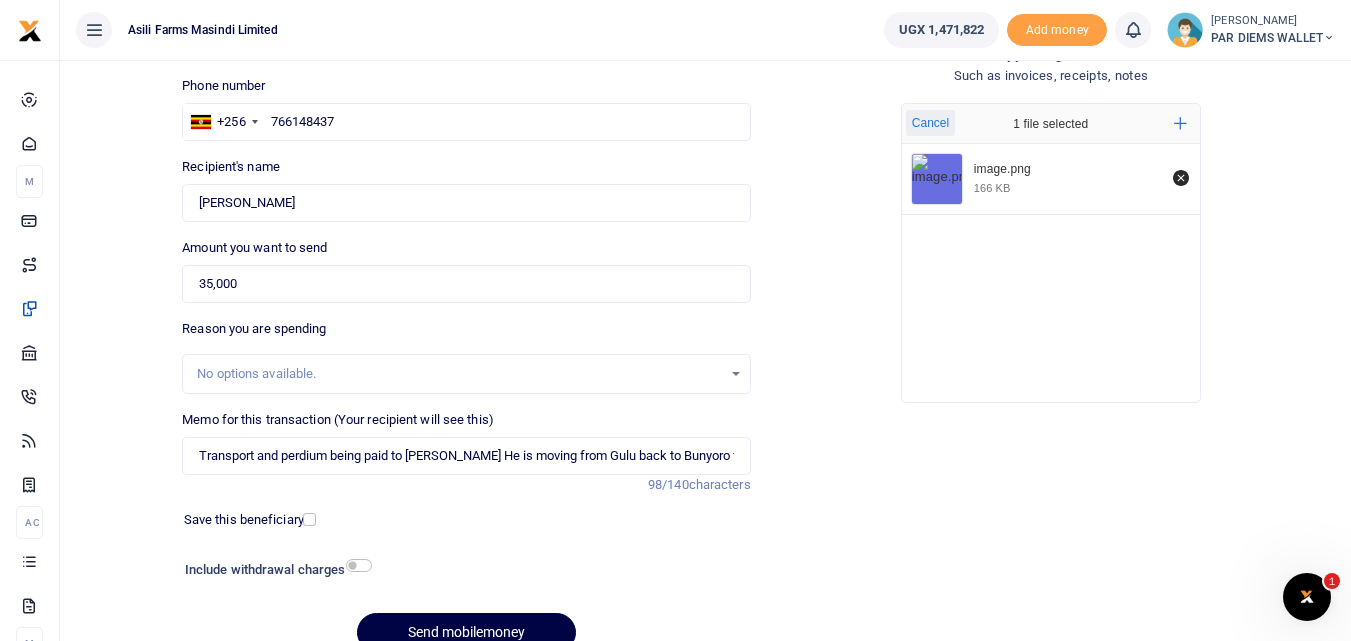 scroll, scrollTop: 225, scrollLeft: 0, axis: vertical 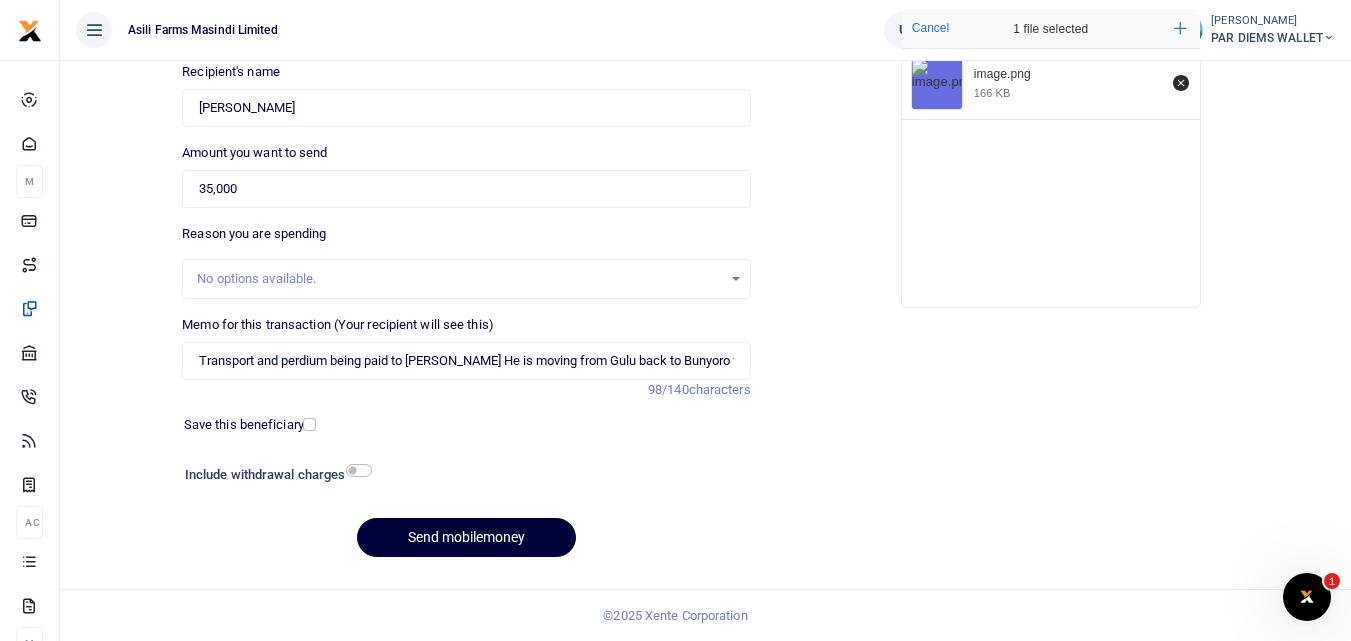 click on "Send mobilemoney" at bounding box center (466, 537) 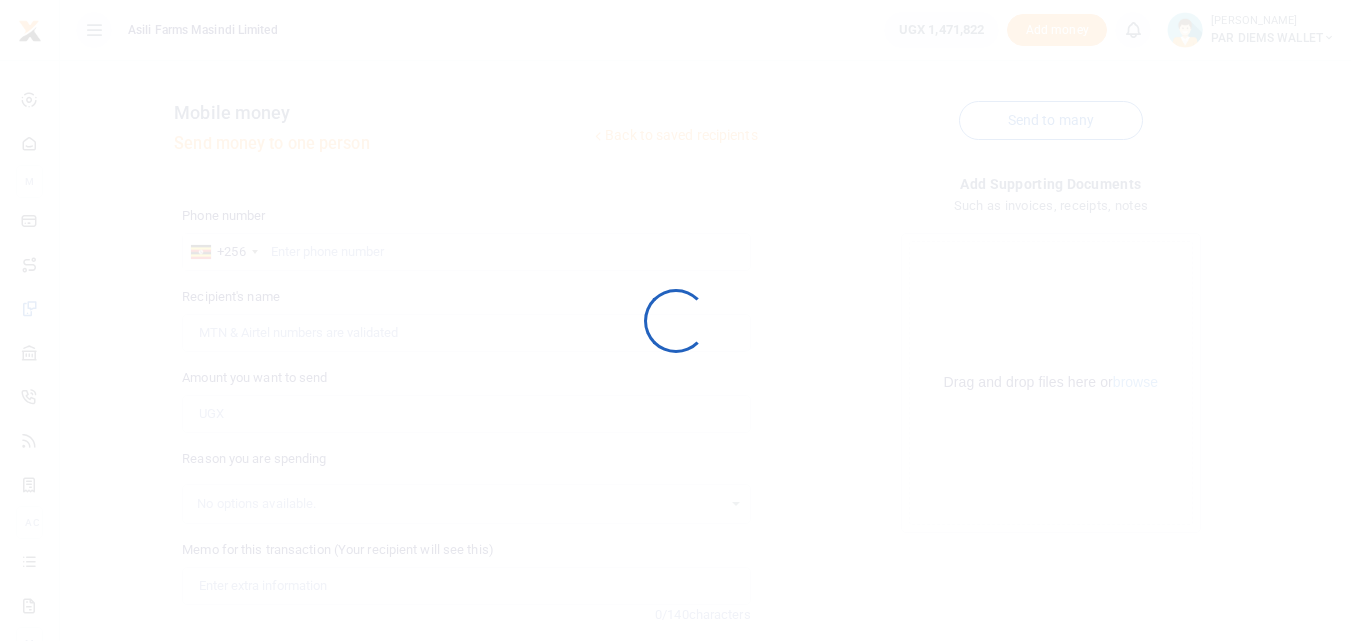 scroll, scrollTop: 225, scrollLeft: 0, axis: vertical 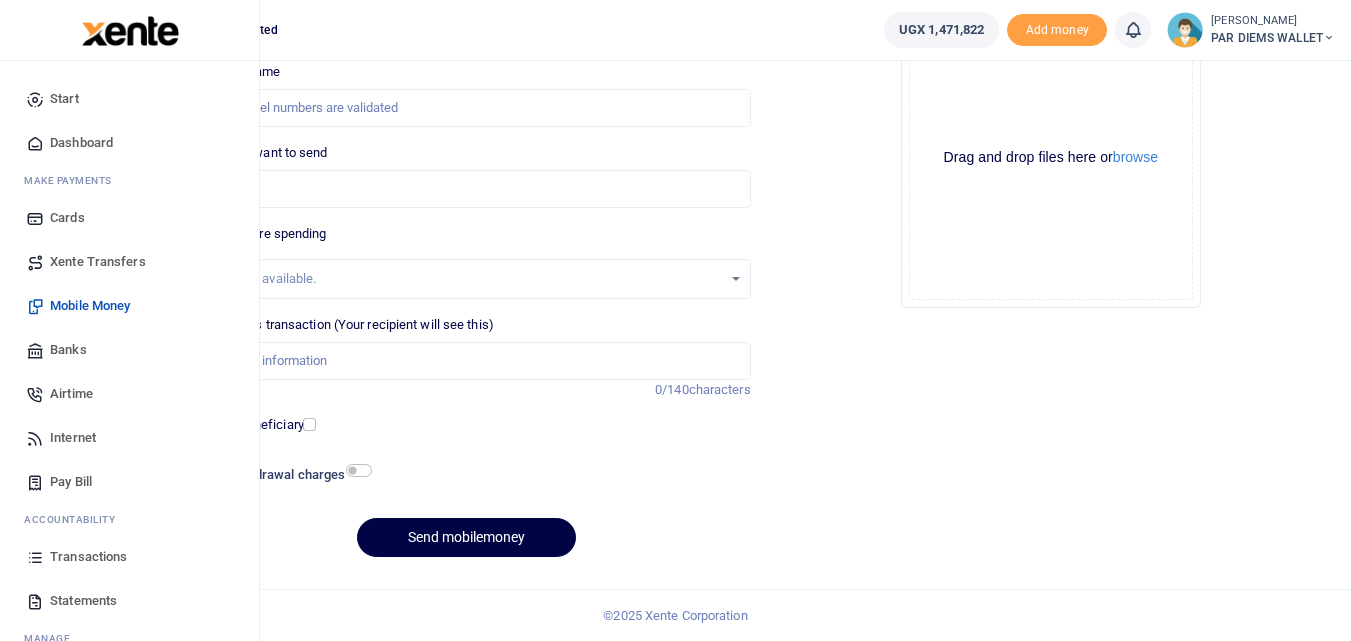 click at bounding box center [35, 557] 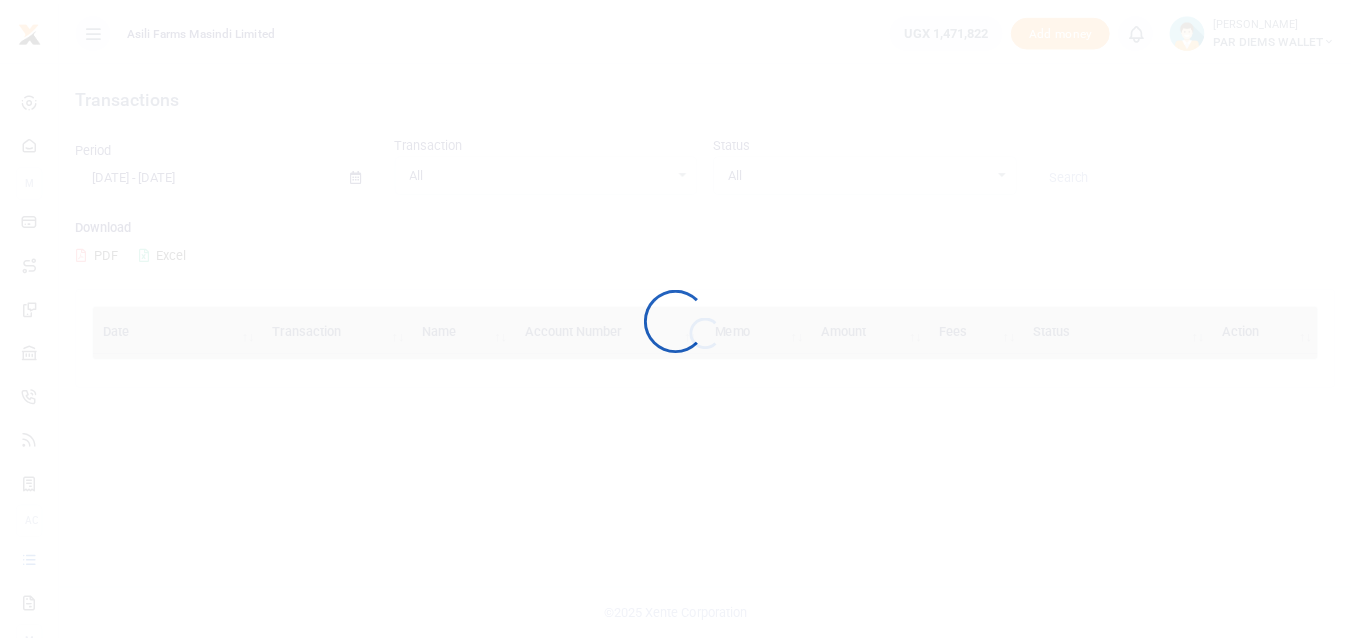 scroll, scrollTop: 0, scrollLeft: 0, axis: both 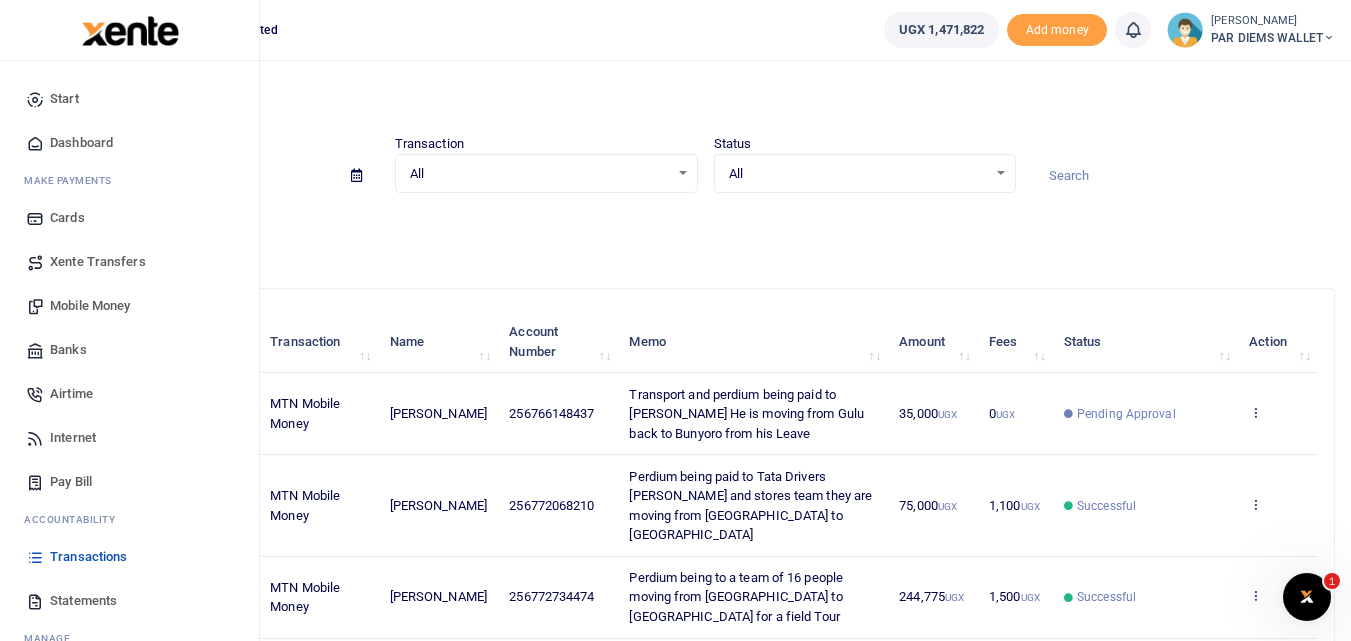 click on "Mobile Money" at bounding box center (90, 306) 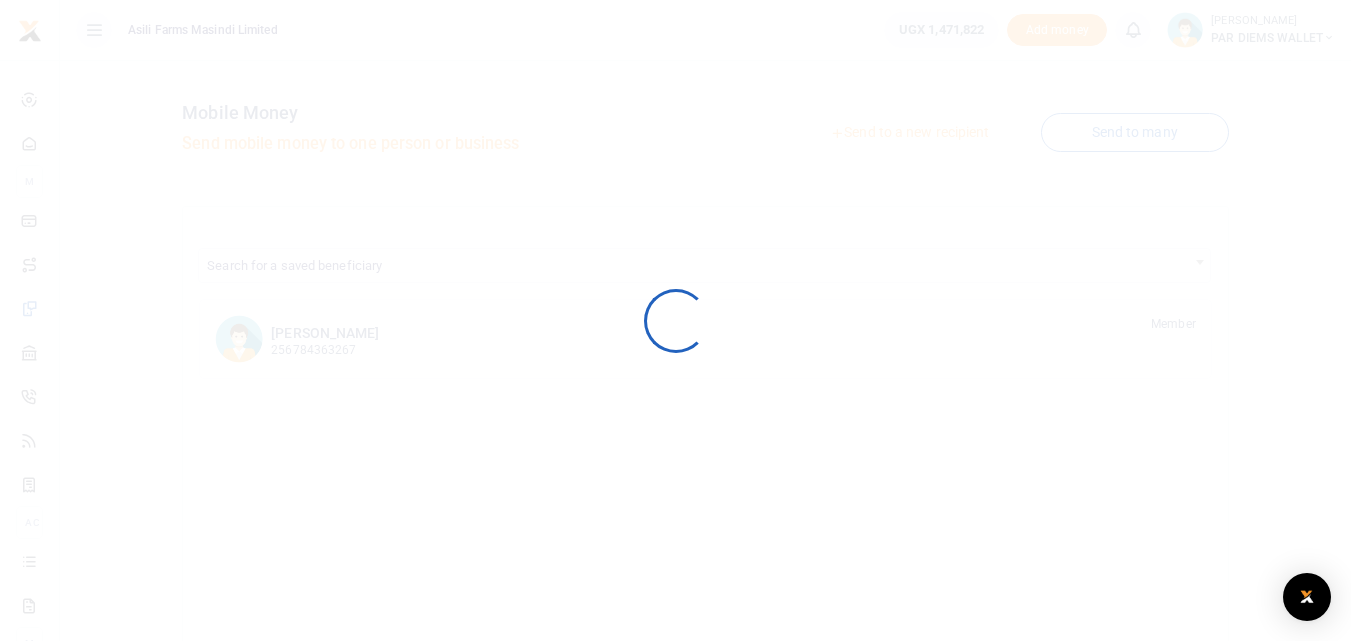 scroll, scrollTop: 0, scrollLeft: 0, axis: both 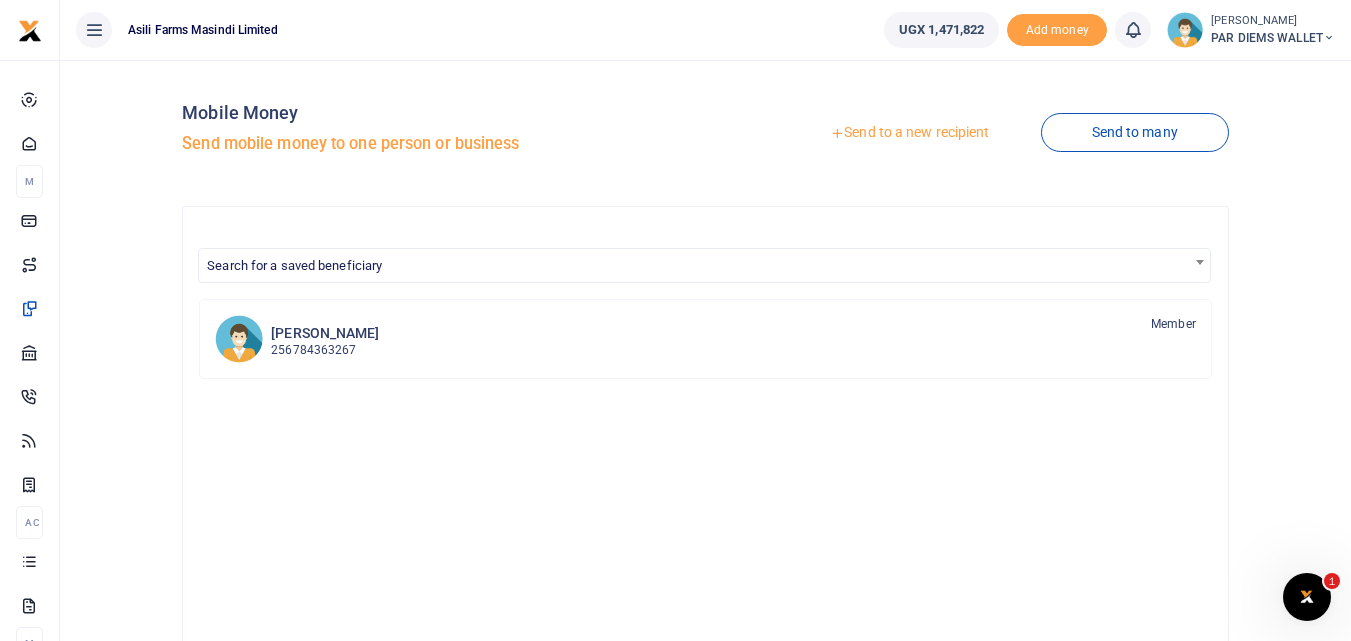 click on "Send to a new recipient" at bounding box center [909, 133] 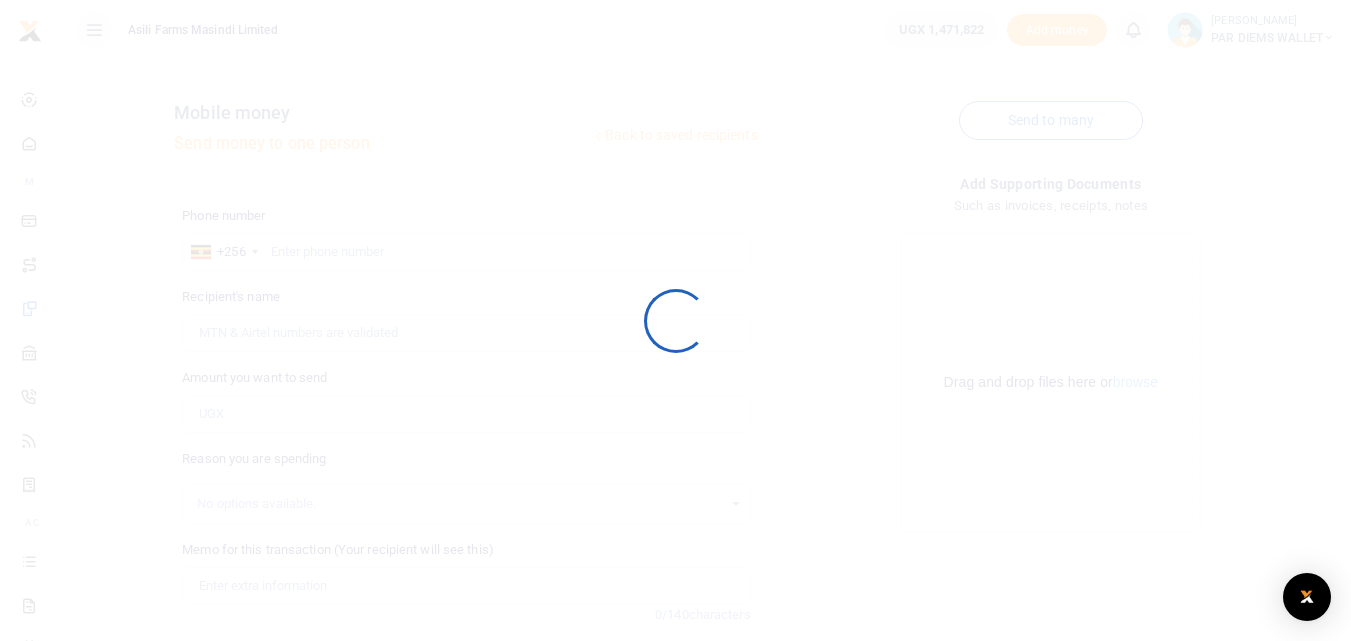 scroll, scrollTop: 0, scrollLeft: 0, axis: both 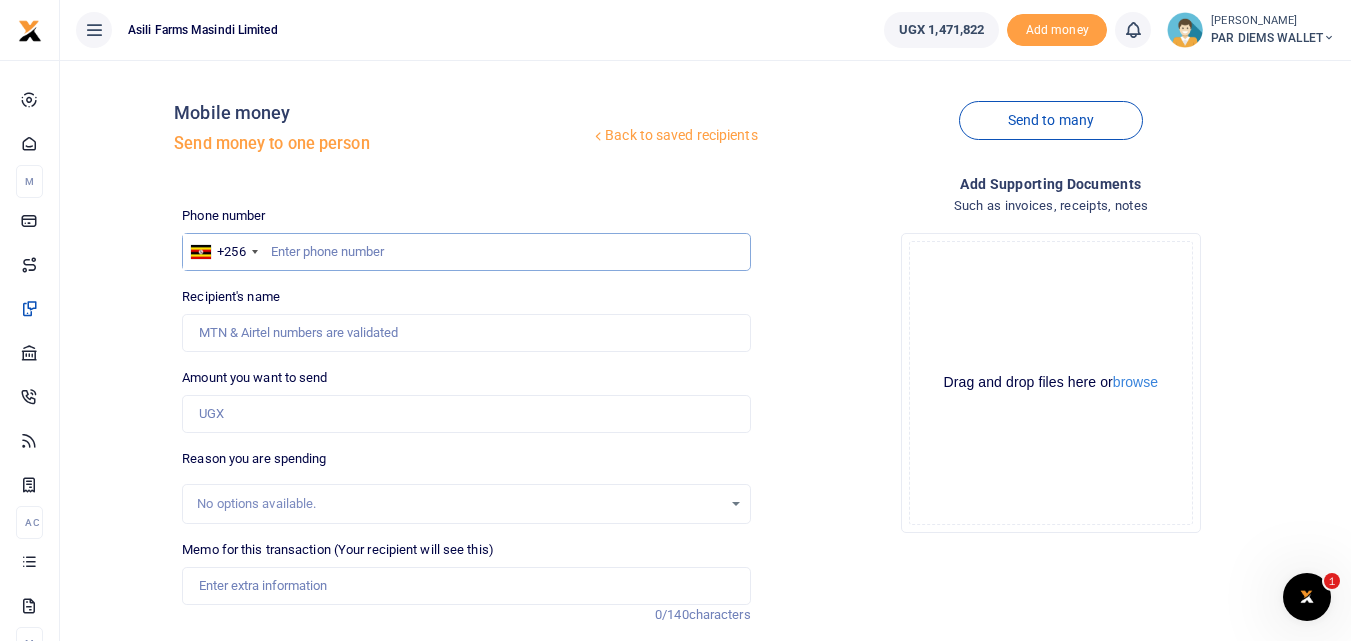click at bounding box center [466, 252] 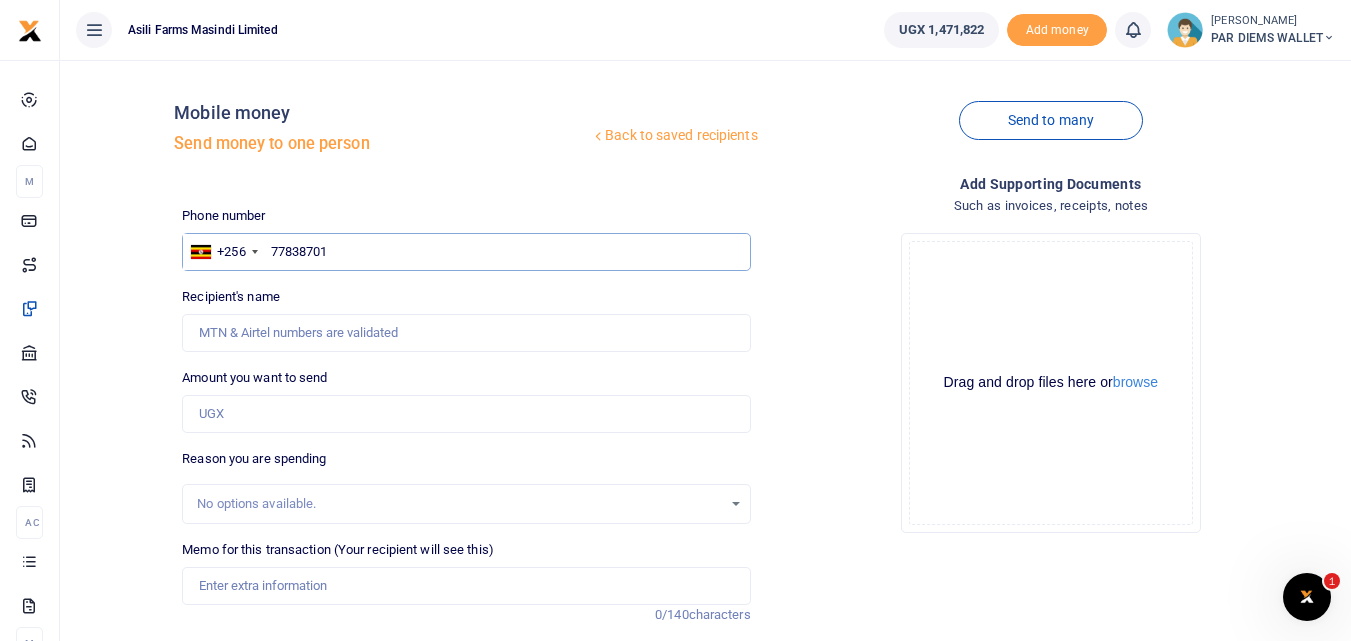 type on "778387011" 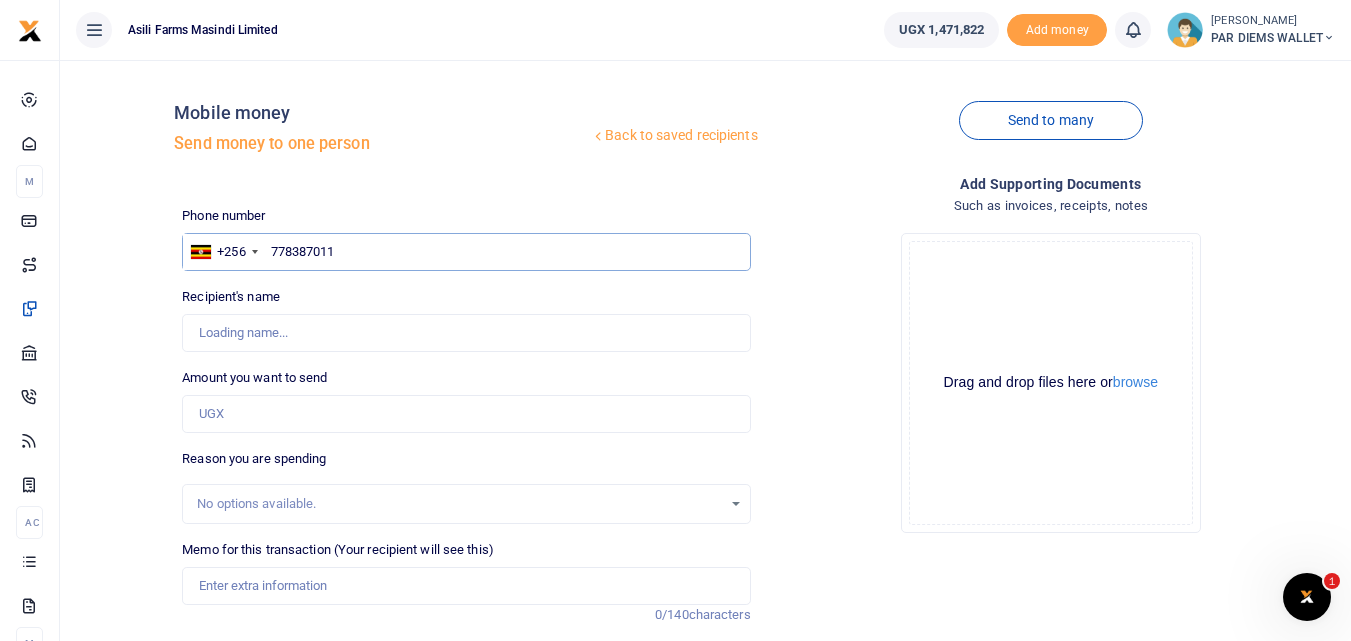 type on "Yahaya Bwambale" 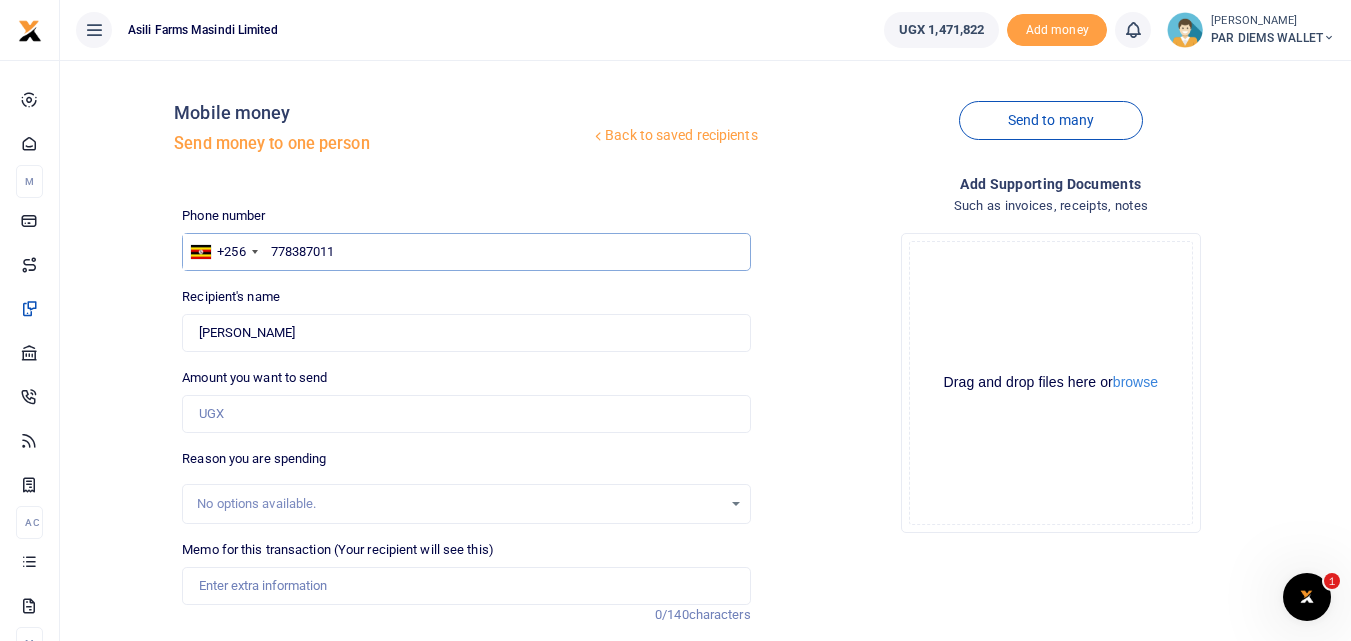 type on "778387011" 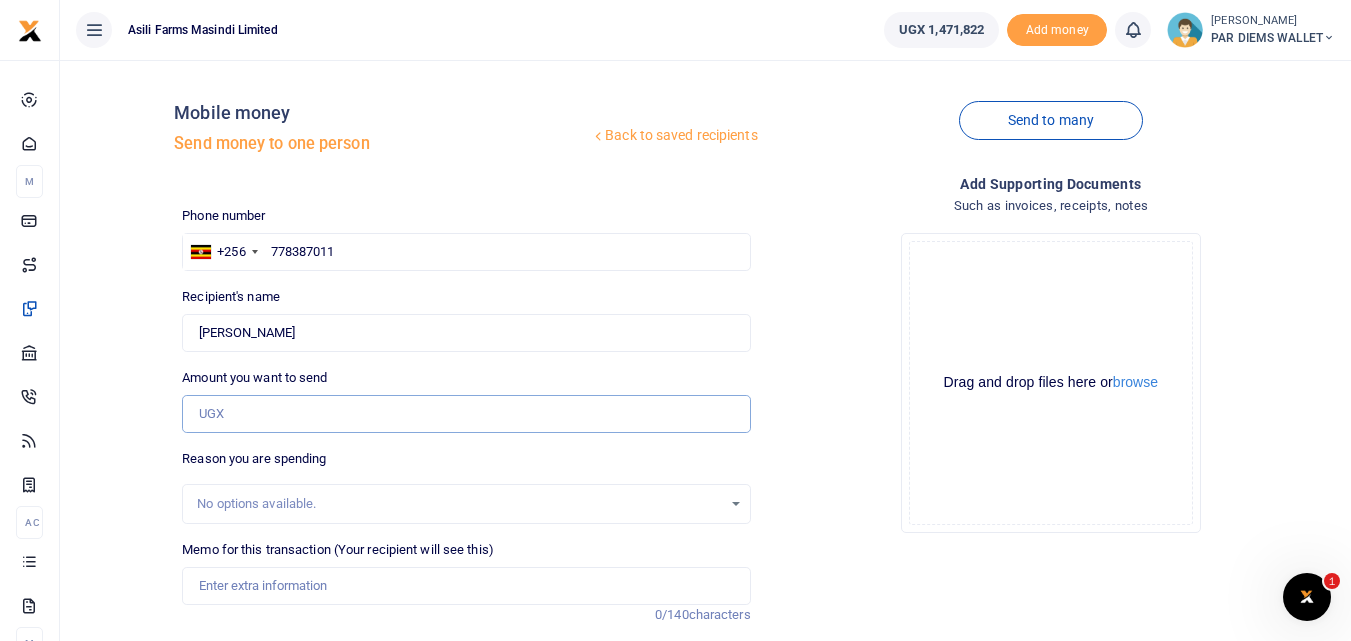 click on "Amount you want to send" at bounding box center (466, 414) 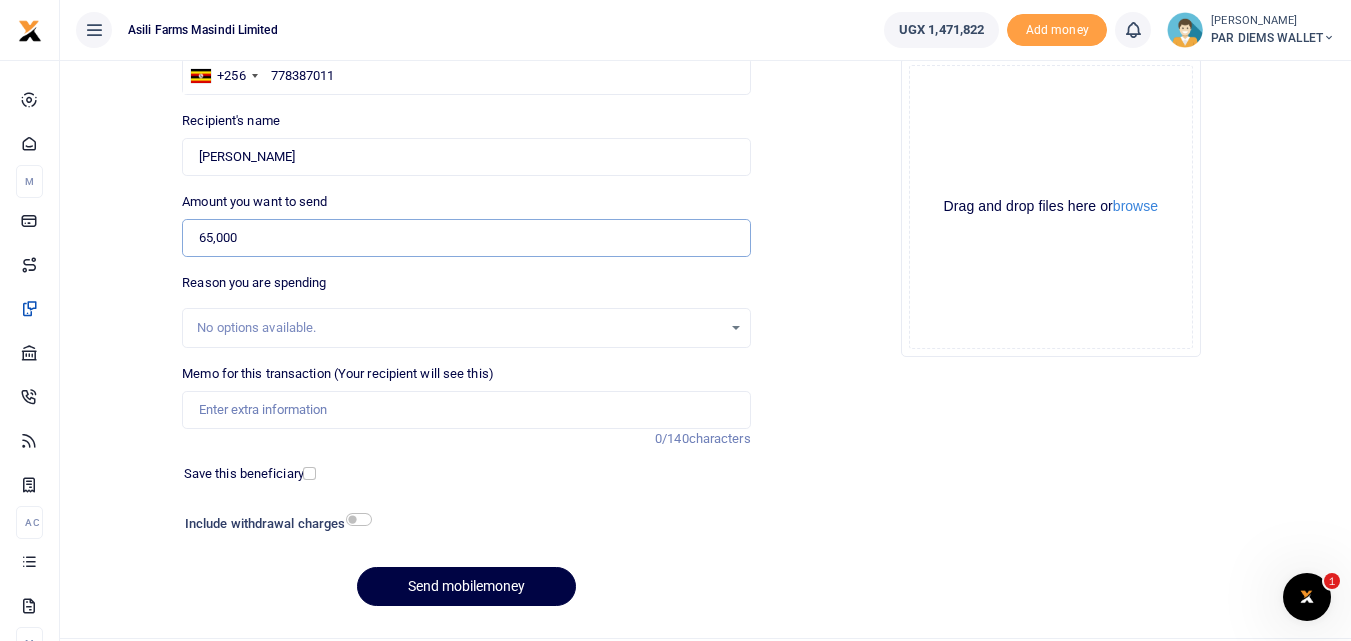 scroll, scrollTop: 179, scrollLeft: 0, axis: vertical 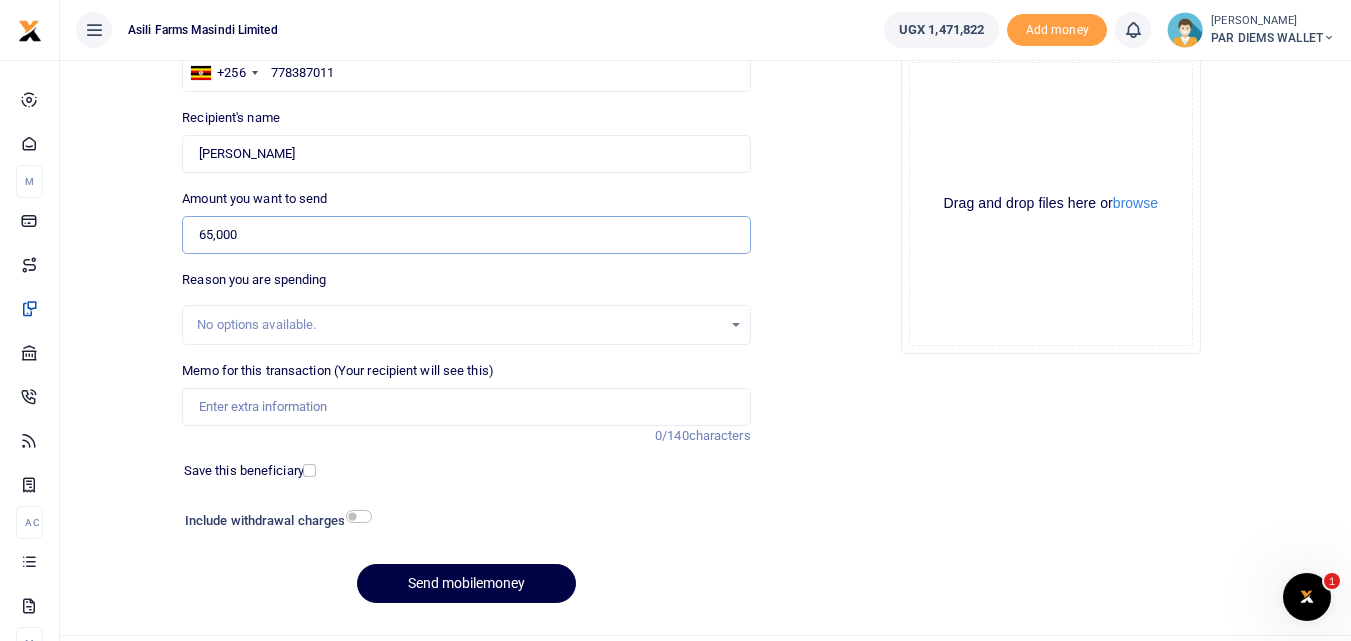 type on "65,000" 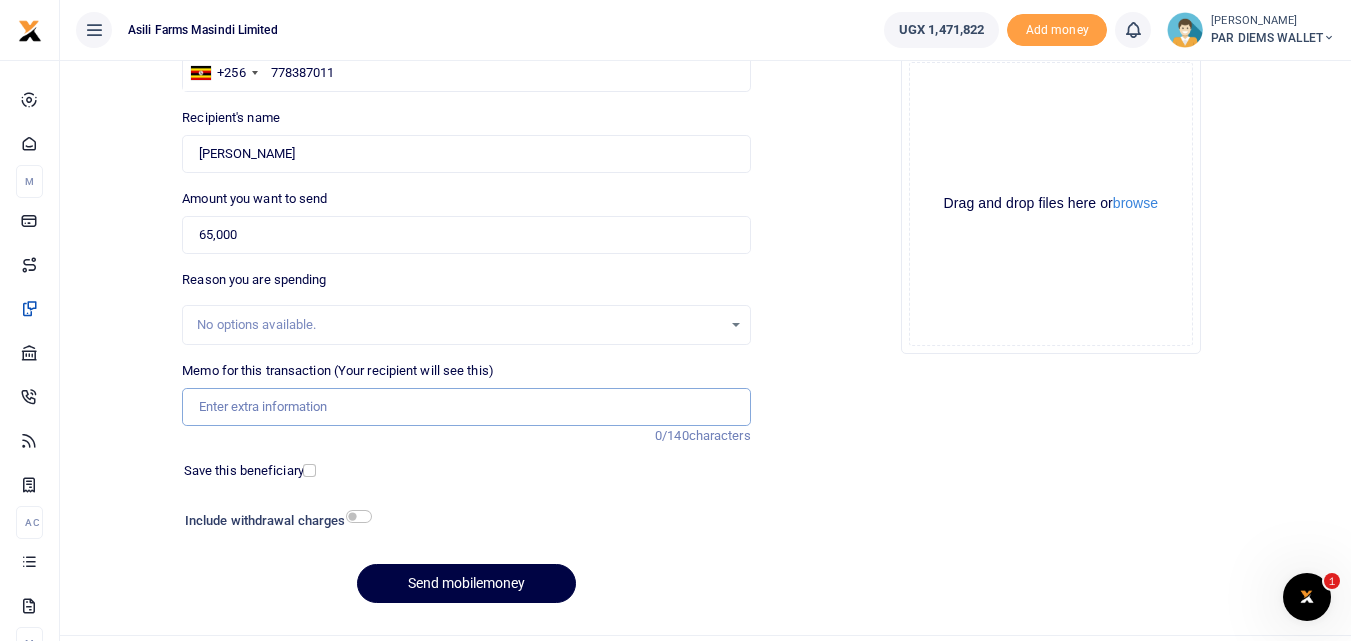 click on "Memo for this transaction (Your recipient will see this)" at bounding box center [466, 407] 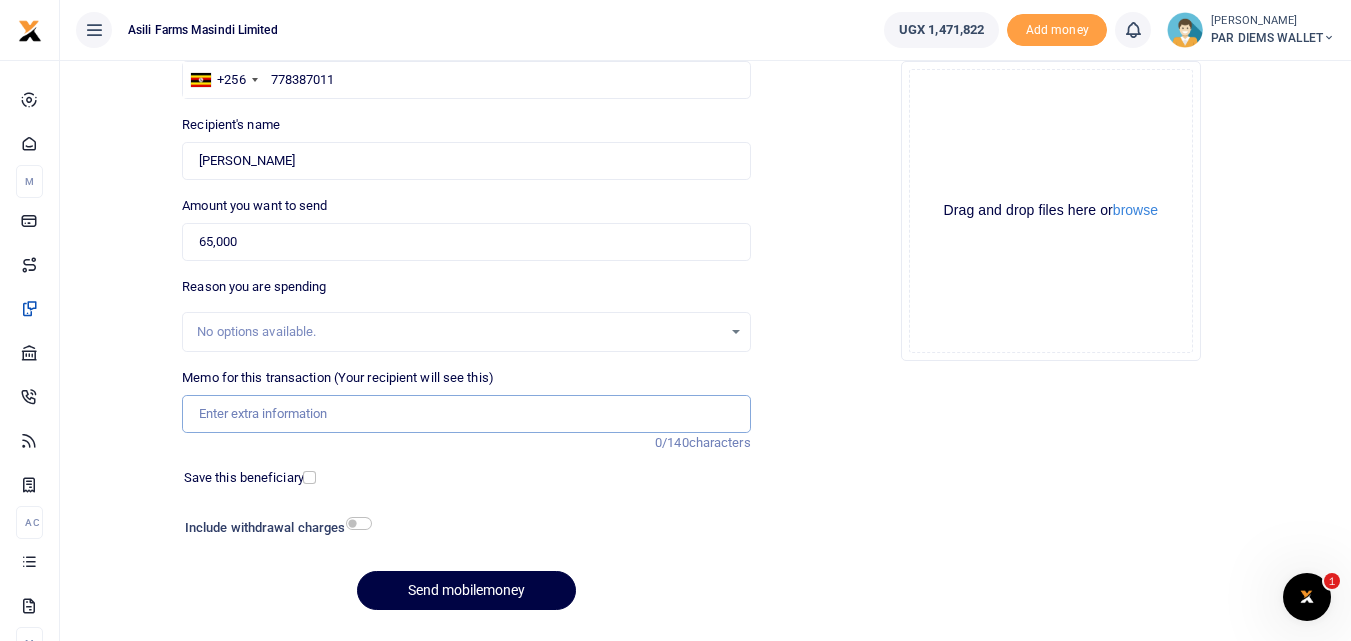 scroll, scrollTop: 176, scrollLeft: 0, axis: vertical 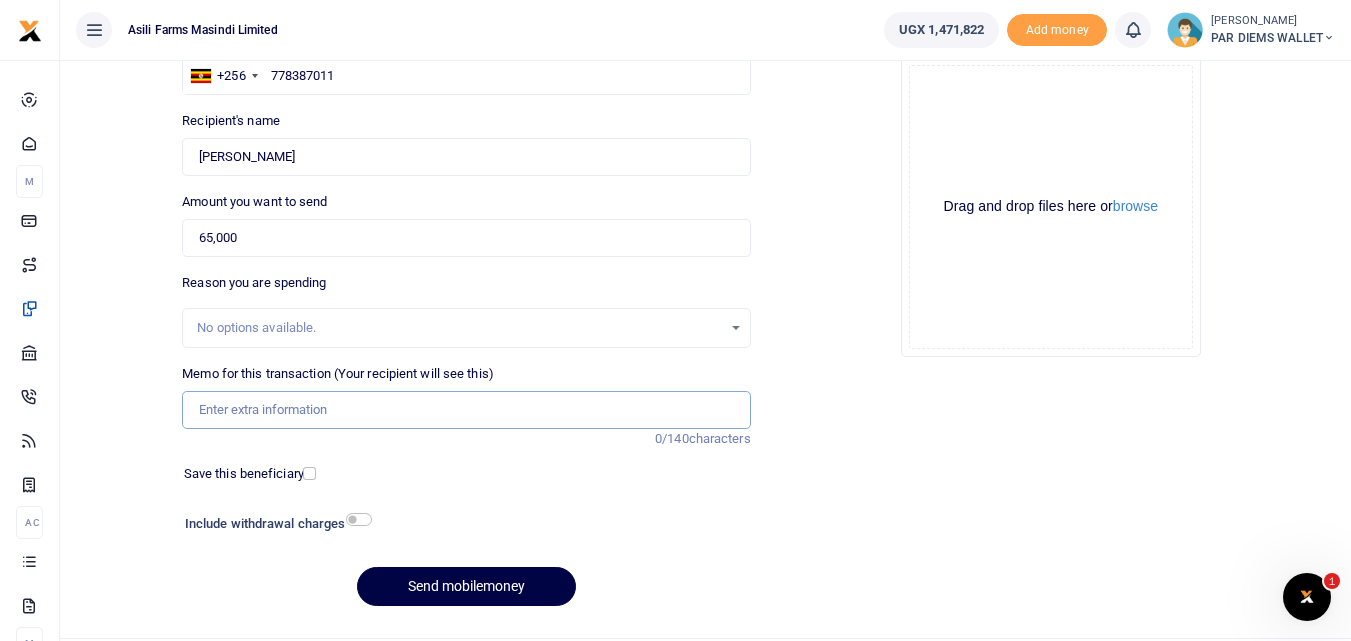 click on "Memo for this transaction (Your recipient will see this)" at bounding box center (466, 410) 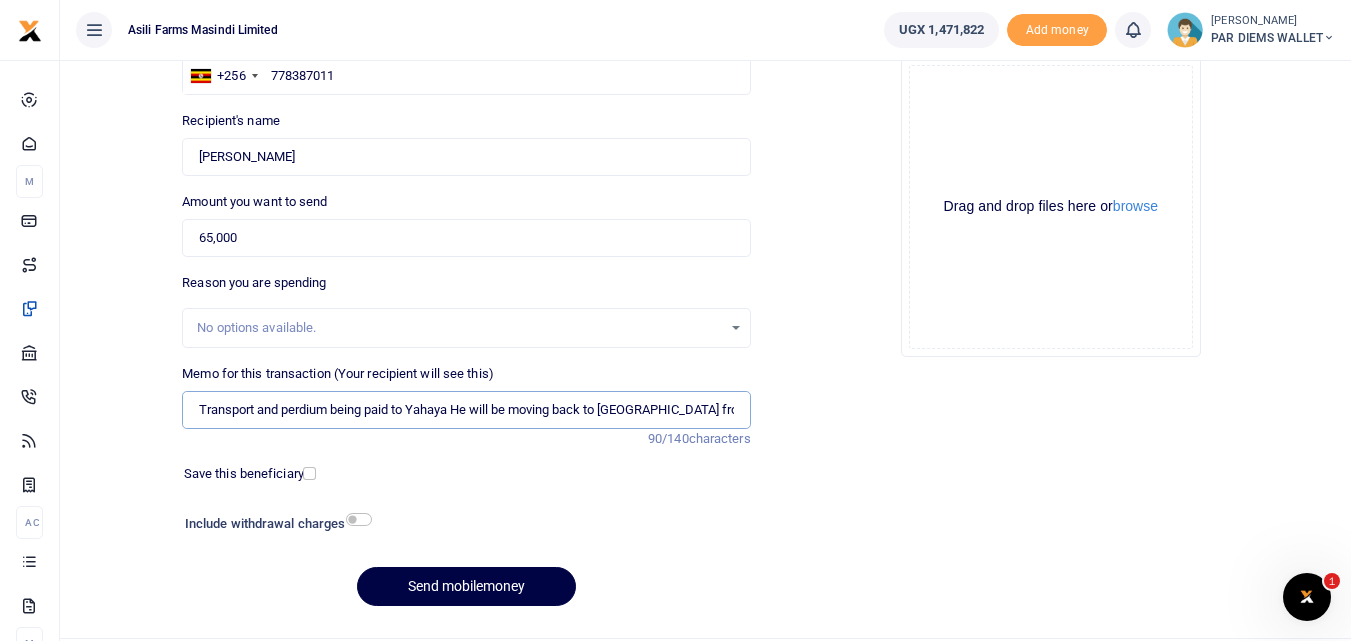 type on "Transport and perdium being paid to Yahaya He will be moving back to Kilak from his Leave" 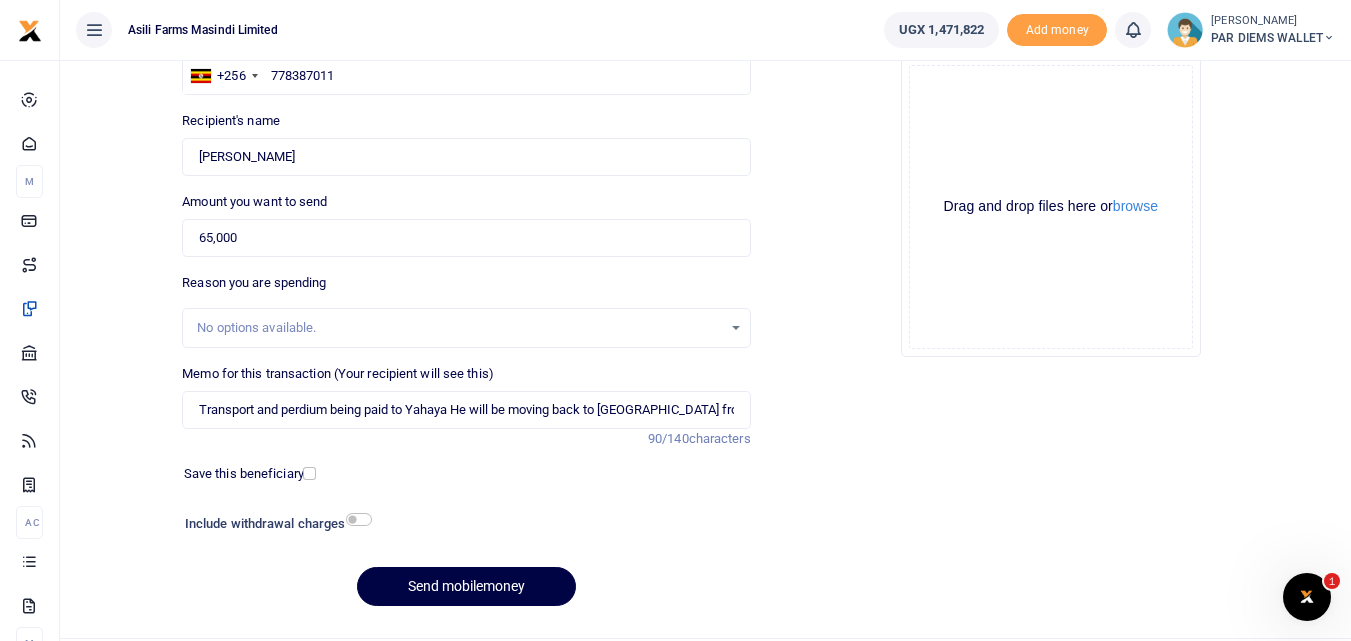 click on "Drag and drop files here or  browse Powered by  Uppy" 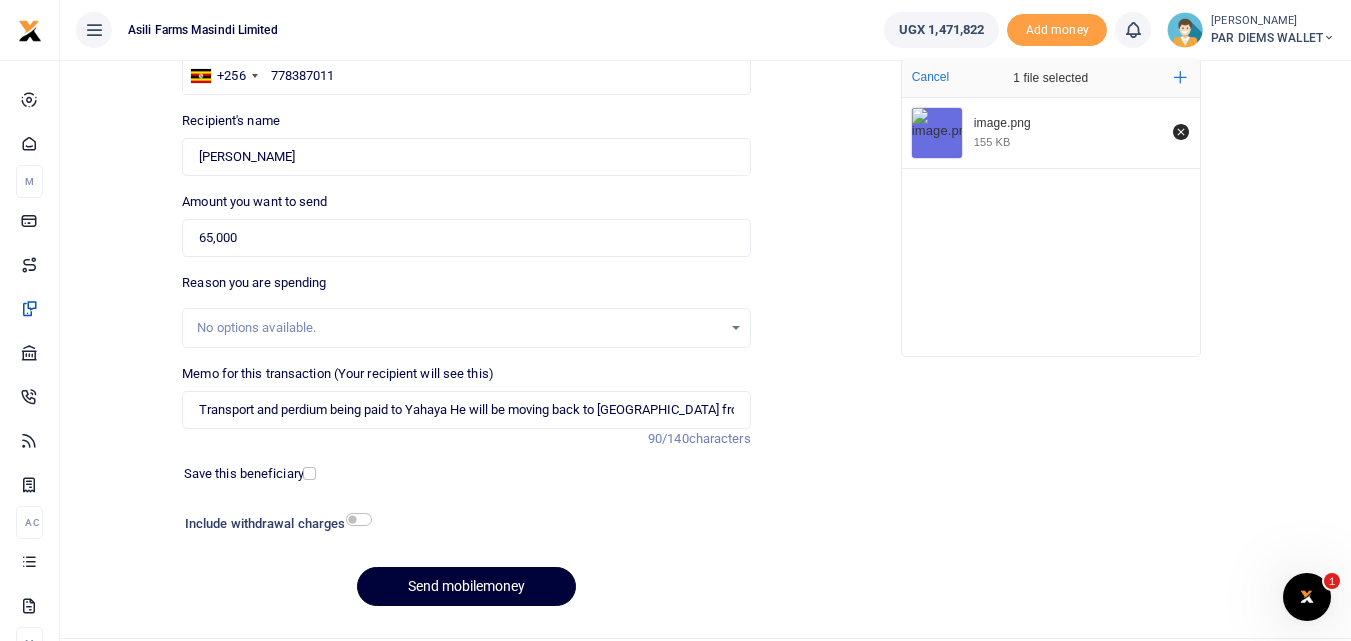 click on "Send mobilemoney" at bounding box center (466, 586) 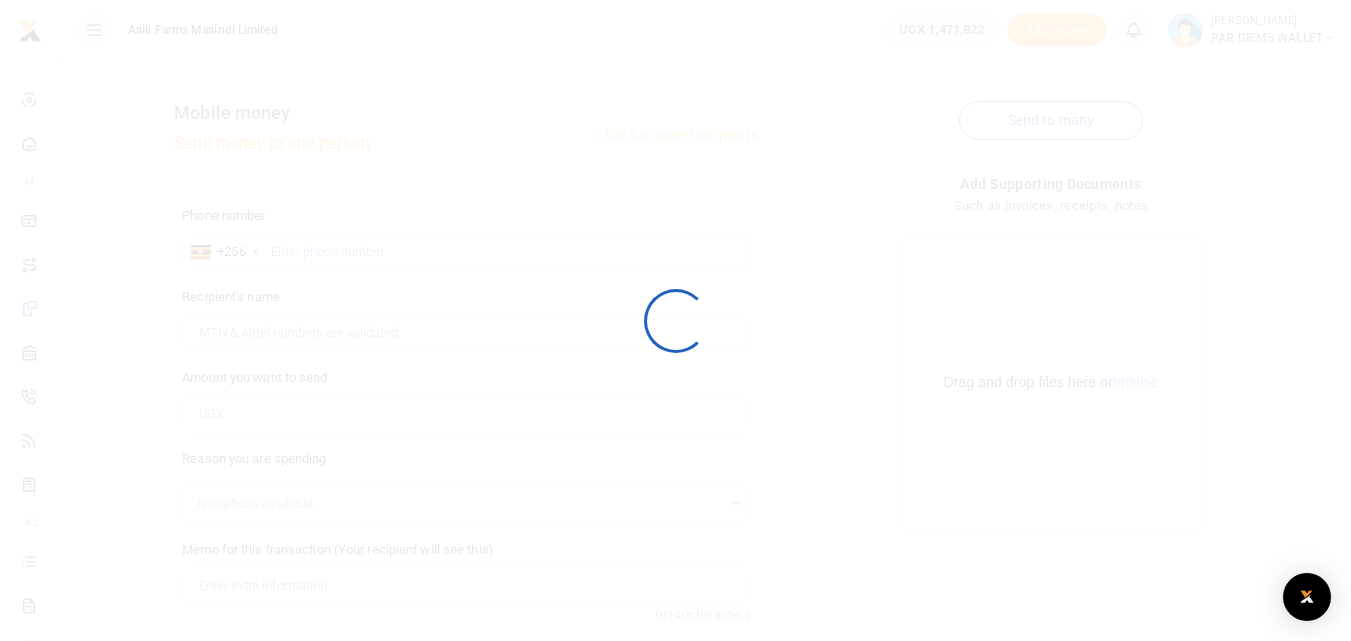 scroll, scrollTop: 176, scrollLeft: 0, axis: vertical 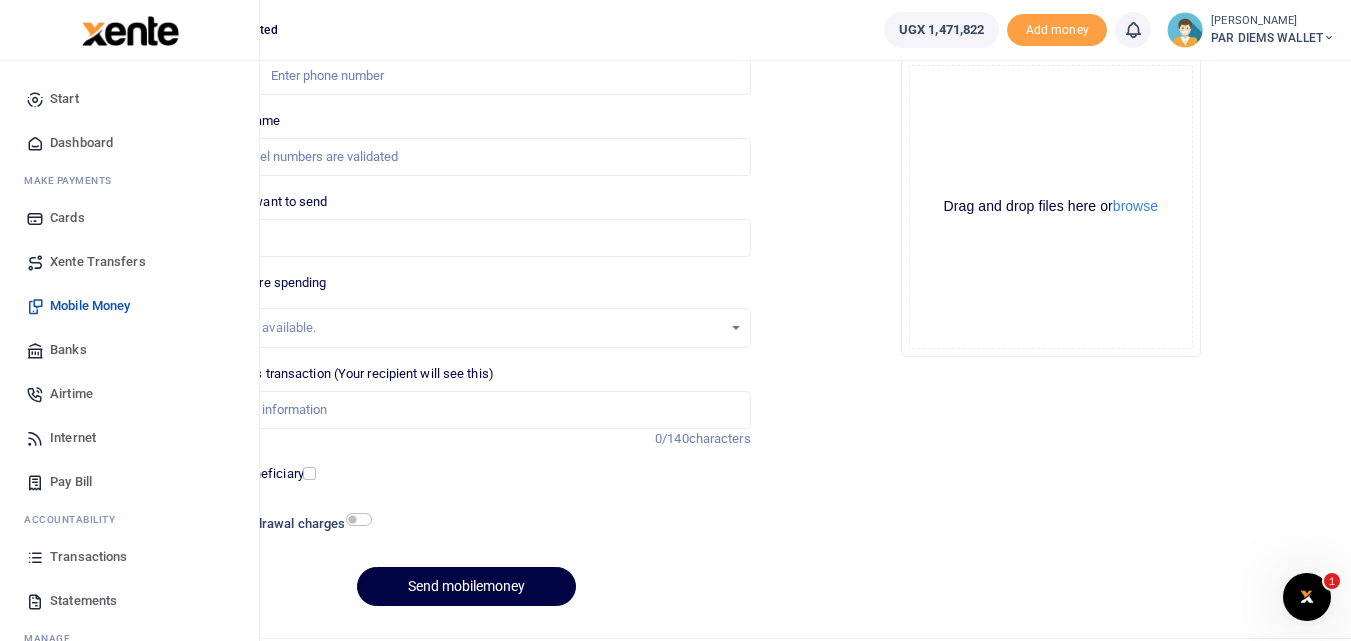 click at bounding box center (35, 557) 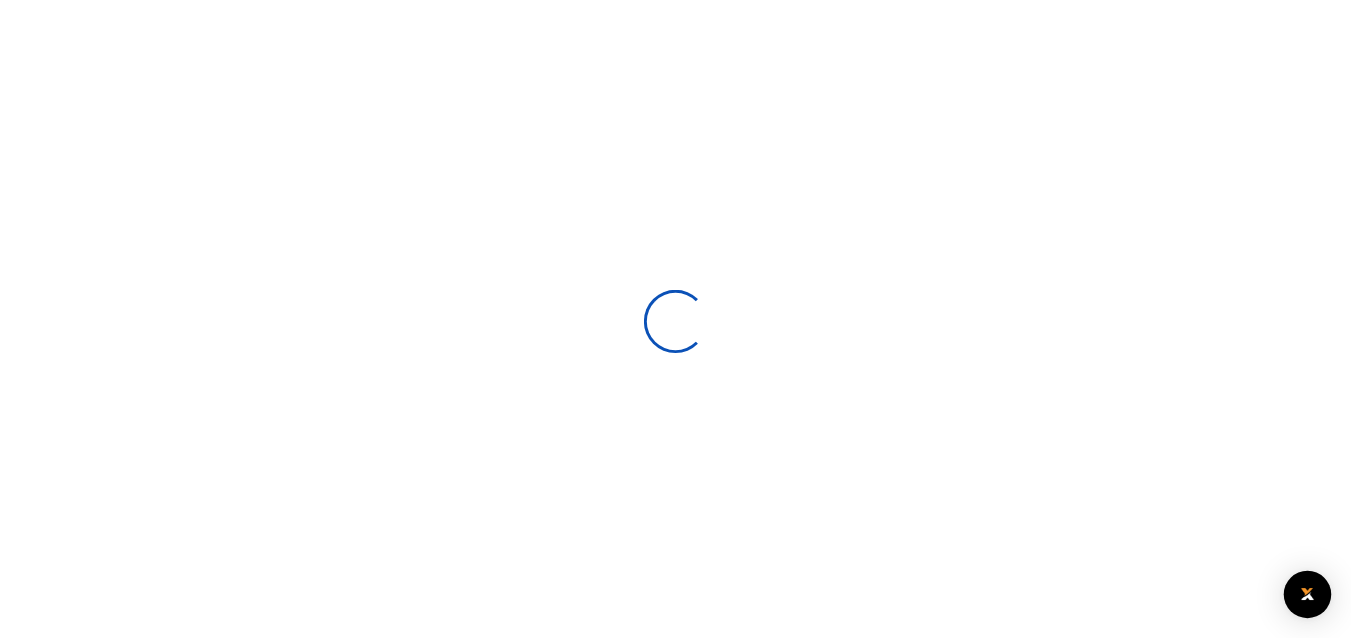 scroll, scrollTop: 0, scrollLeft: 0, axis: both 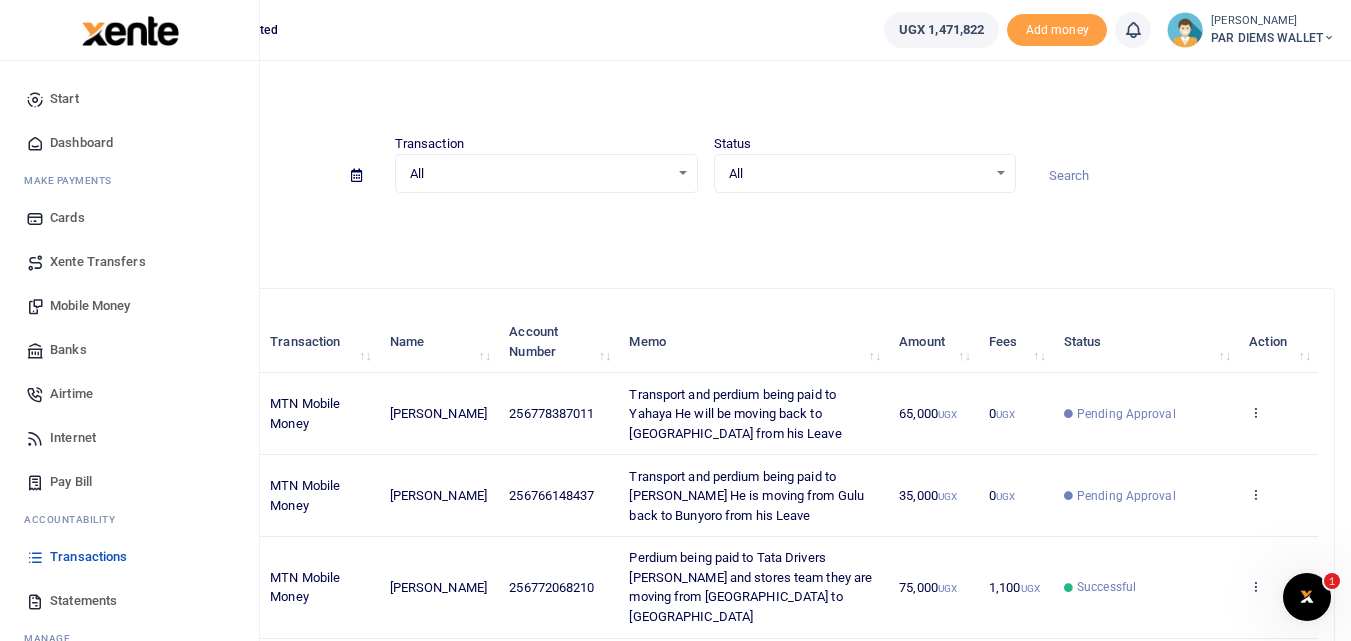 click on "Mobile Money" at bounding box center [90, 306] 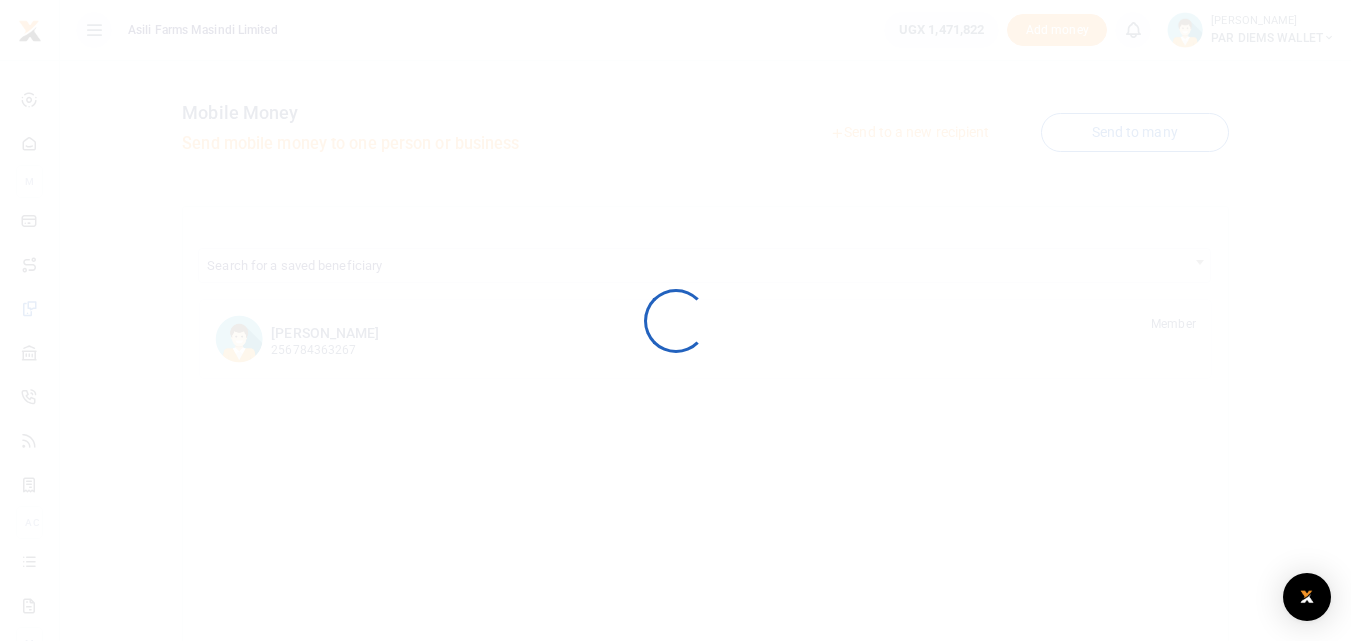scroll, scrollTop: 0, scrollLeft: 0, axis: both 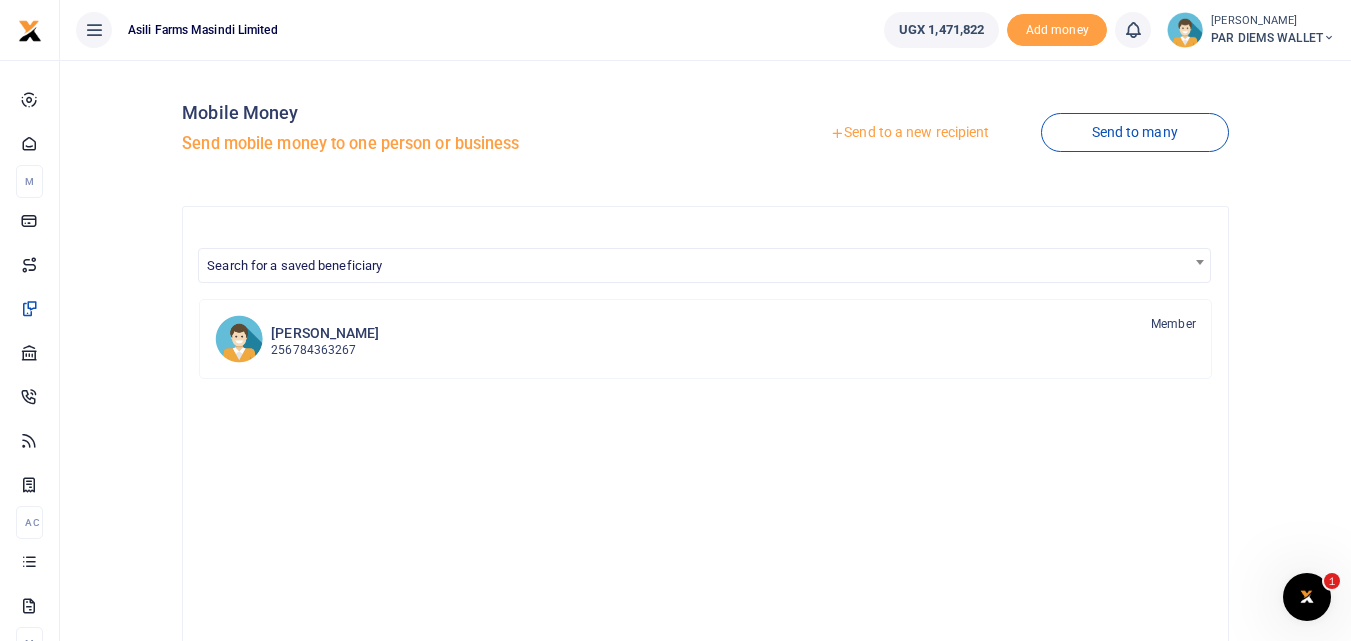 click on "Send to a new recipient" at bounding box center (909, 133) 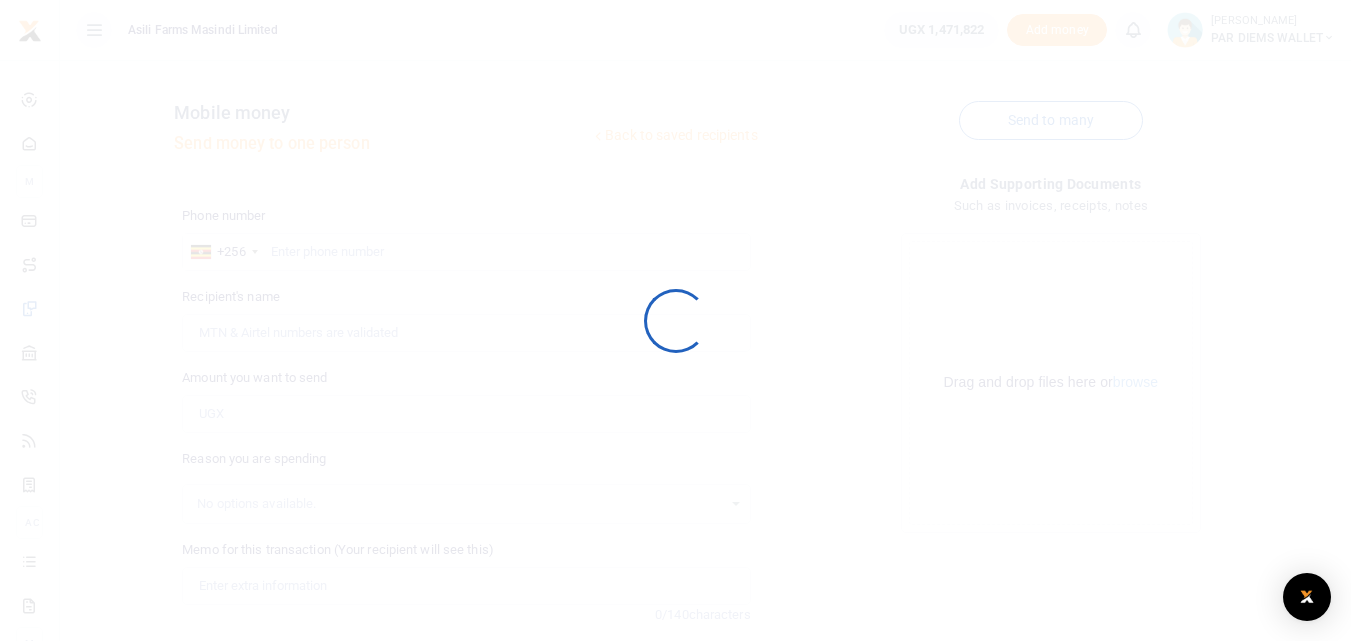 scroll, scrollTop: 0, scrollLeft: 0, axis: both 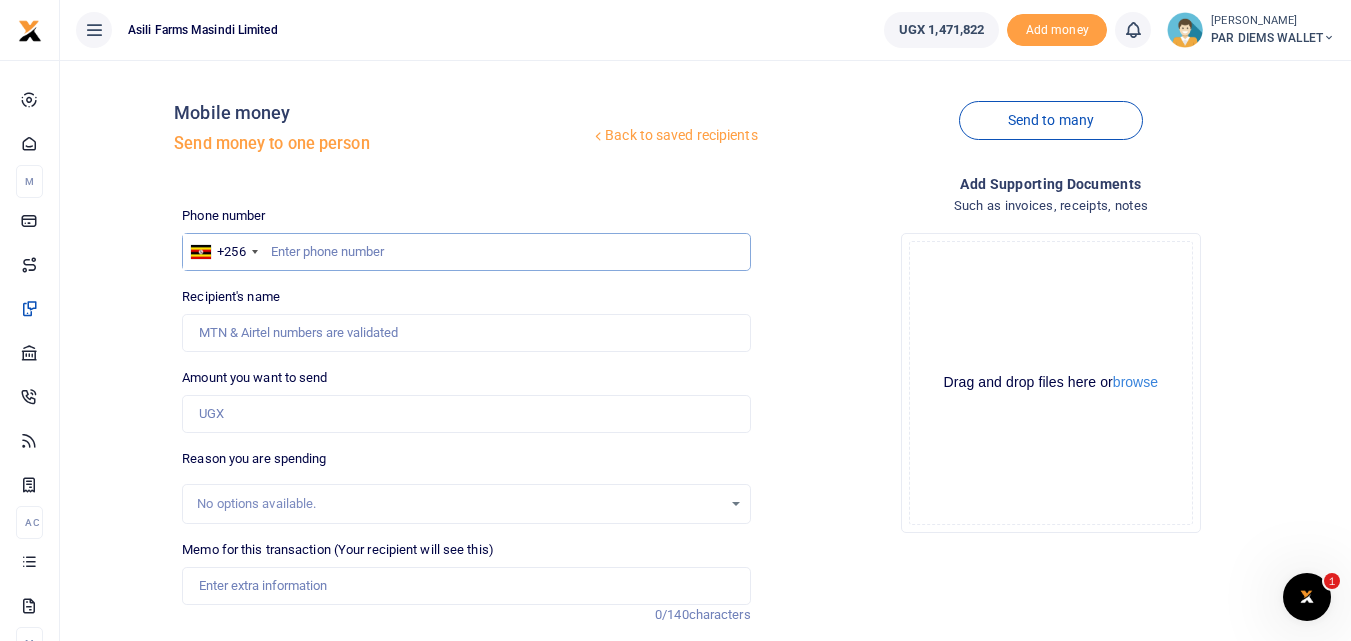 click at bounding box center [466, 252] 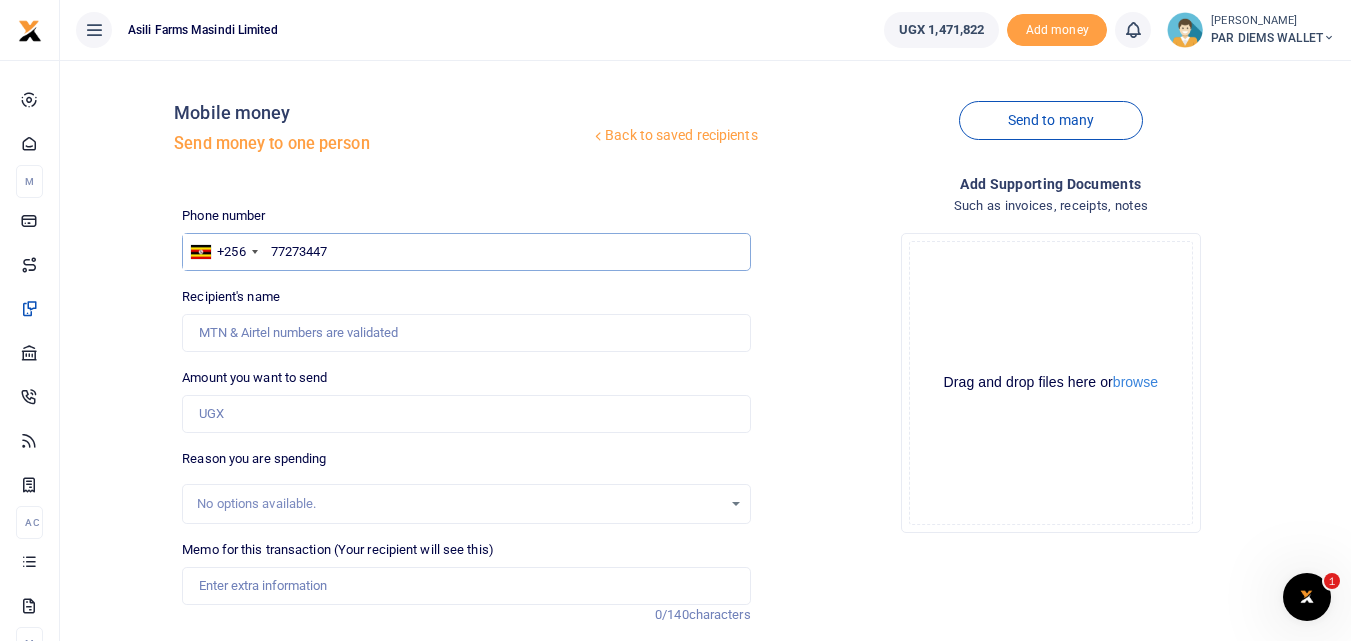 type on "772734474" 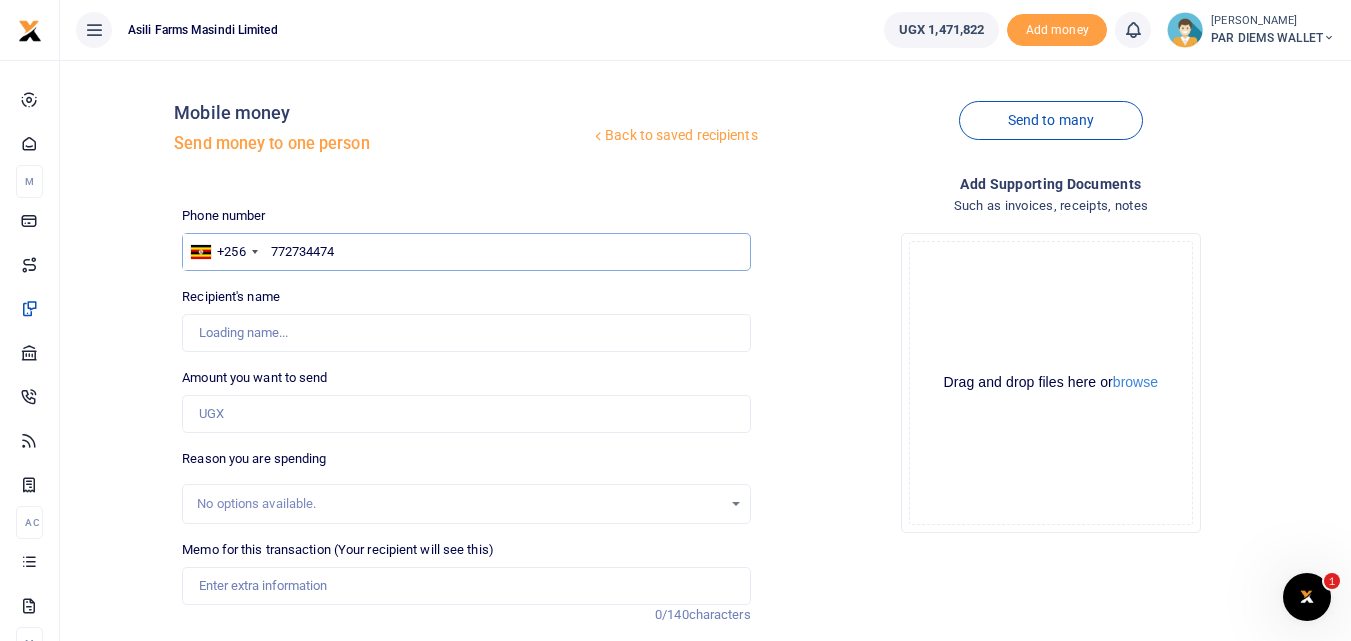 type on "Alex Leka Ebucu" 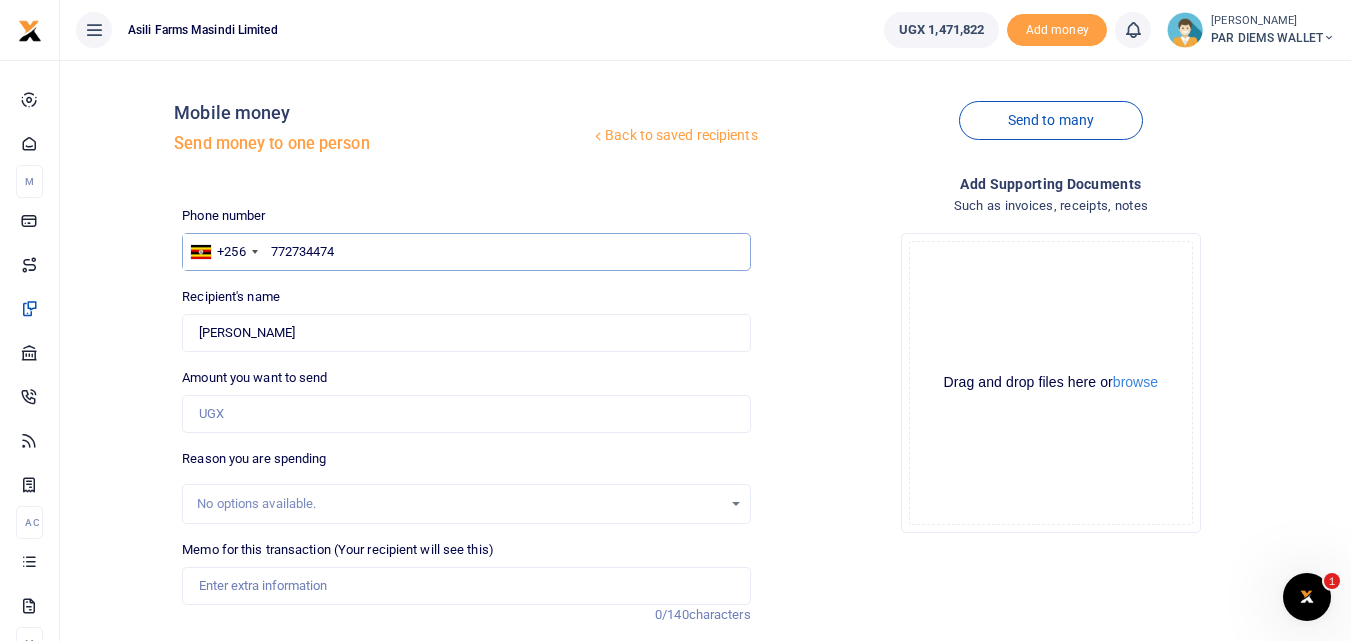 type on "772734474" 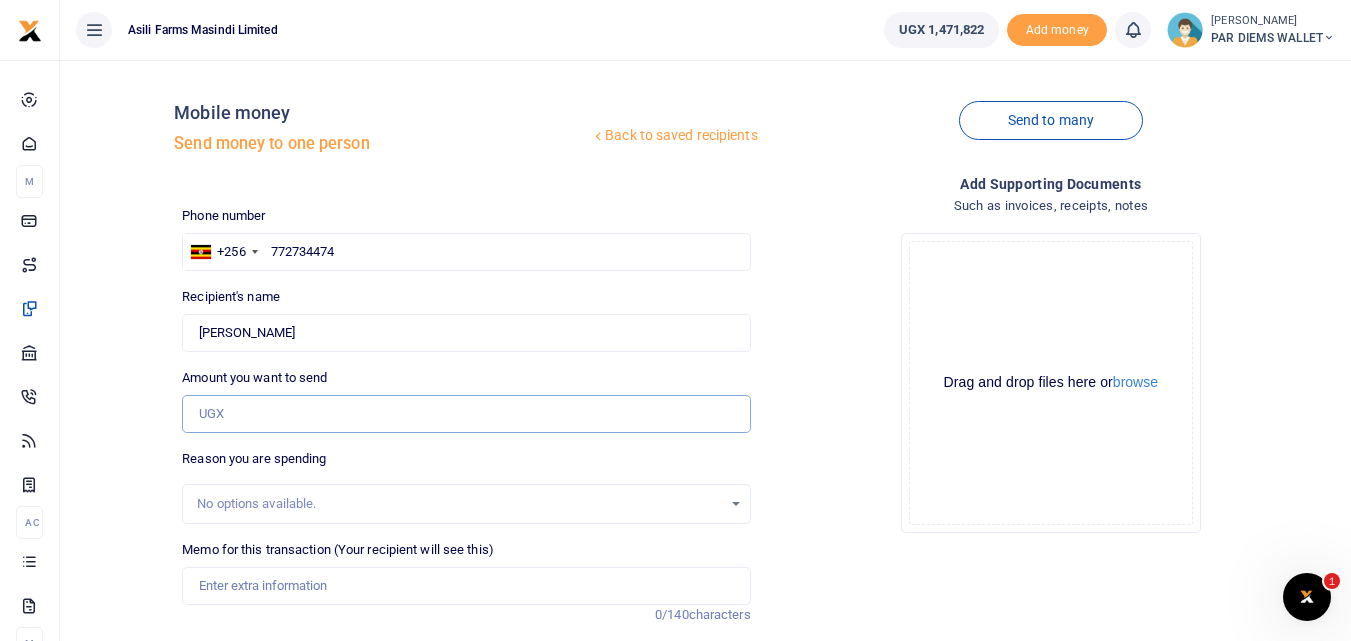 click on "Amount you want to send" at bounding box center (466, 414) 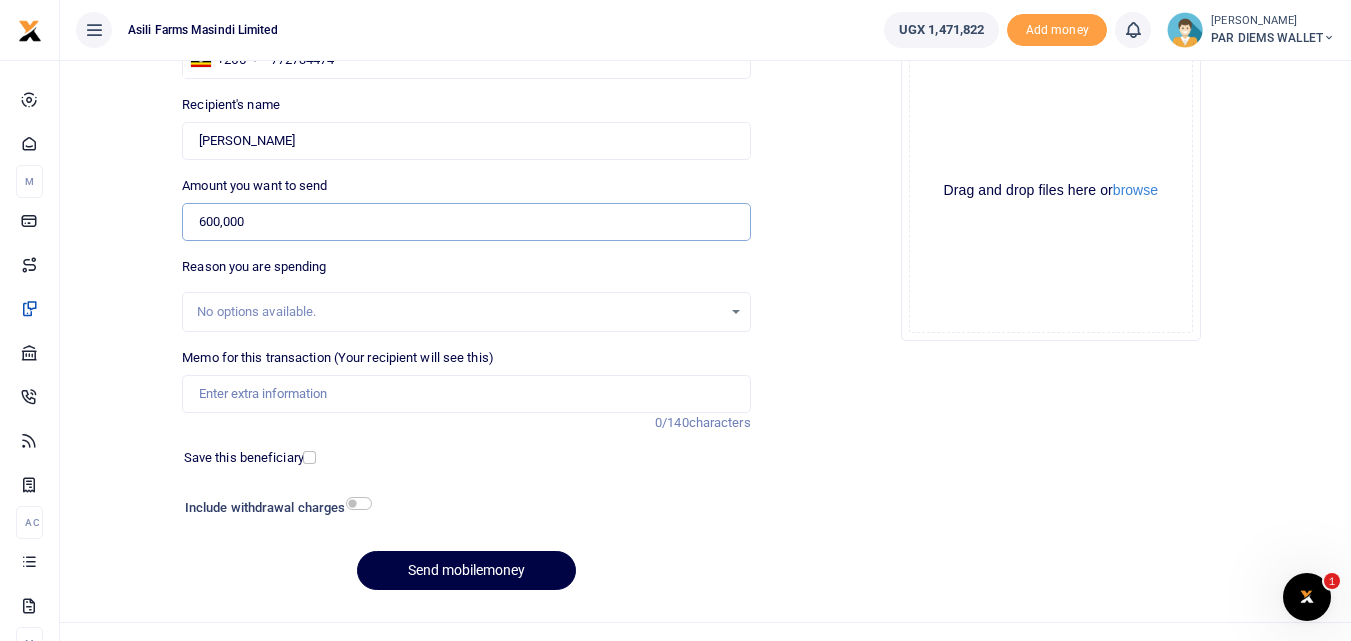 scroll, scrollTop: 191, scrollLeft: 0, axis: vertical 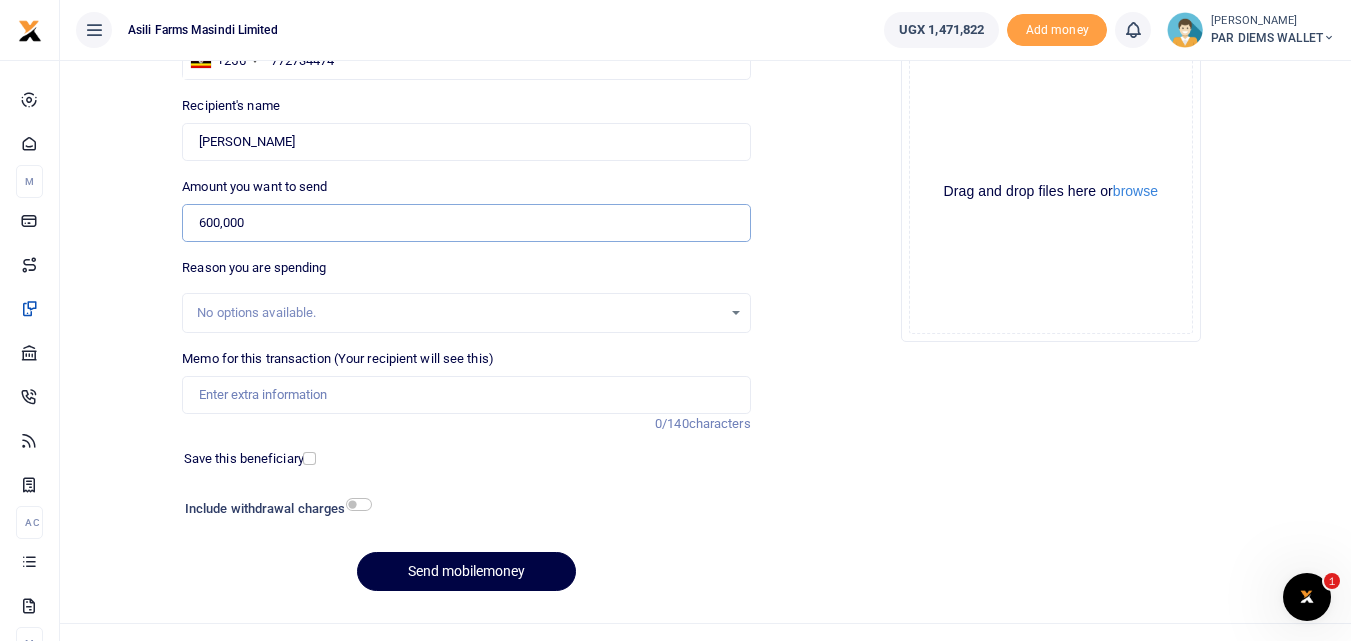 type on "600,000" 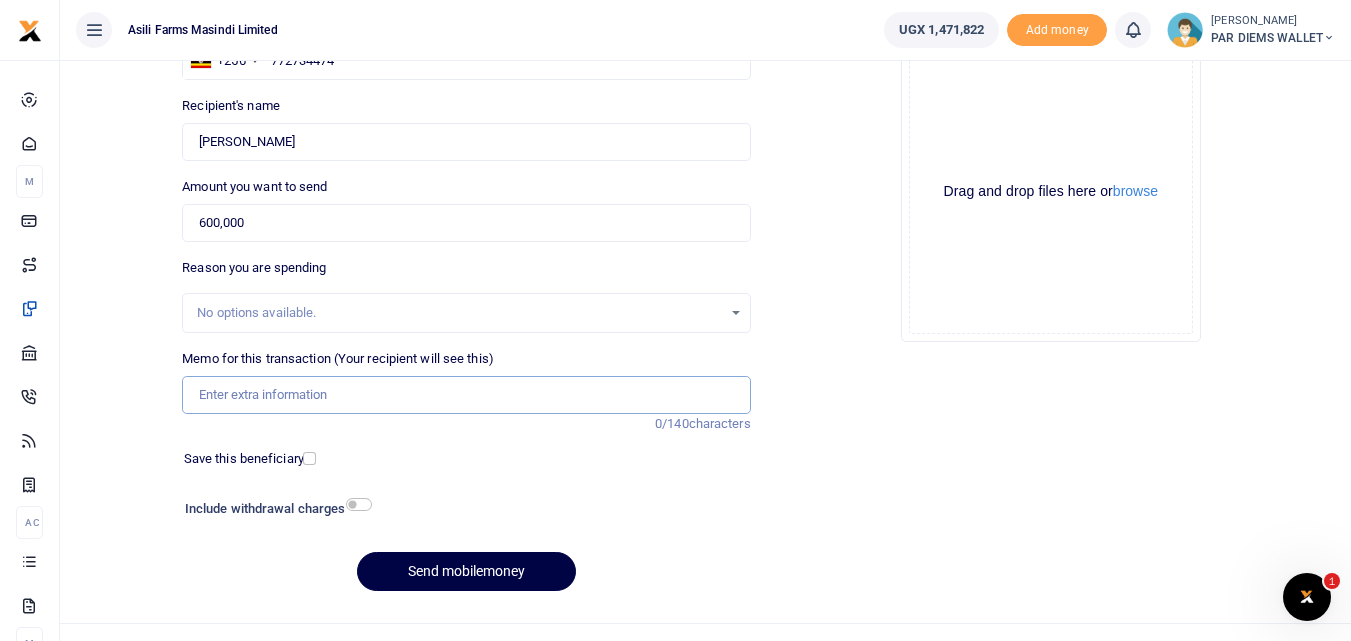 click on "Memo for this transaction (Your recipient will see this)" at bounding box center (466, 395) 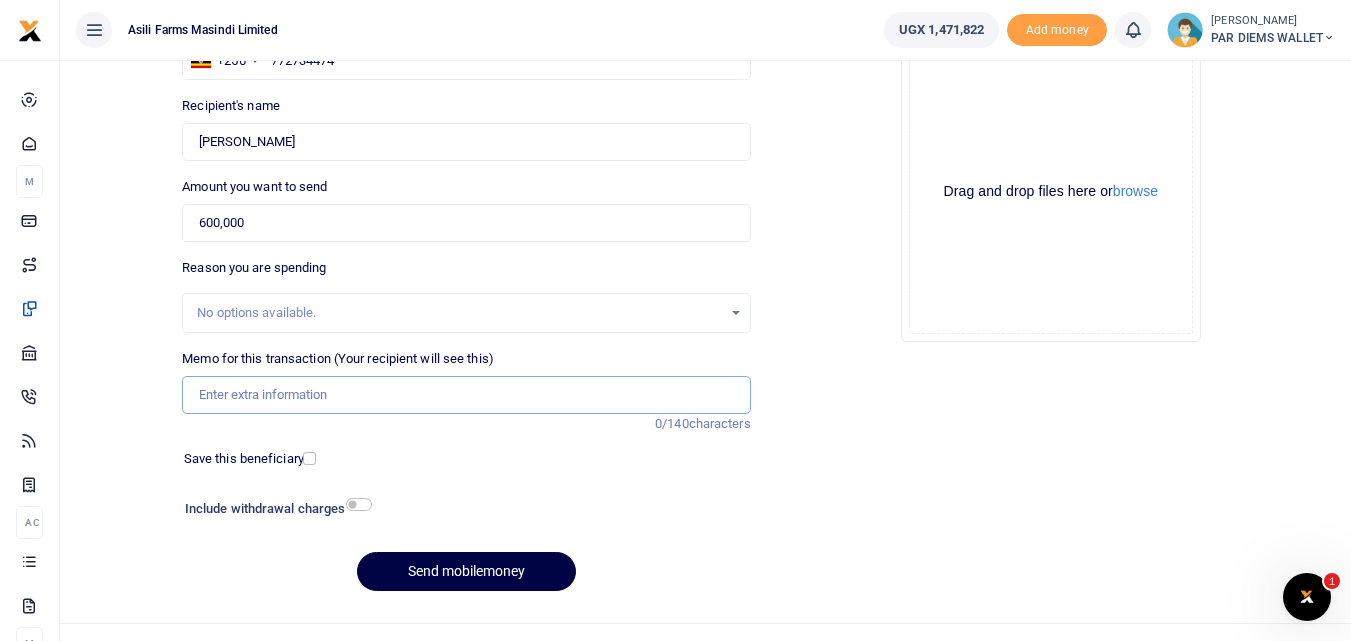 click on "Memo for this transaction (Your recipient will see this)" at bounding box center (466, 395) 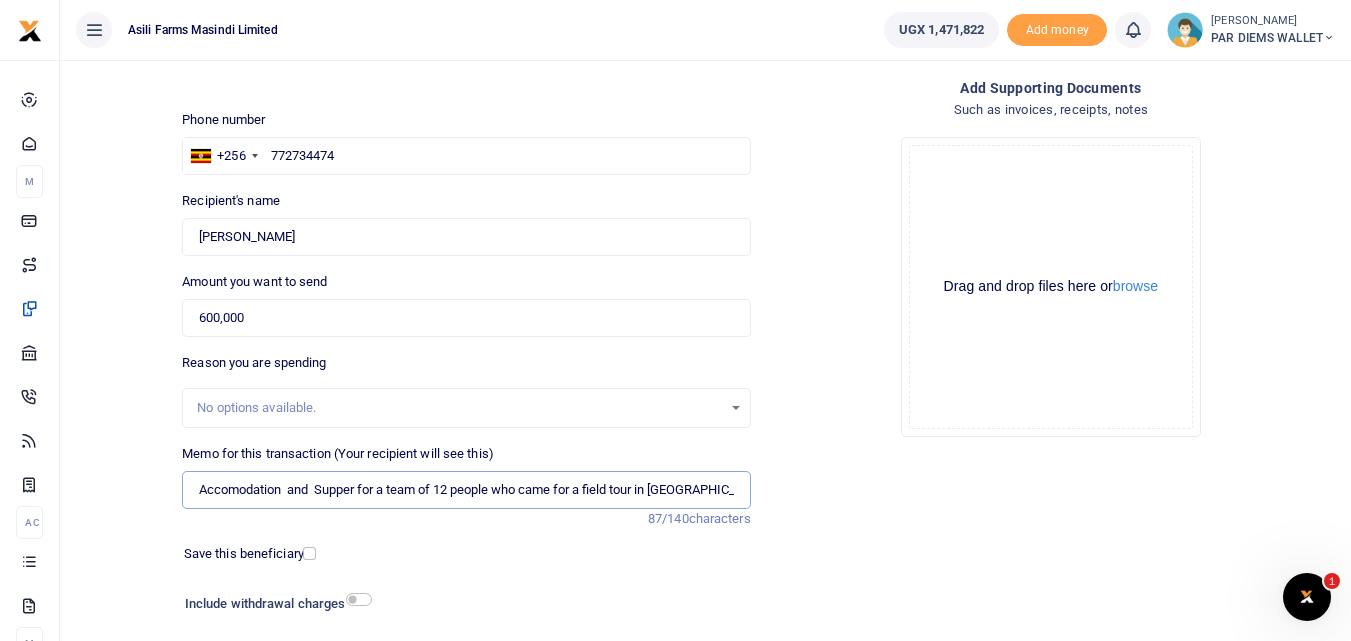 scroll, scrollTop: 95, scrollLeft: 0, axis: vertical 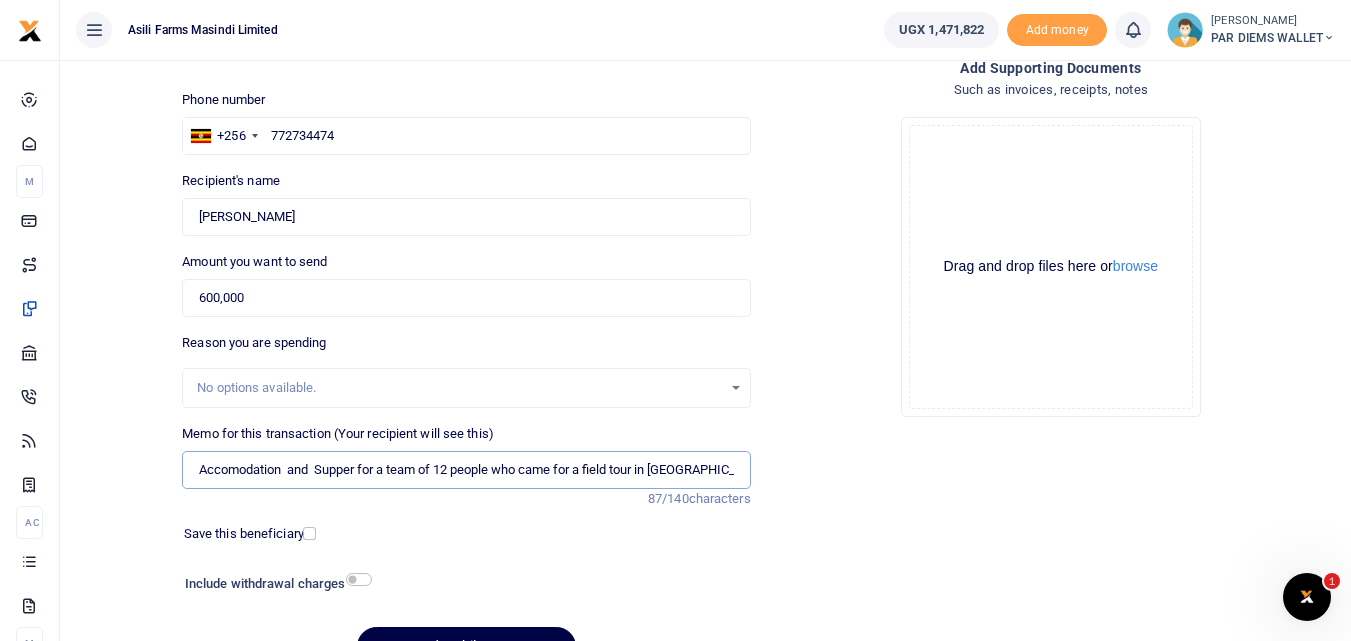 type on "Accomodation  and  Supper for a team of 12 people who came for a field tour in Bunyoro" 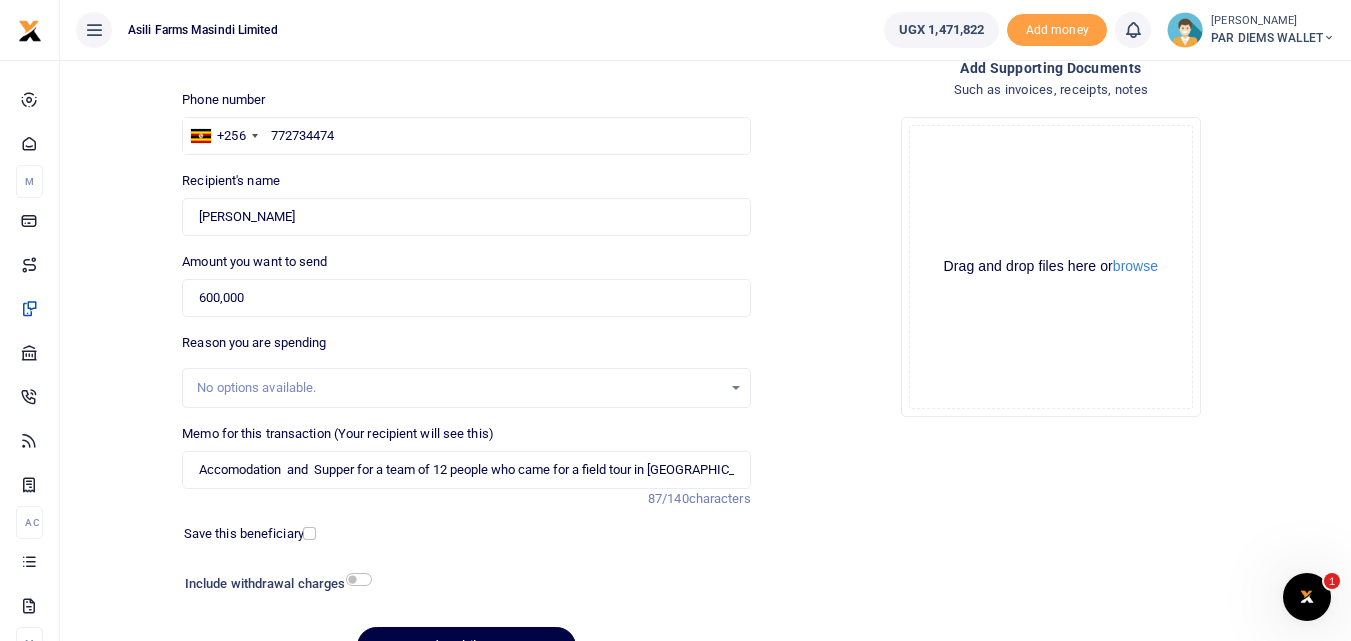 click on "Drag and drop files here or  browse Powered by  Uppy" 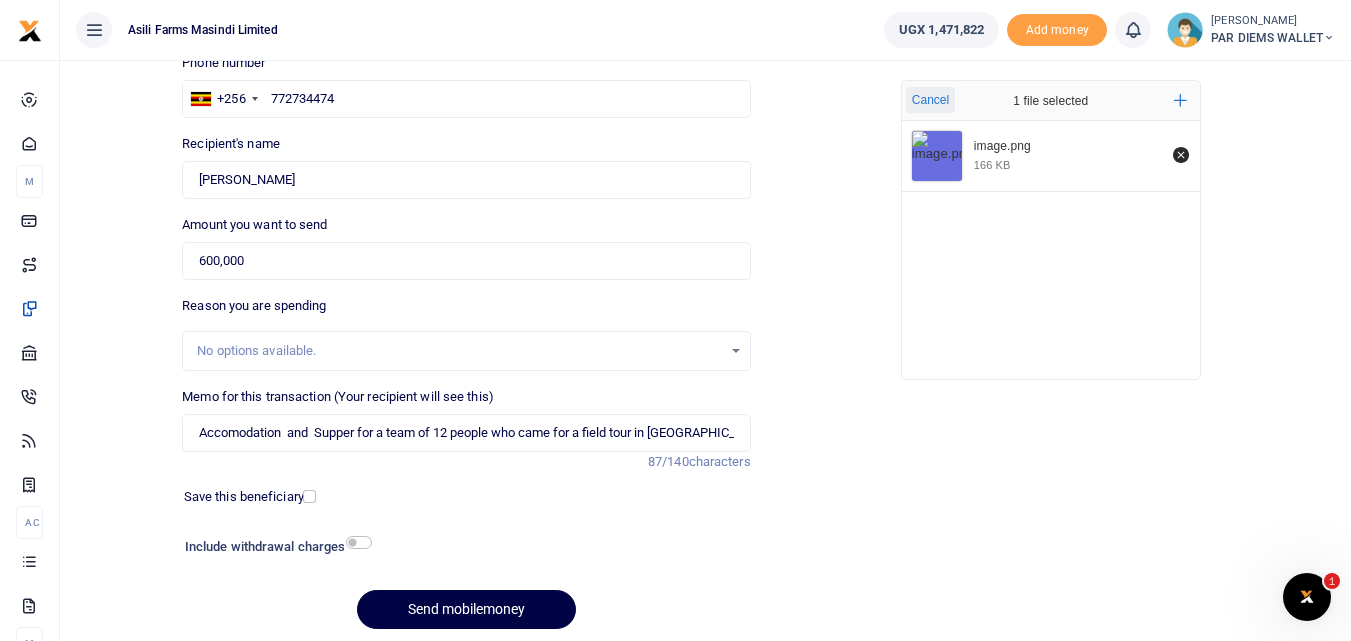 scroll, scrollTop: 163, scrollLeft: 0, axis: vertical 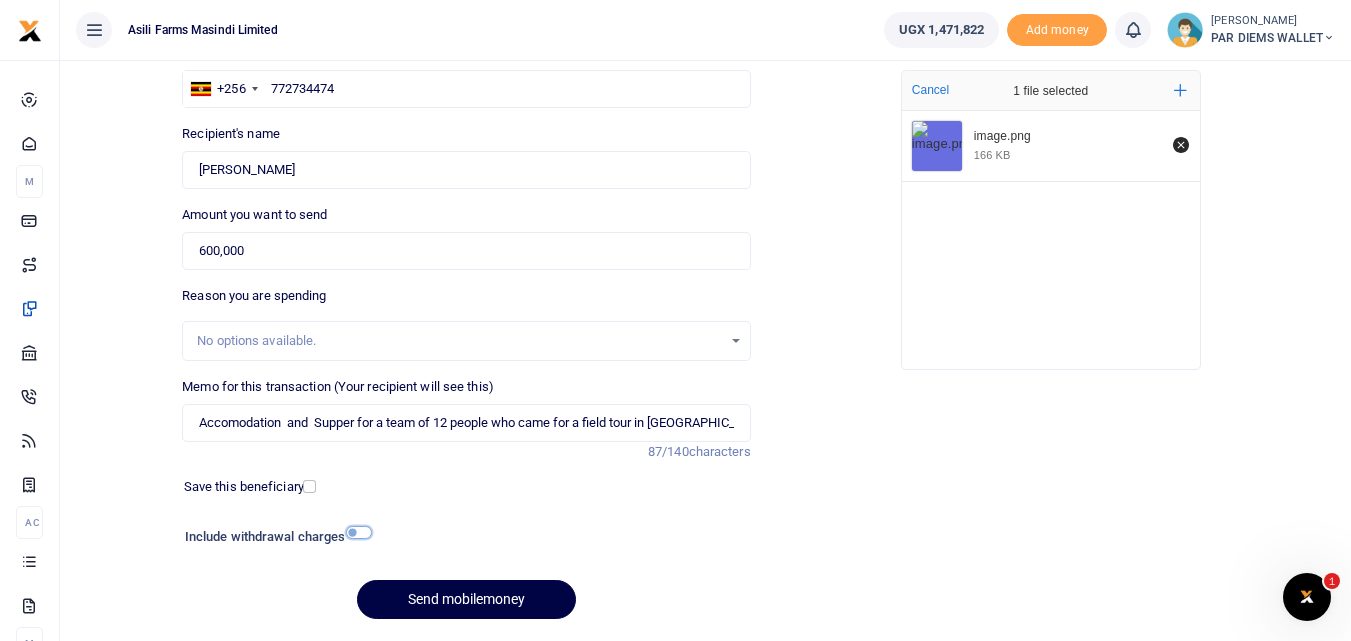 click at bounding box center (359, 532) 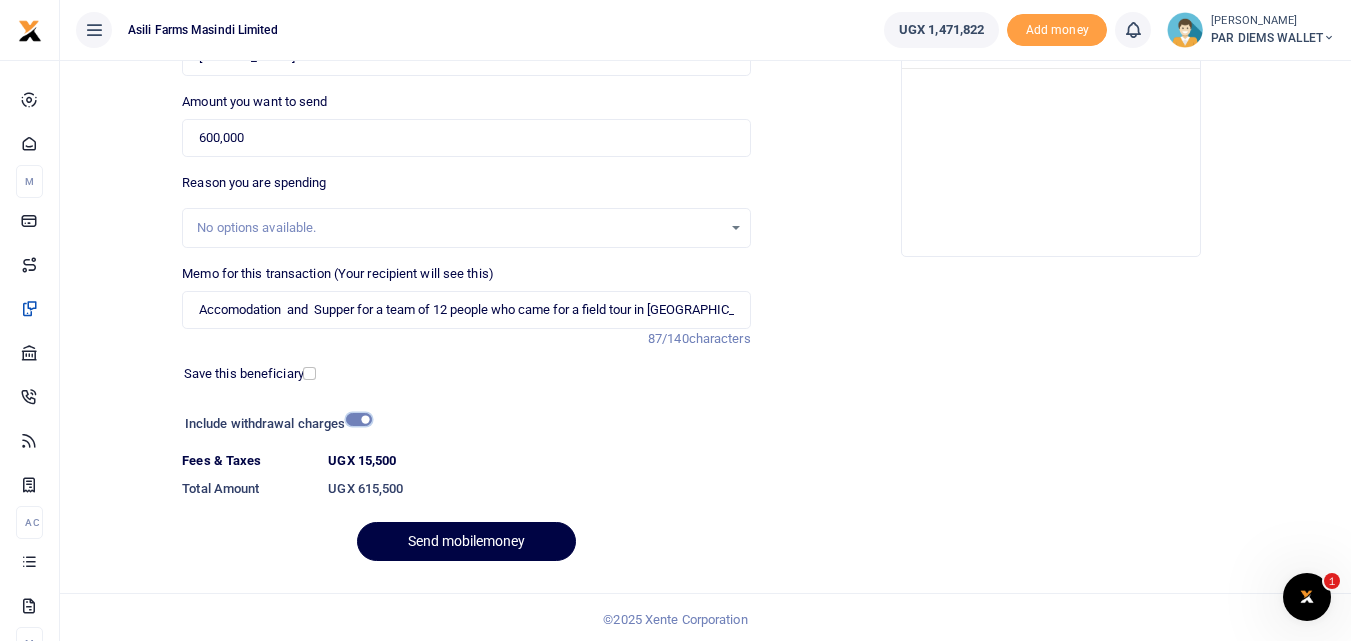 scroll, scrollTop: 280, scrollLeft: 0, axis: vertical 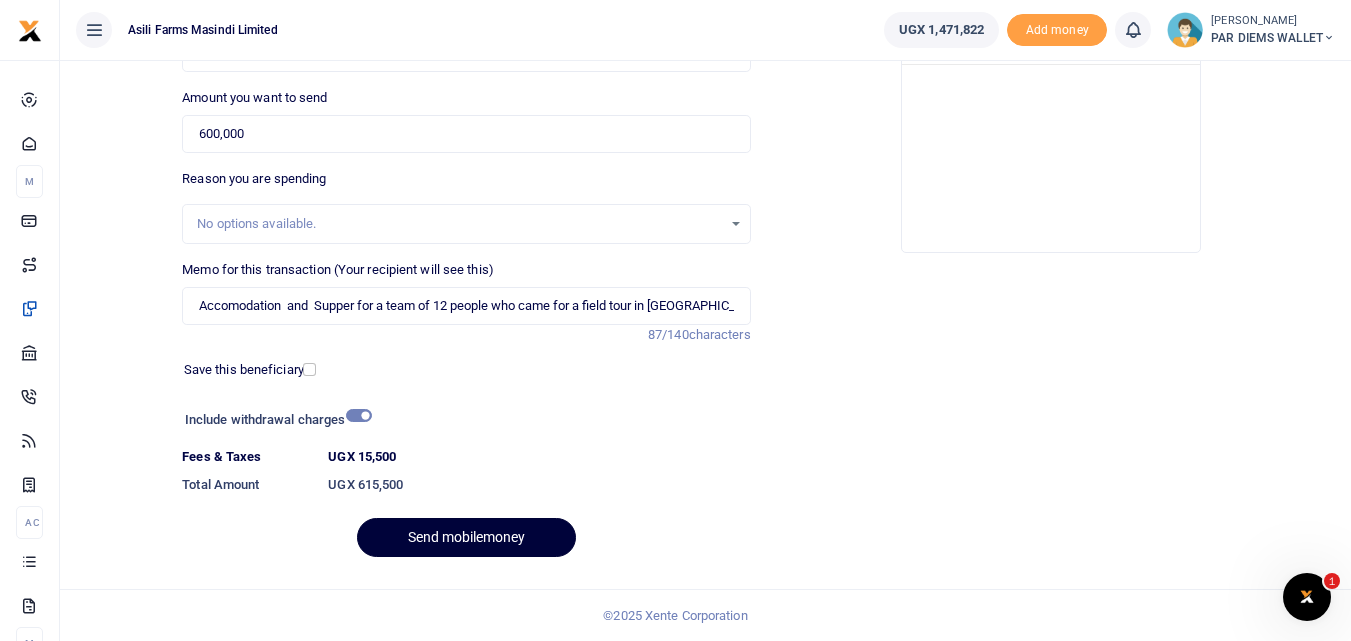 click on "Send mobilemoney" at bounding box center [466, 537] 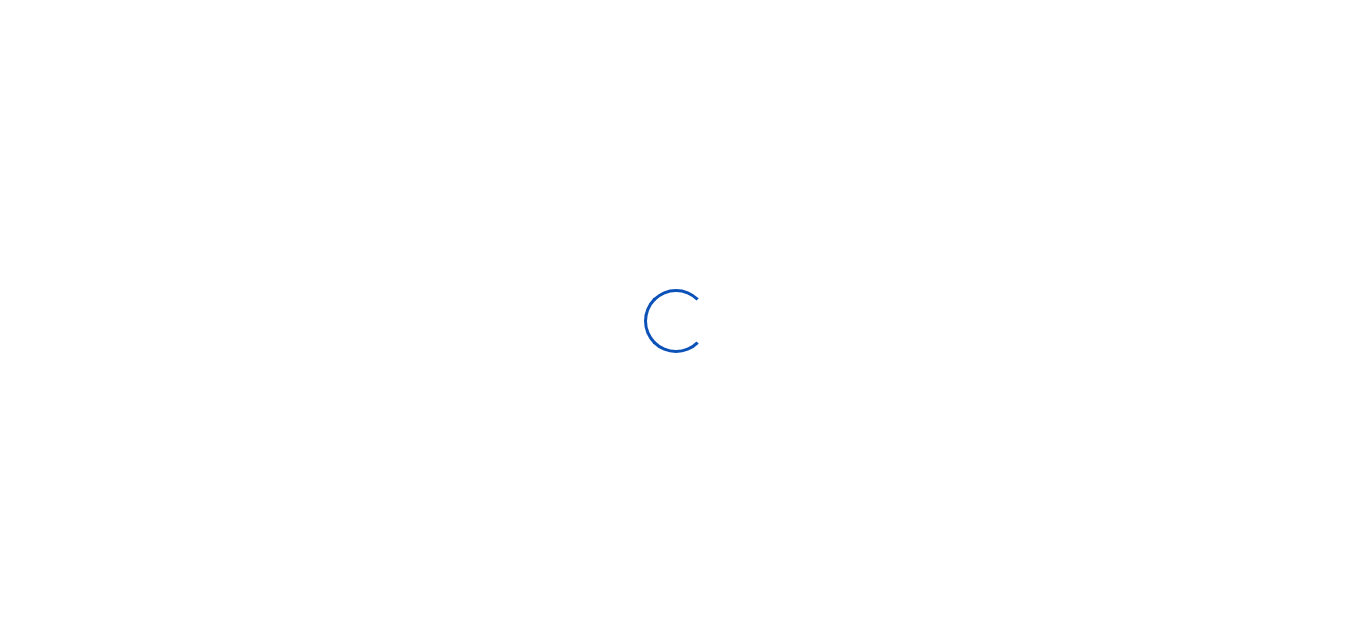 scroll, scrollTop: 225, scrollLeft: 0, axis: vertical 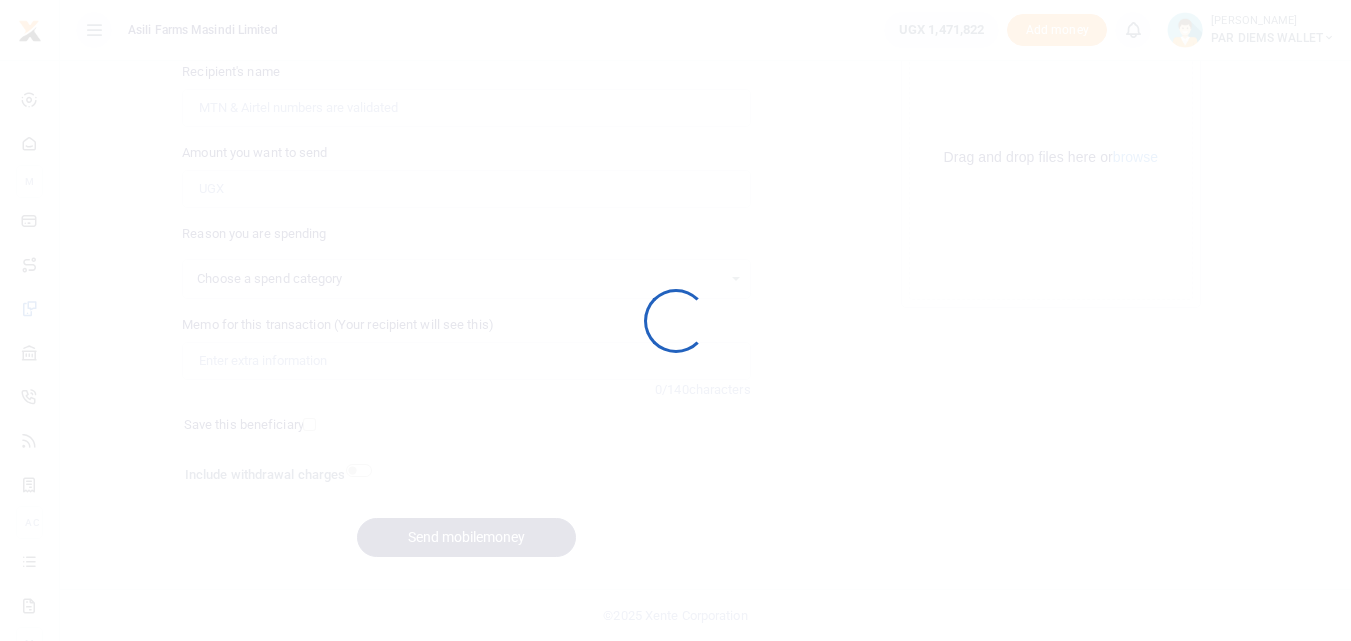 select 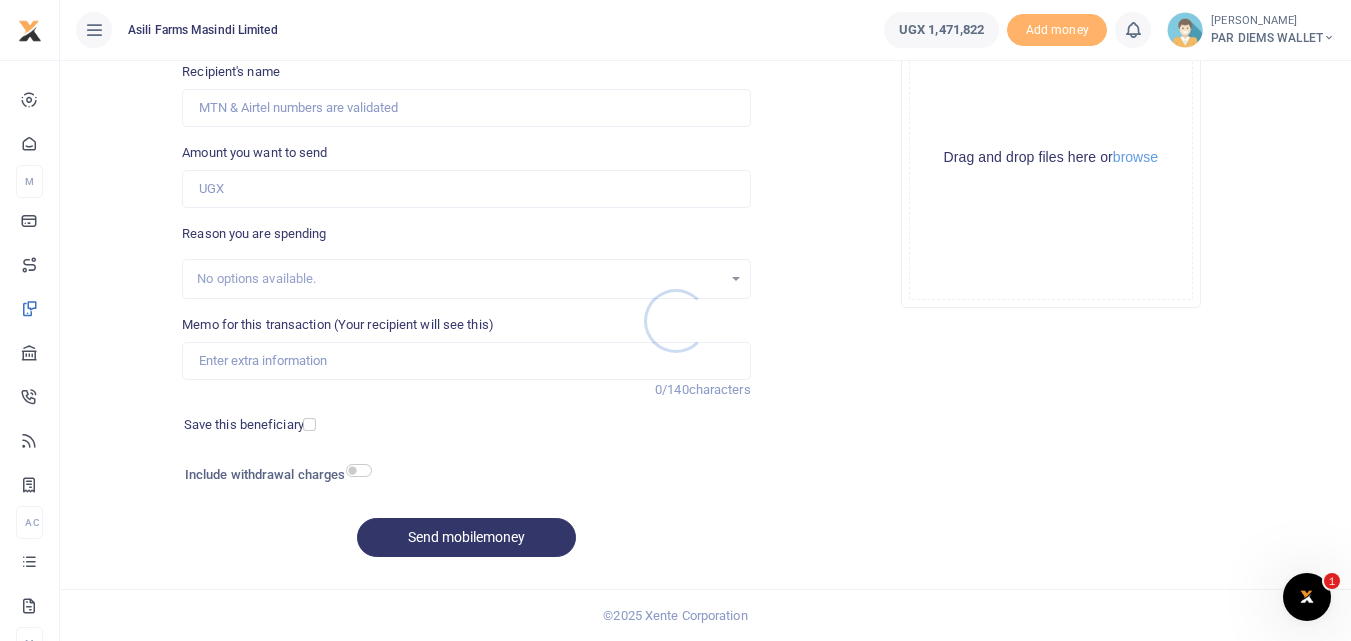 scroll, scrollTop: 0, scrollLeft: 0, axis: both 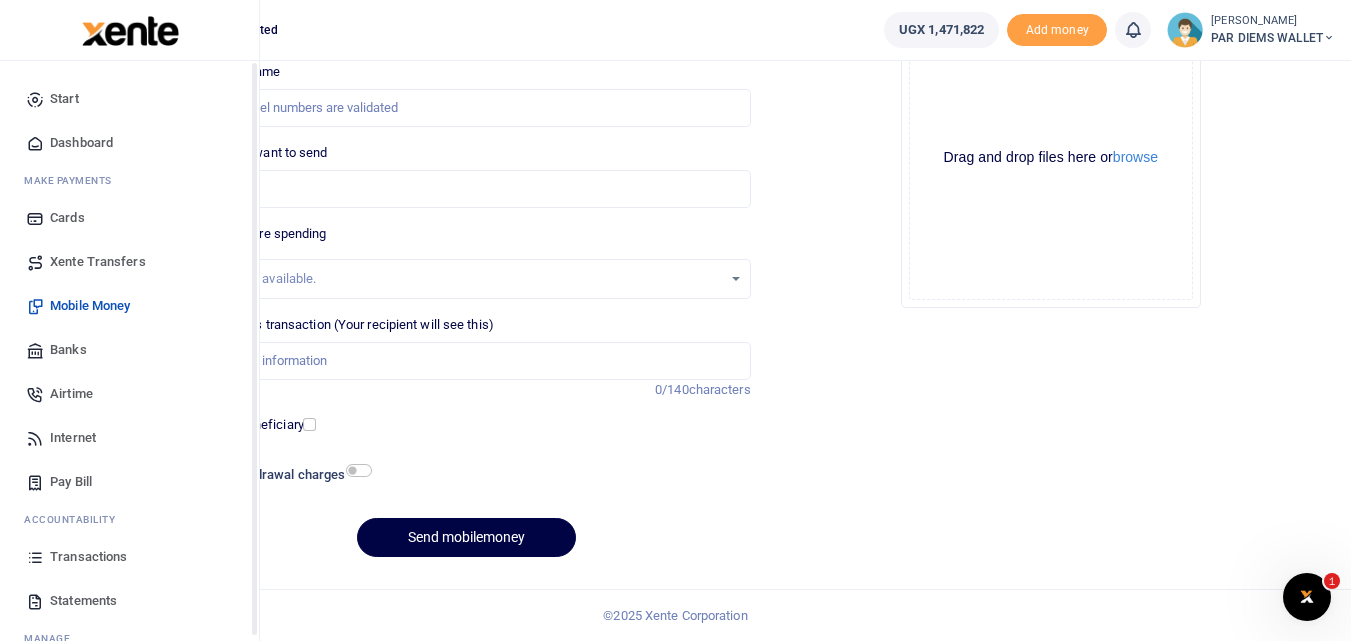 click at bounding box center [35, 557] 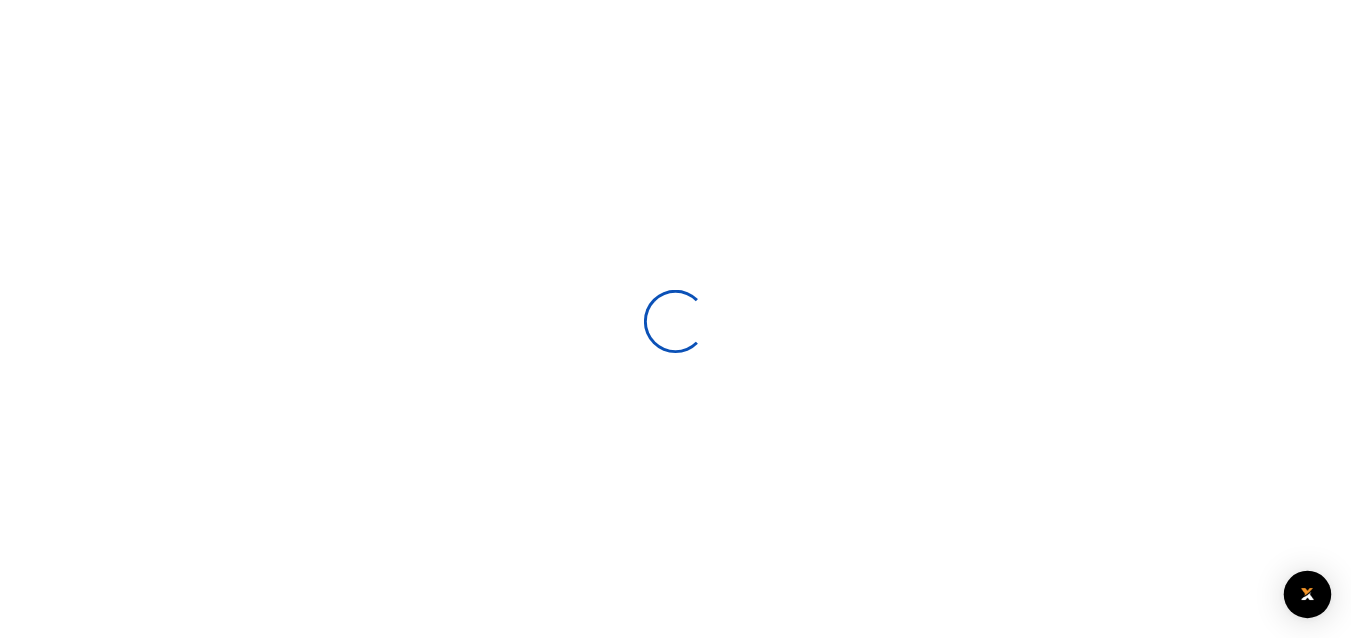 scroll, scrollTop: 0, scrollLeft: 0, axis: both 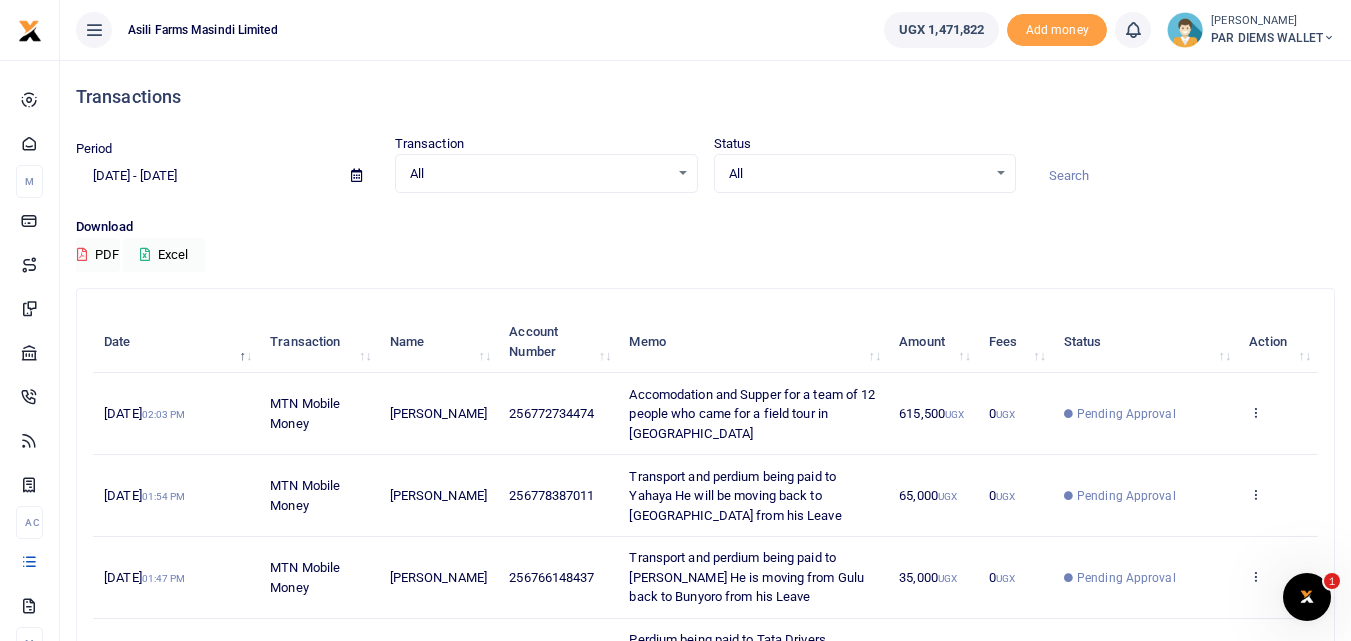 click on "Search: Date Transaction Name Account Number Memo Amount Fees Status Action 3rd Jul 2025  02:03 PM MTN Mobile Money Alex Leka Ebucu 256772734474 Accomodation  and  Supper for a team of 12 people who came for a field tour in Bunyoro  615,500 UGX  0 UGX  Pending Approval
View details
Send again
3rd Jul 2025  01:54 PM MTN Mobile Money Yahaya Bwambale 256778387011 Transport and perdium being paid to Yahaya He will be moving back to Kilak from his Leave  65,000 UGX  0 UGX  Pending Approval
View details
3rd Jul 2025  0" at bounding box center (705, 747) 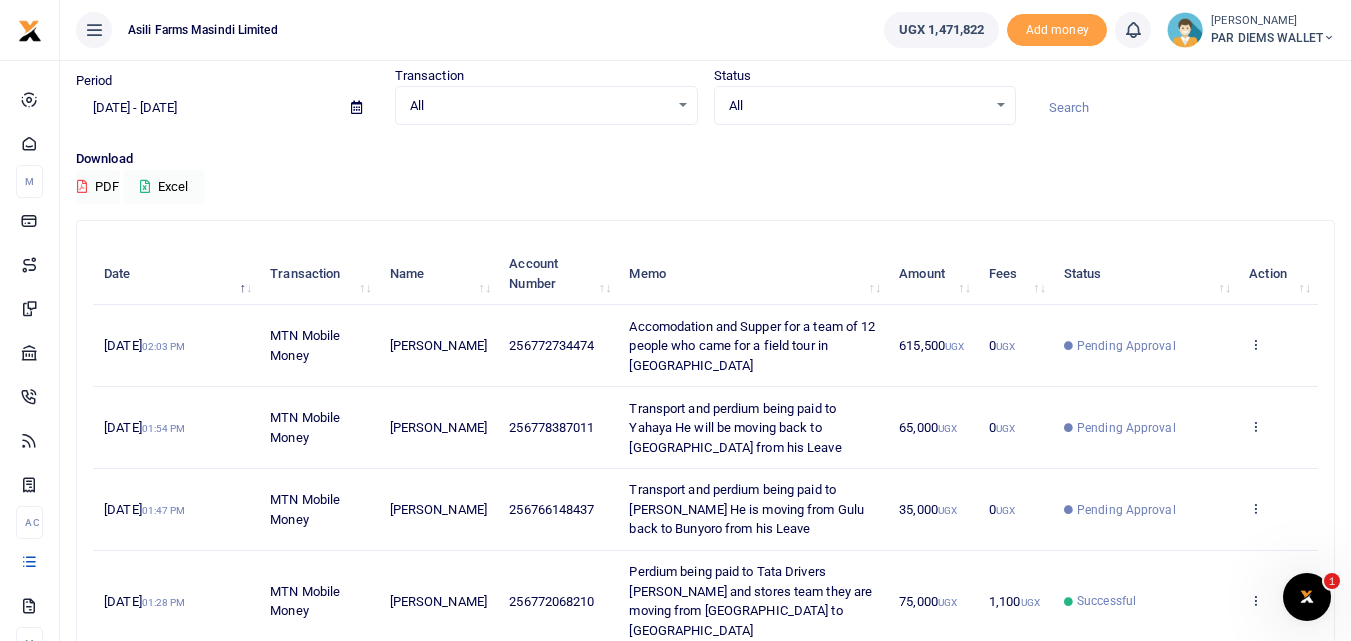 scroll, scrollTop: 93, scrollLeft: 0, axis: vertical 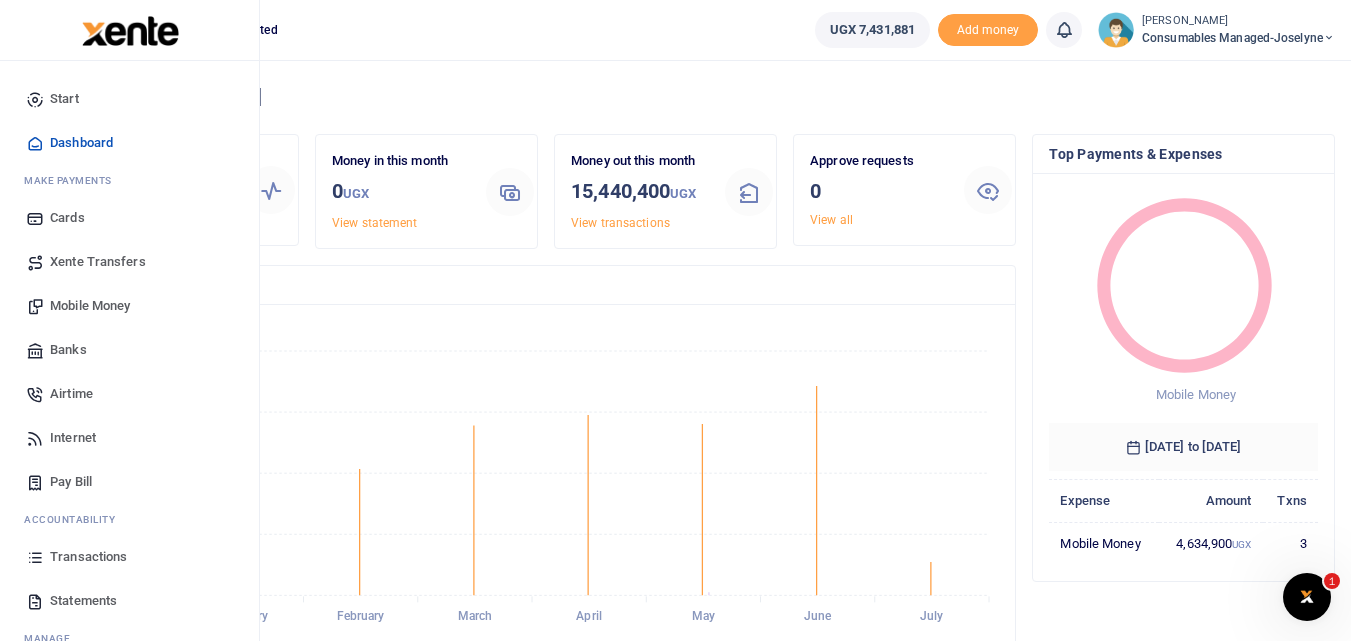 click on "Mobile Money" at bounding box center [129, 306] 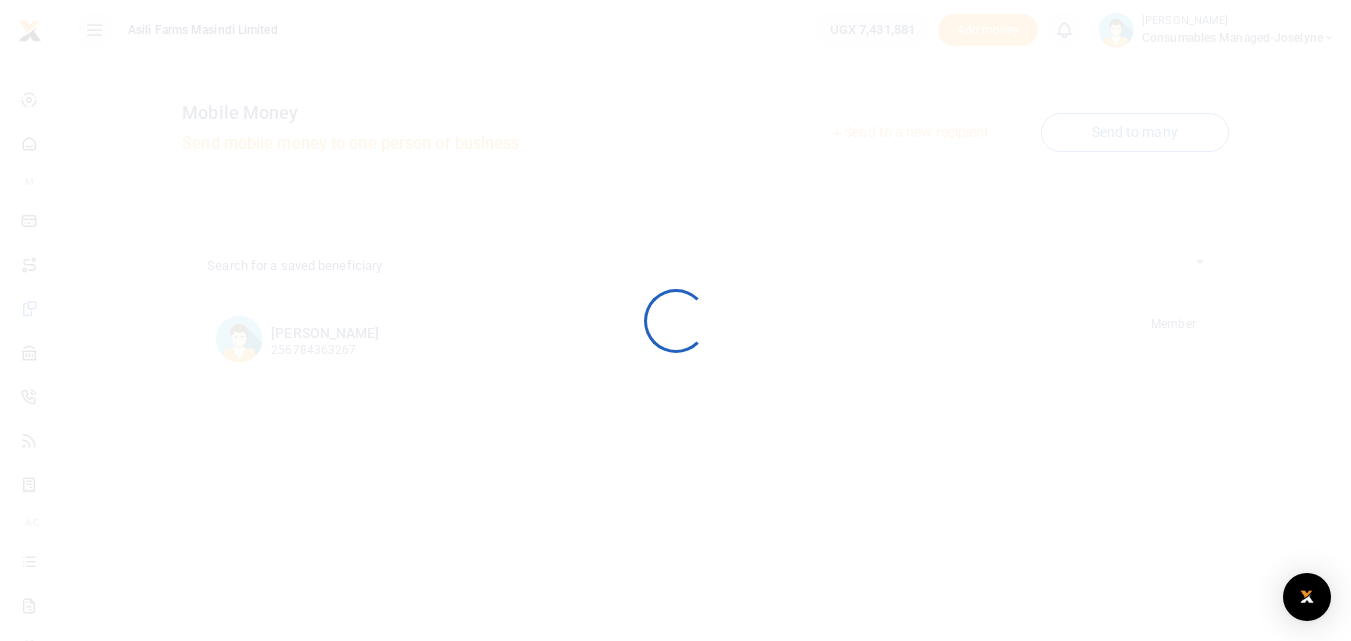 scroll, scrollTop: 0, scrollLeft: 0, axis: both 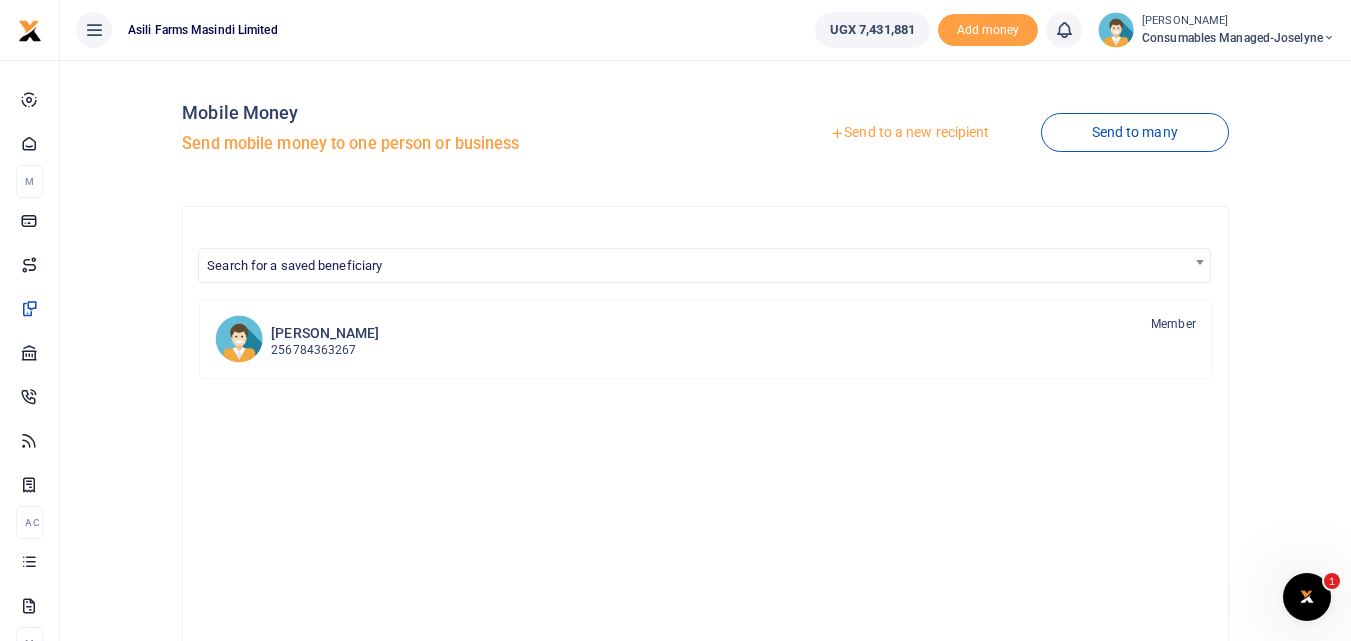 click on "Send to a new recipient" at bounding box center [909, 133] 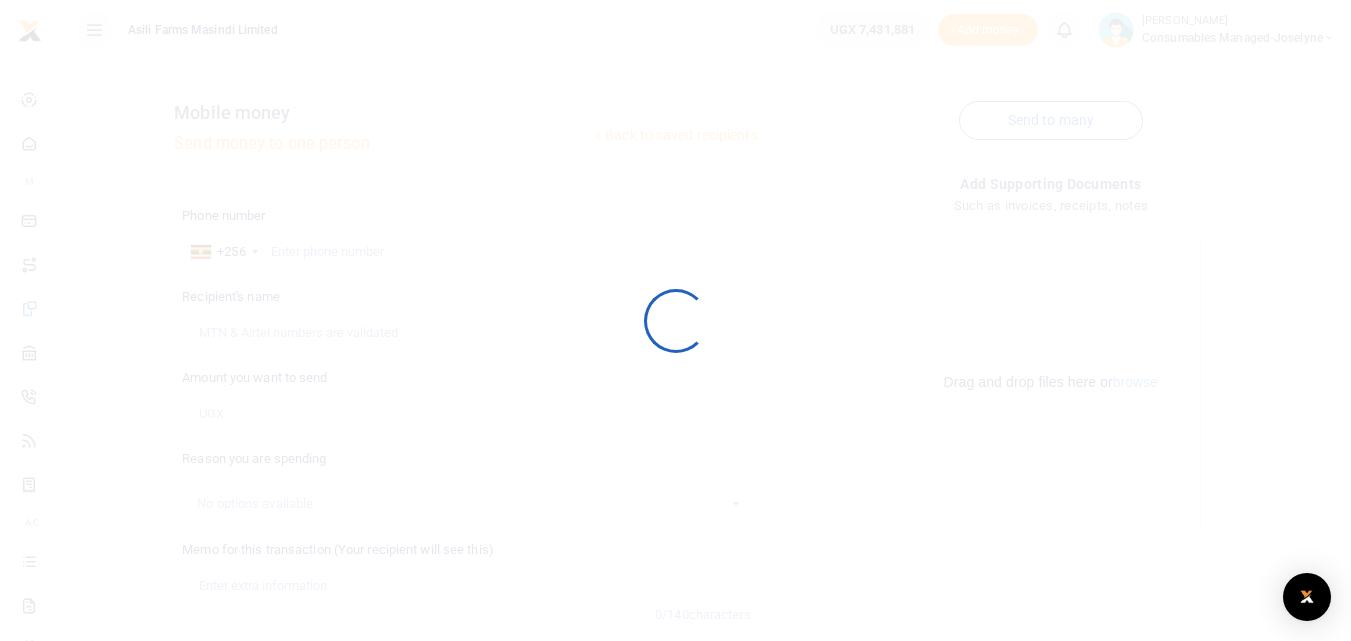 scroll, scrollTop: 0, scrollLeft: 0, axis: both 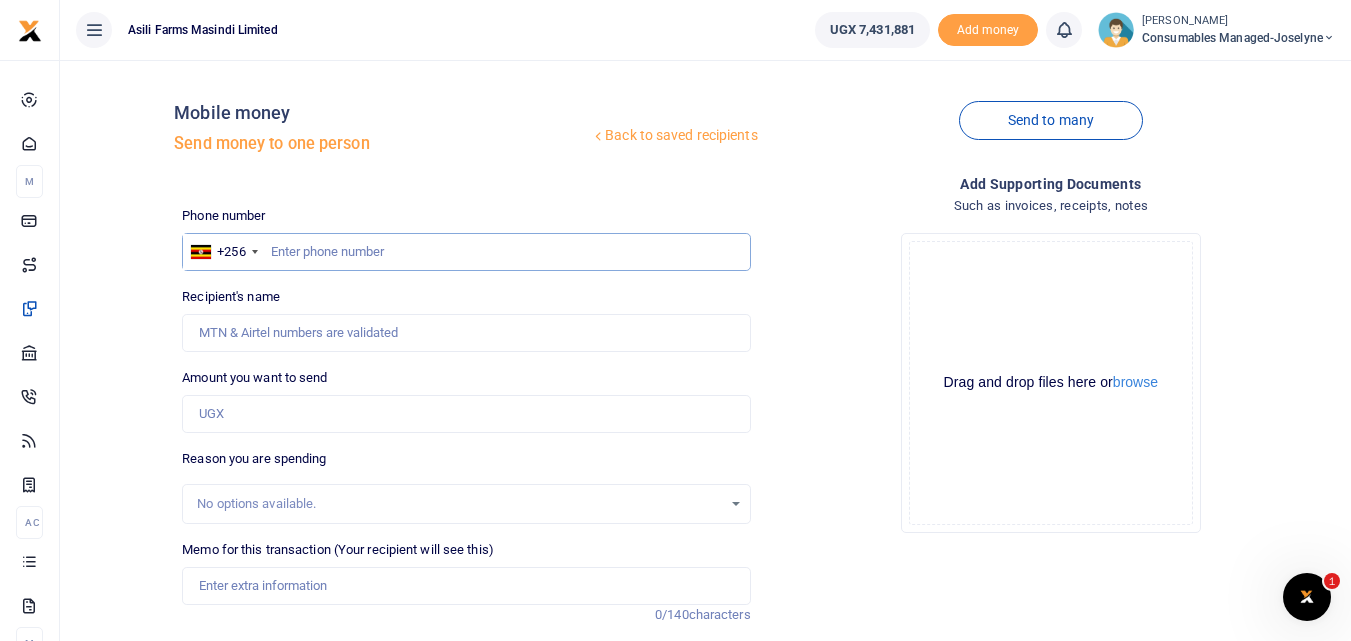 click at bounding box center [466, 252] 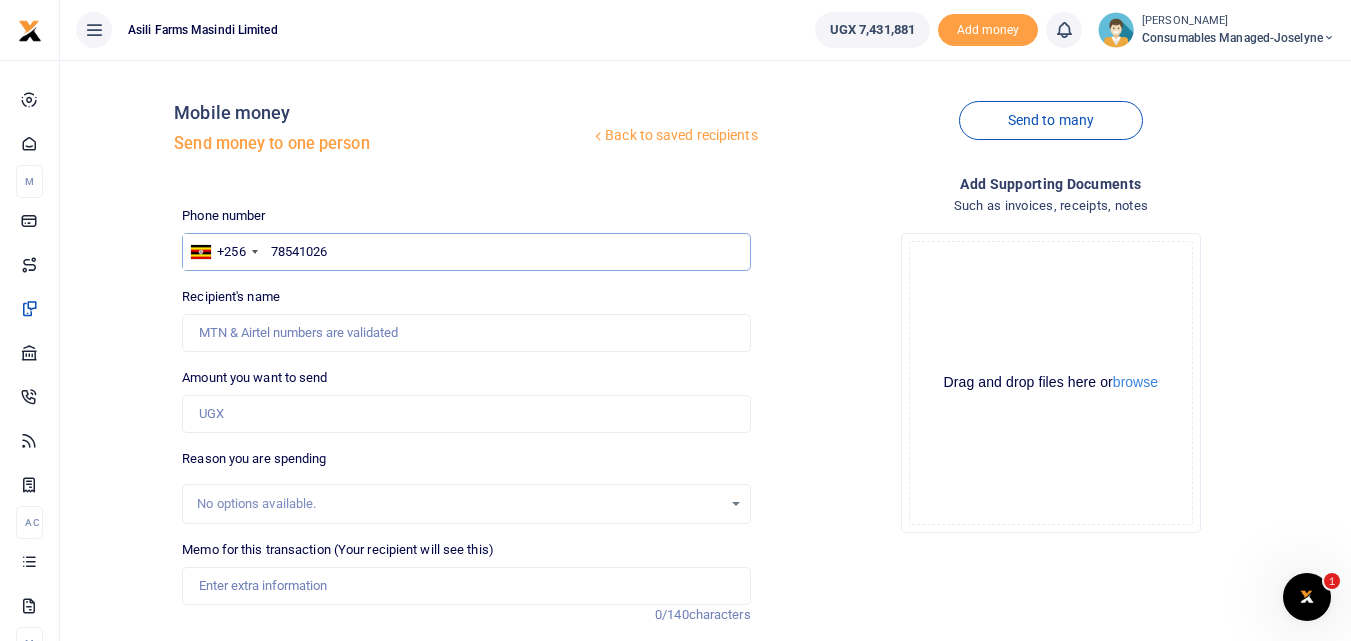 type on "785410262" 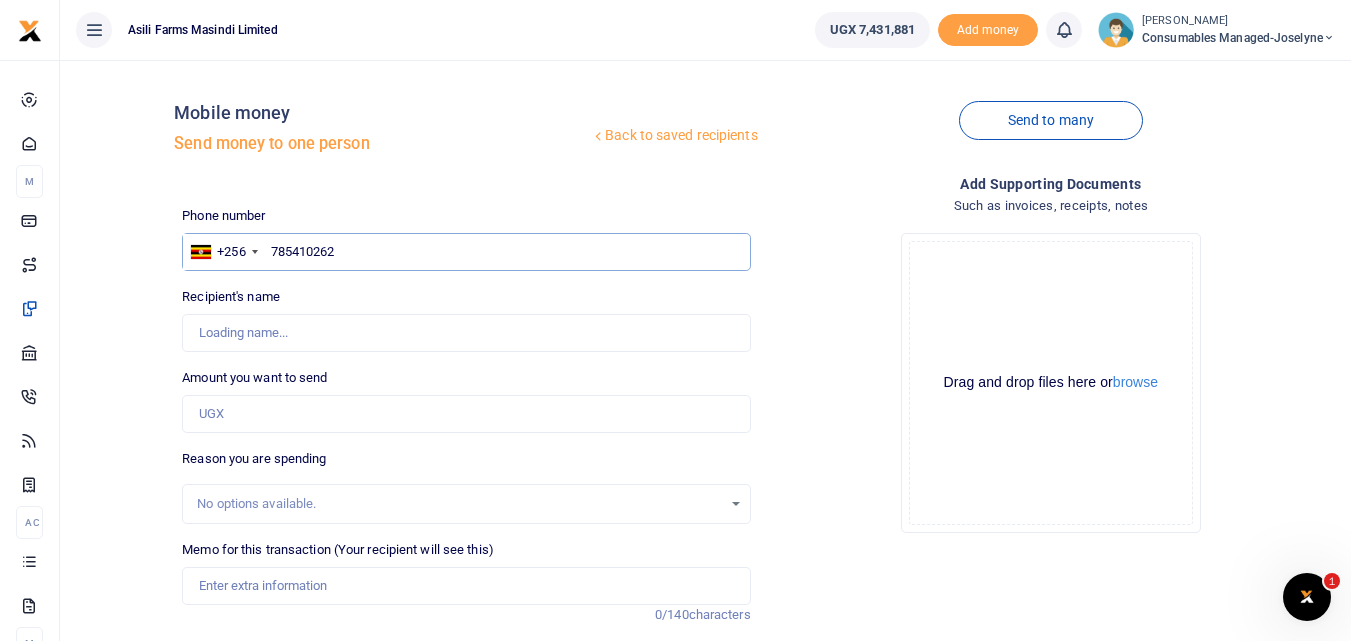 type on "Lillian Nakazzi" 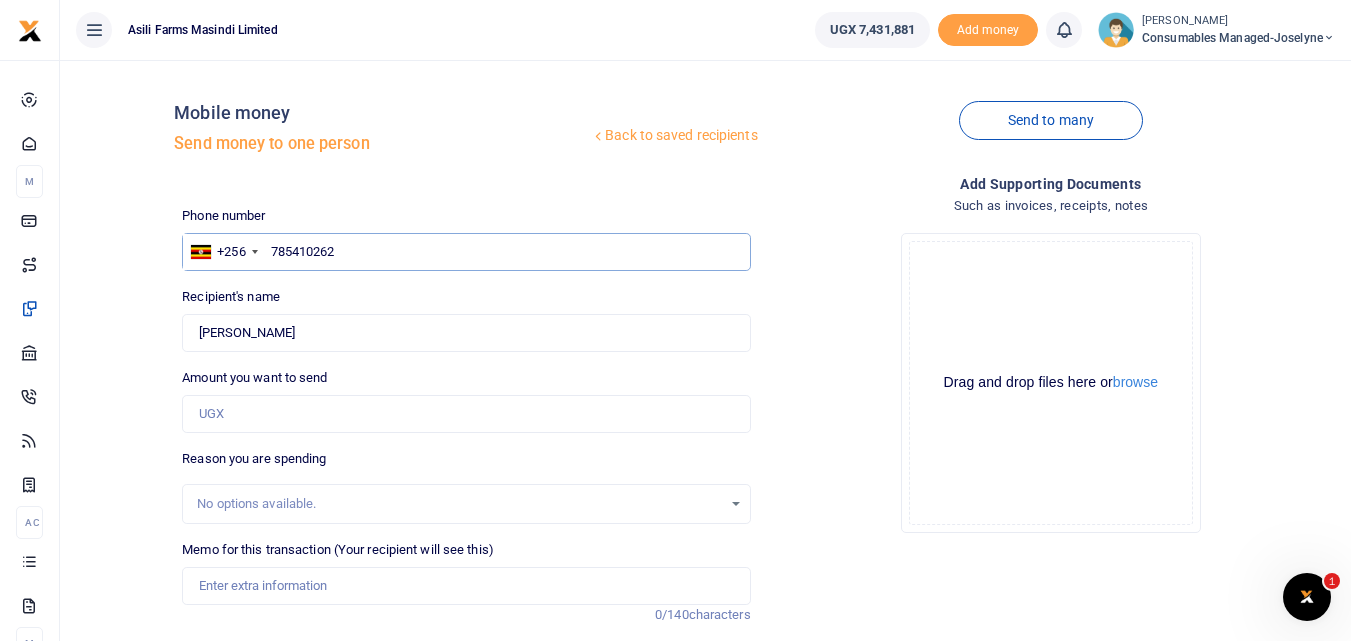 type on "785410262" 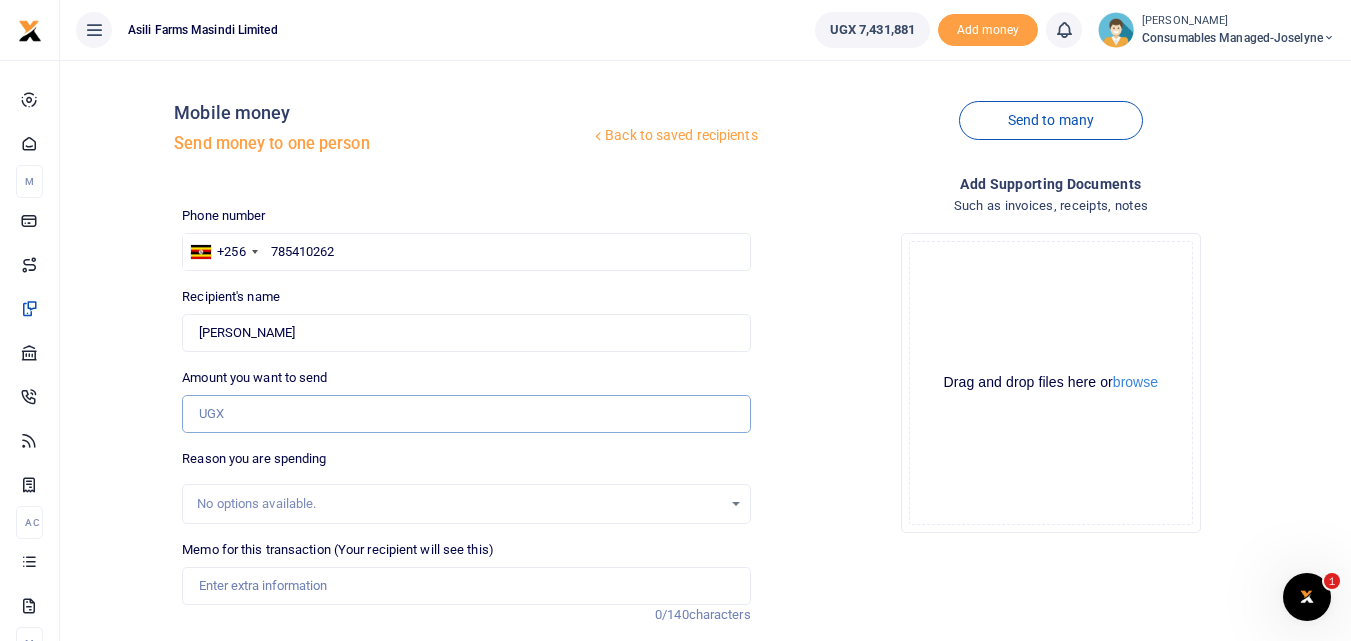 click on "Amount you want to send" at bounding box center (466, 414) 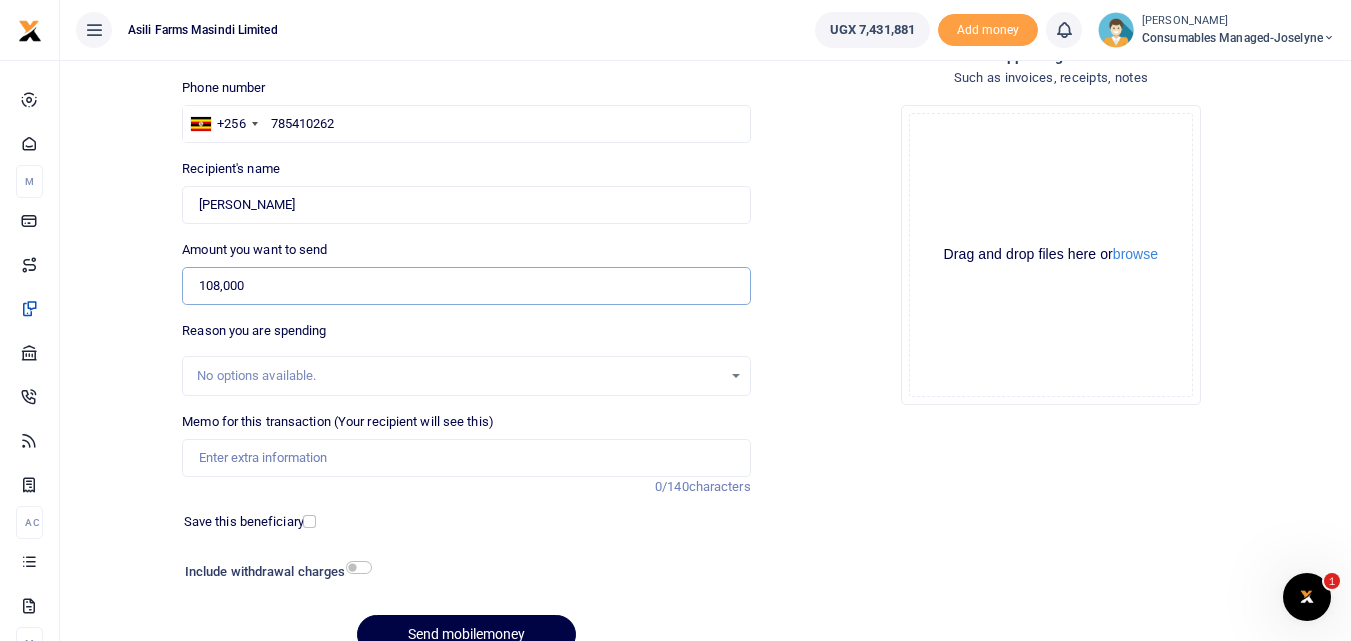scroll, scrollTop: 171, scrollLeft: 0, axis: vertical 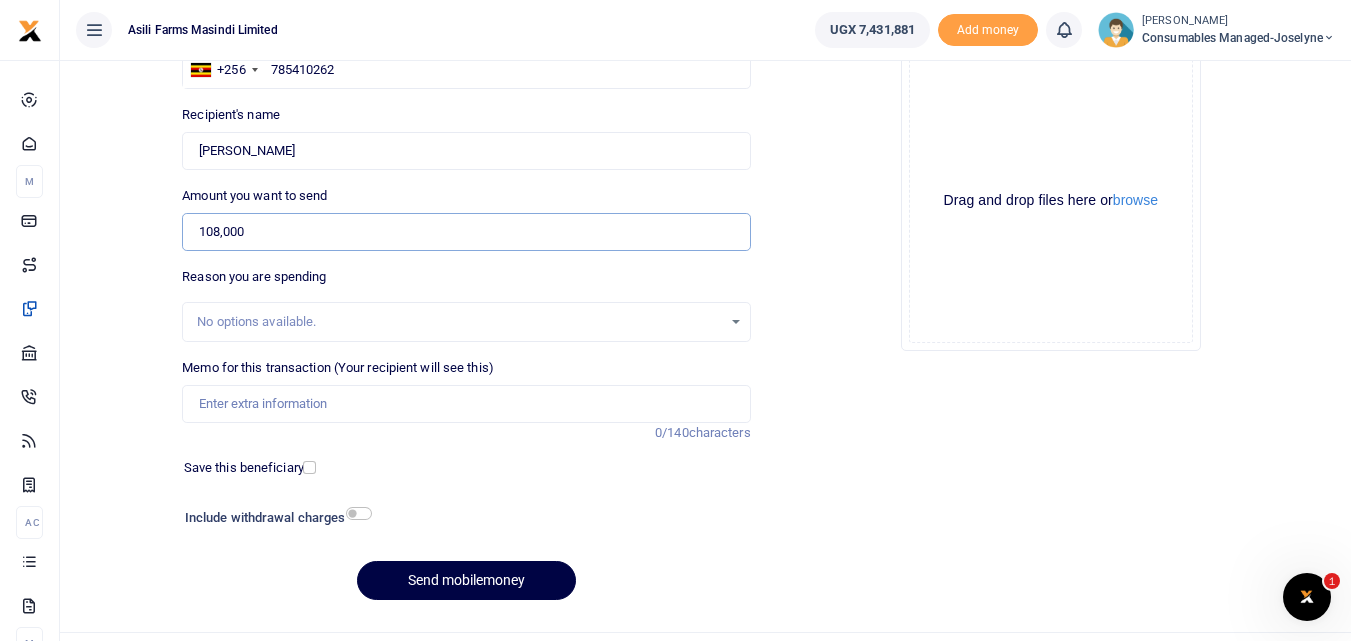 type on "108,000" 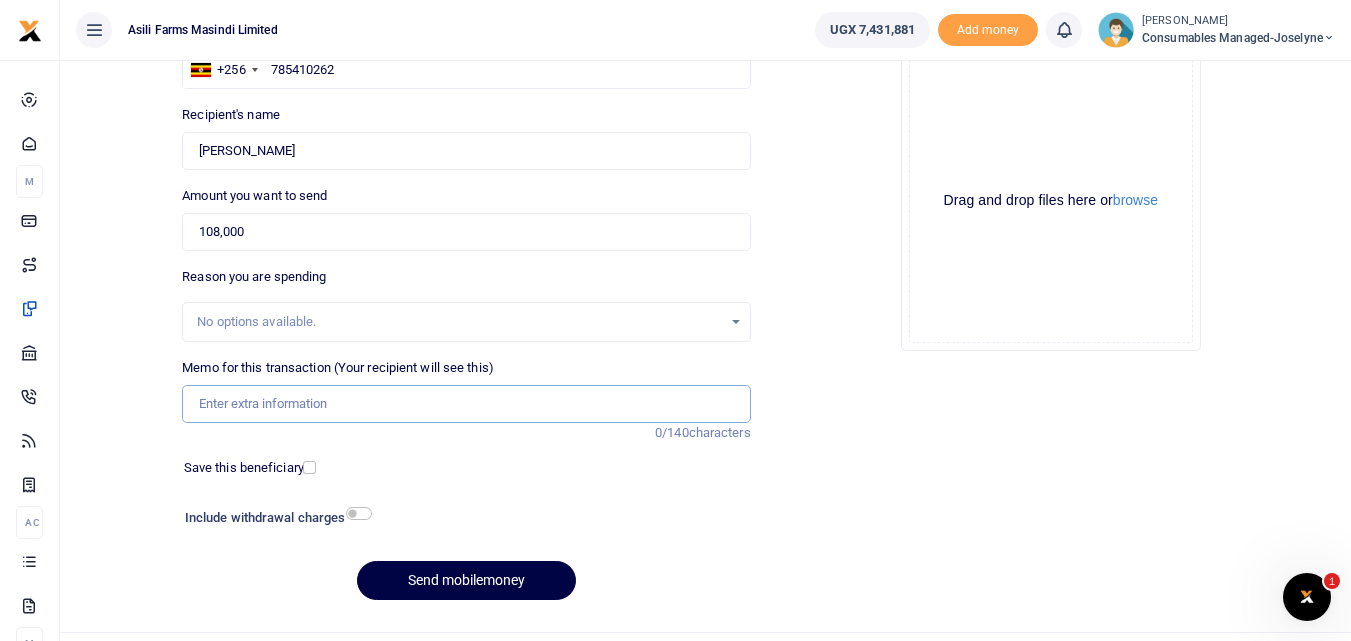 click on "Memo for this transaction (Your recipient will see this)" at bounding box center (466, 404) 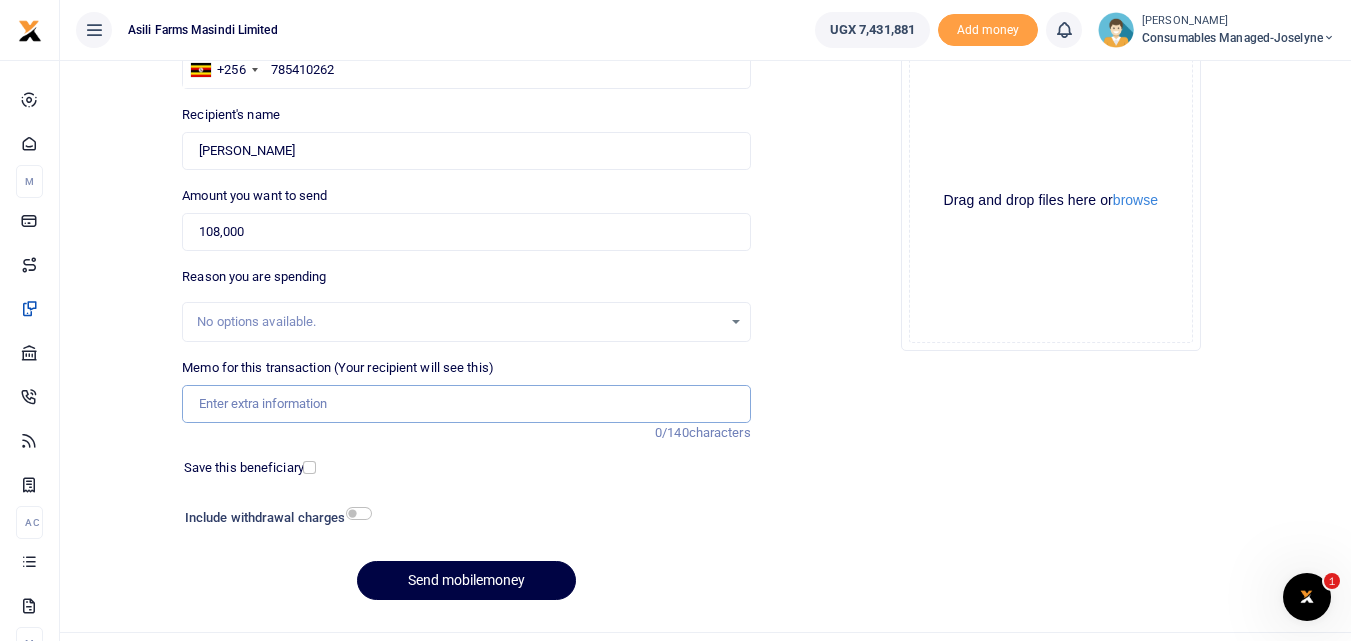 paste on "WK 27 /001 / 22" 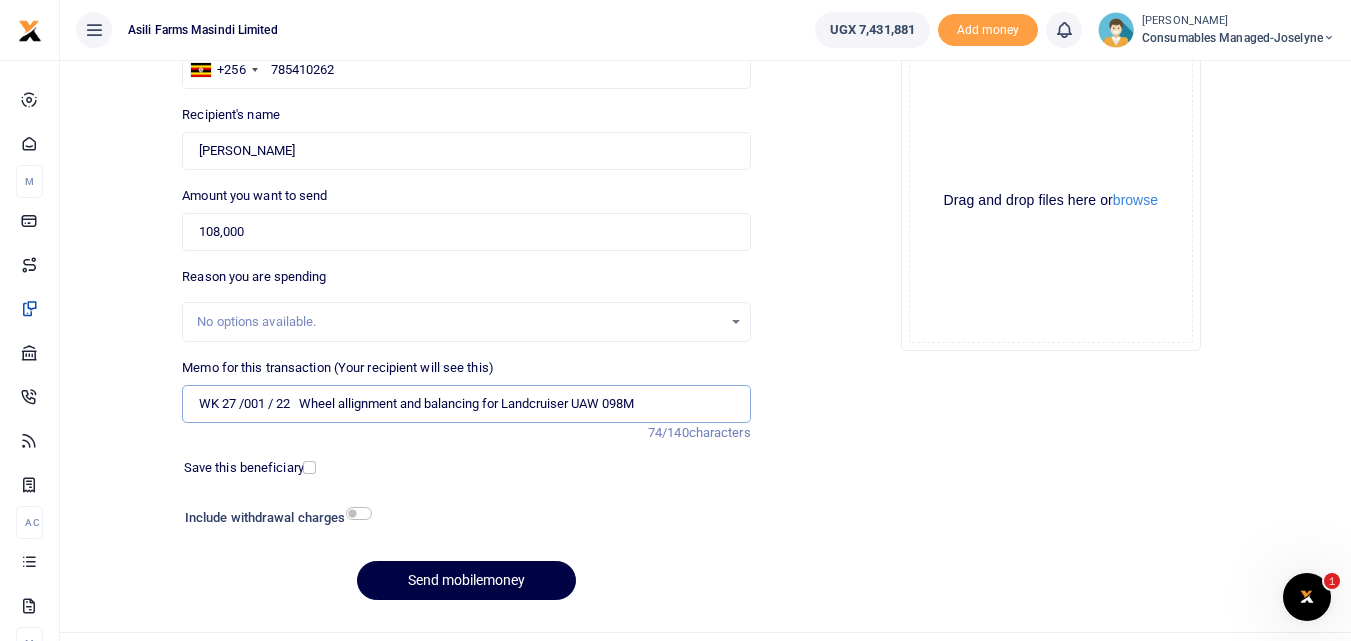 click on "WK 27 /001 / 22   Wheel allignment and balancing for Landcruiser UAW 098M" at bounding box center [466, 404] 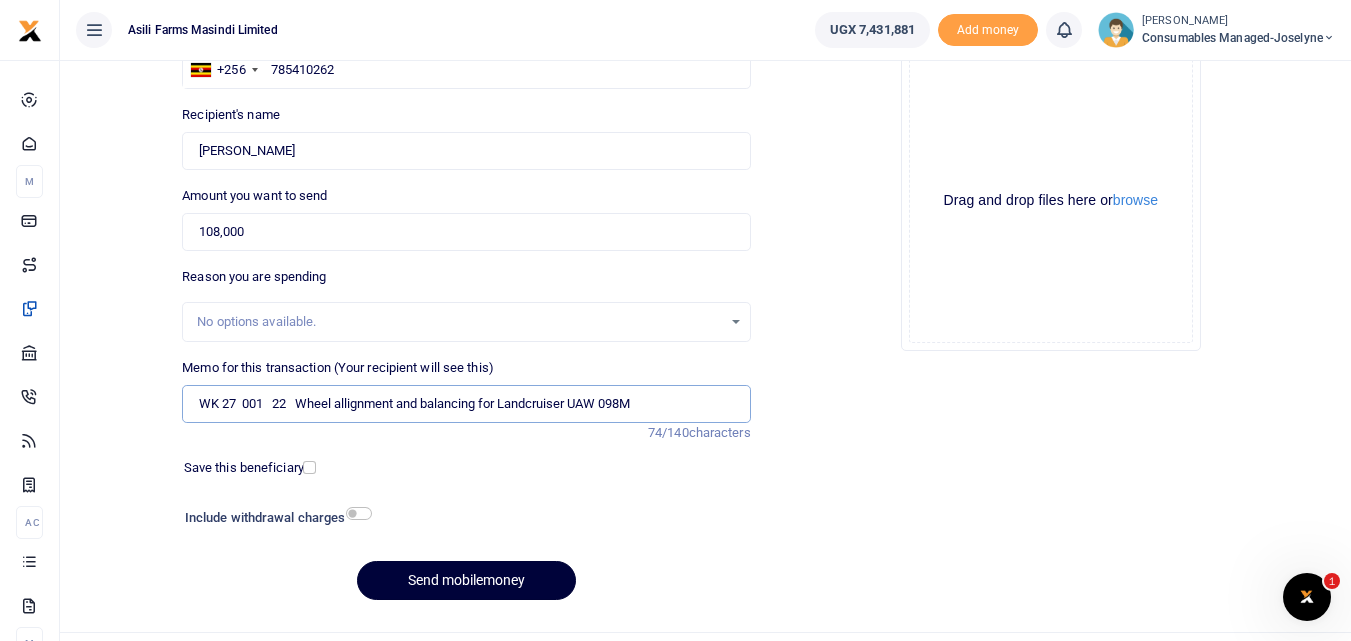 type on "WK 27  001   22   Wheel allignment and balancing for Landcruiser UAW 098M" 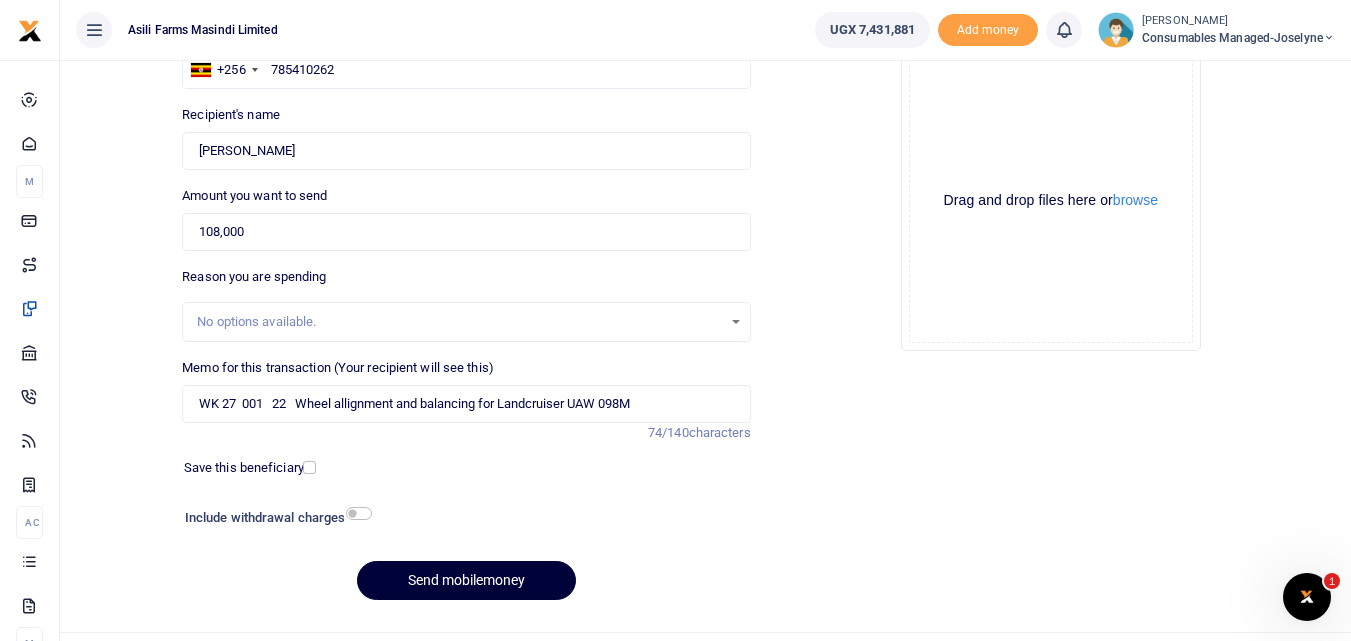 click on "Send mobilemoney" at bounding box center [466, 580] 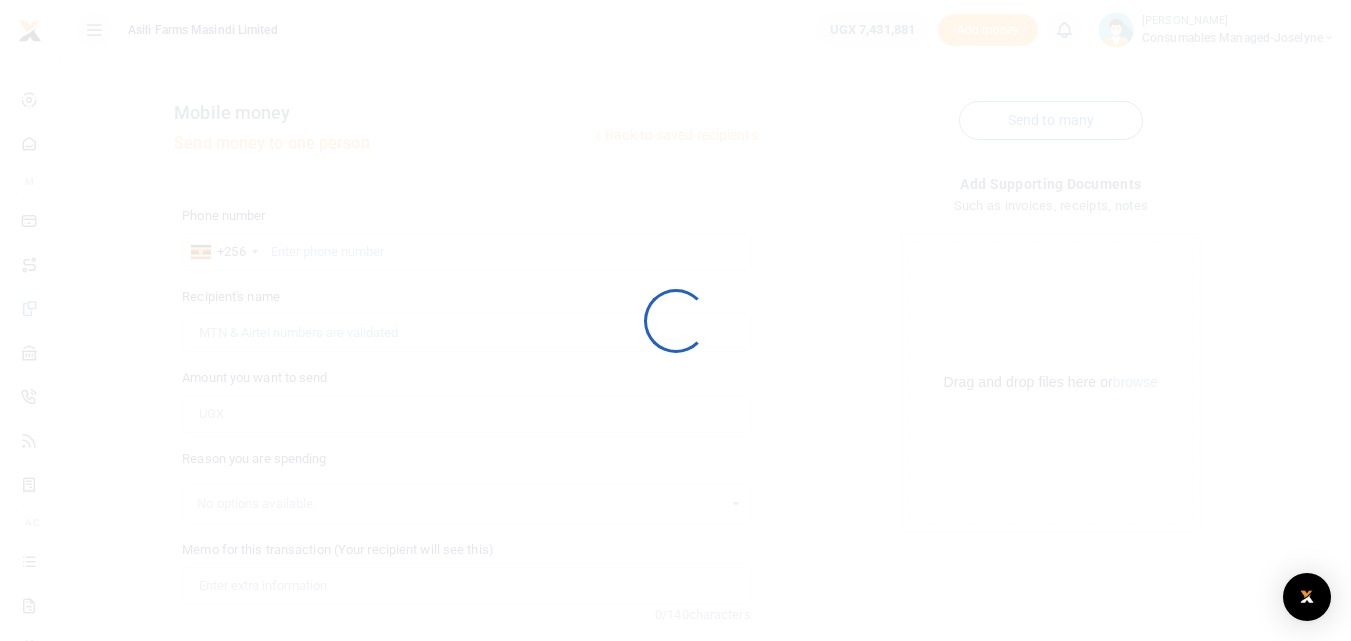 scroll, scrollTop: 182, scrollLeft: 0, axis: vertical 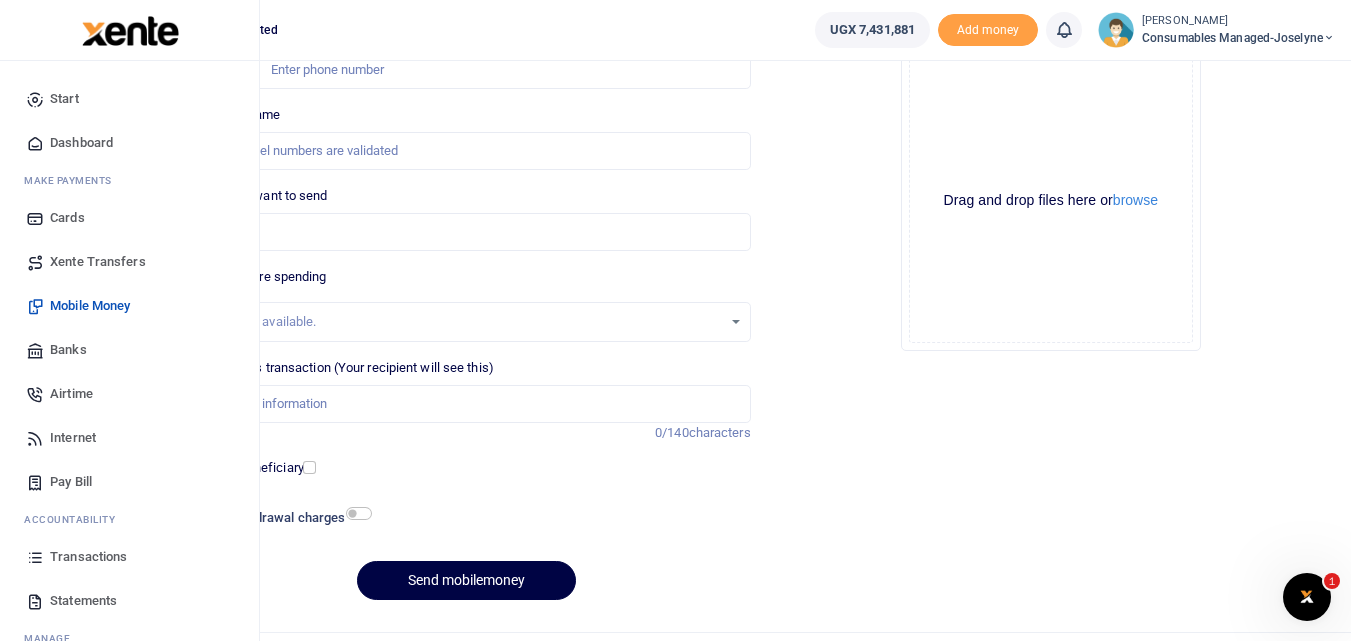 click at bounding box center (35, 557) 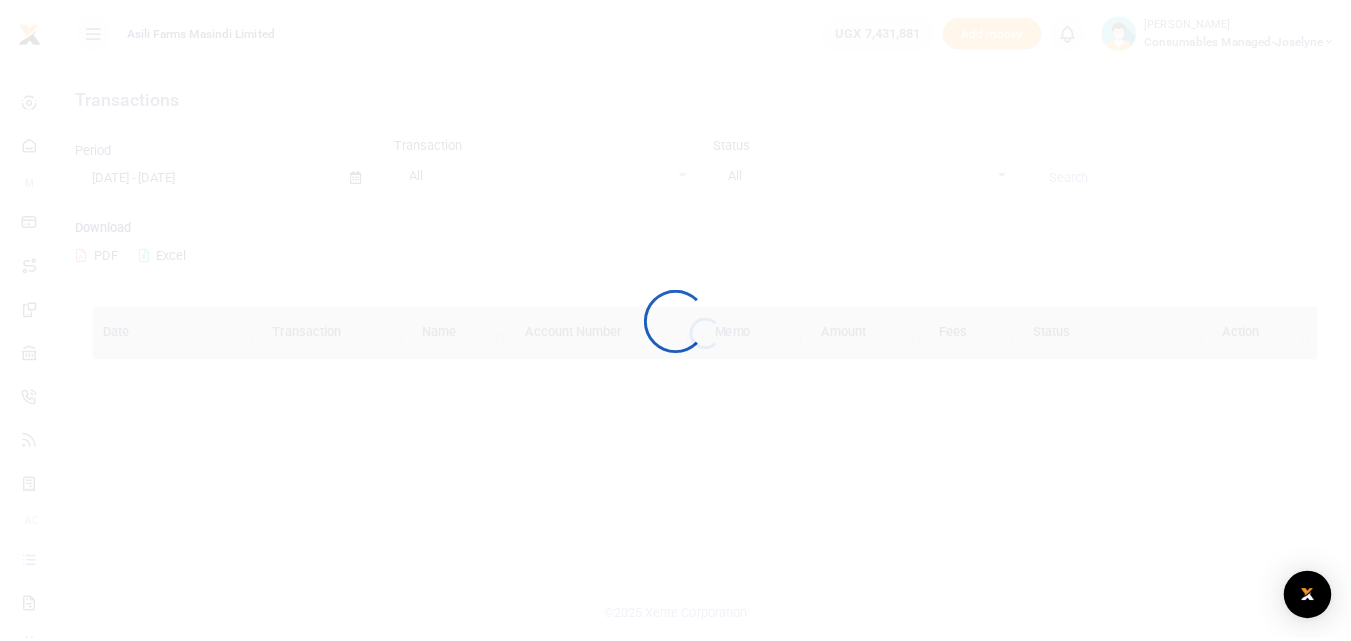 scroll, scrollTop: 0, scrollLeft: 0, axis: both 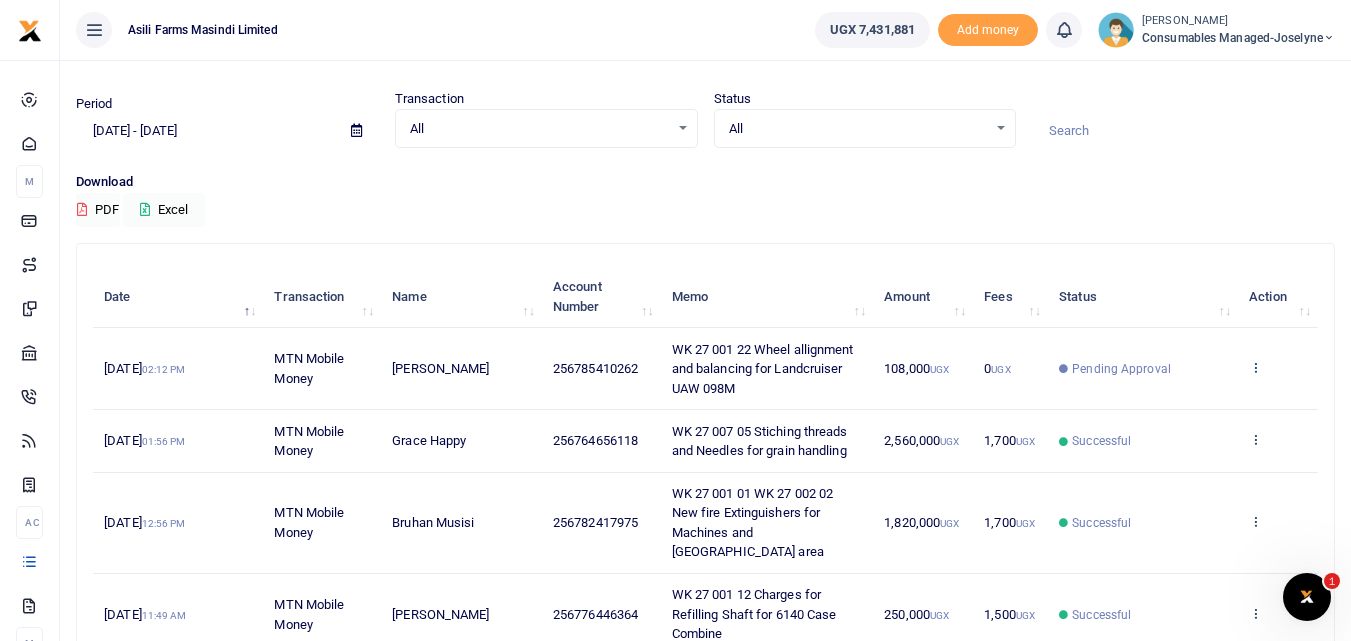click at bounding box center [1255, 367] 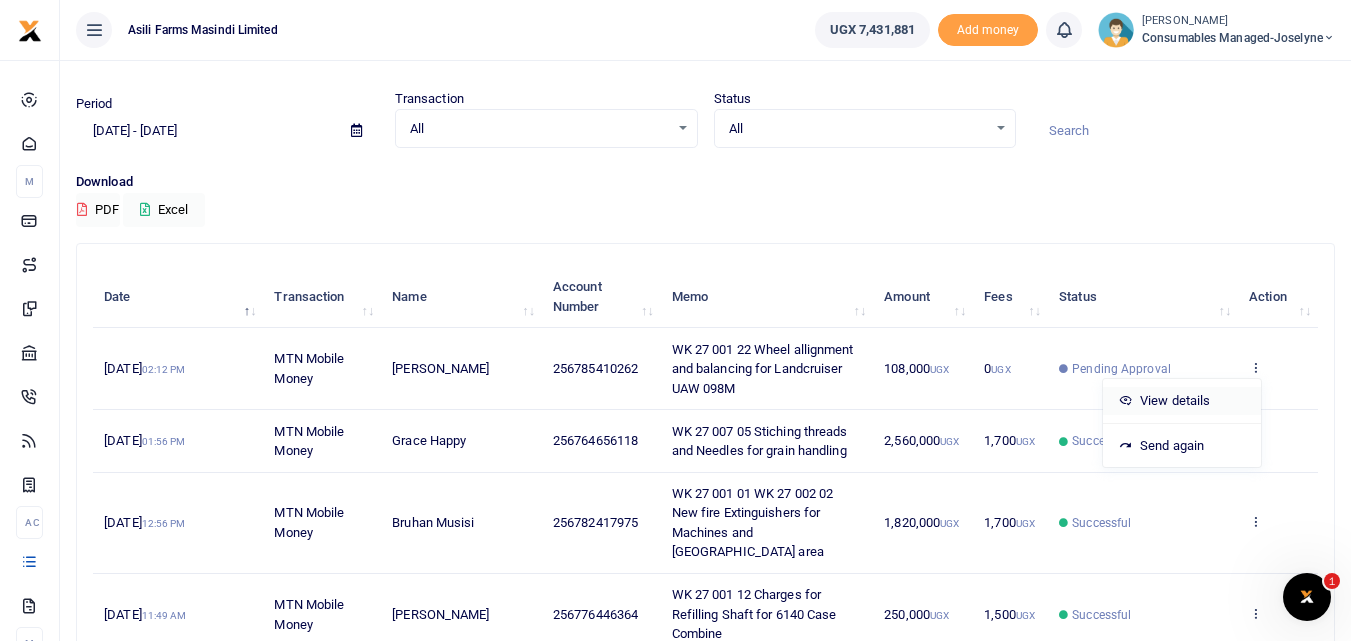 click on "View details" at bounding box center [1182, 401] 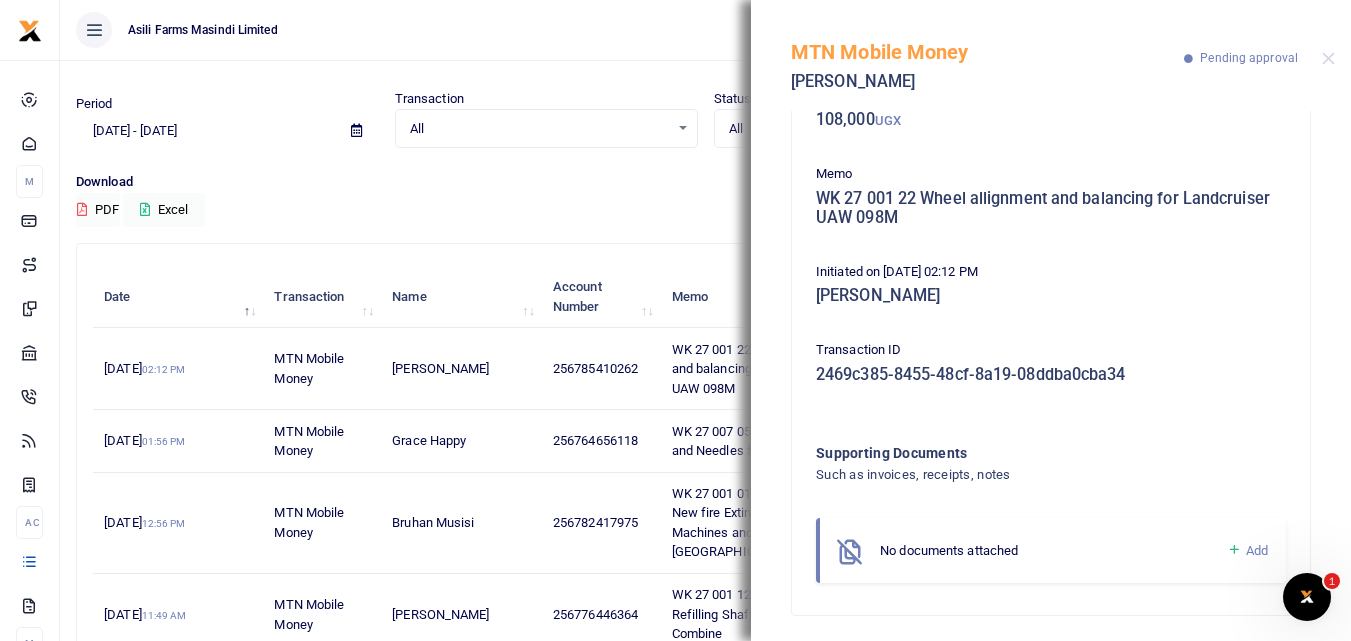 scroll, scrollTop: 139, scrollLeft: 0, axis: vertical 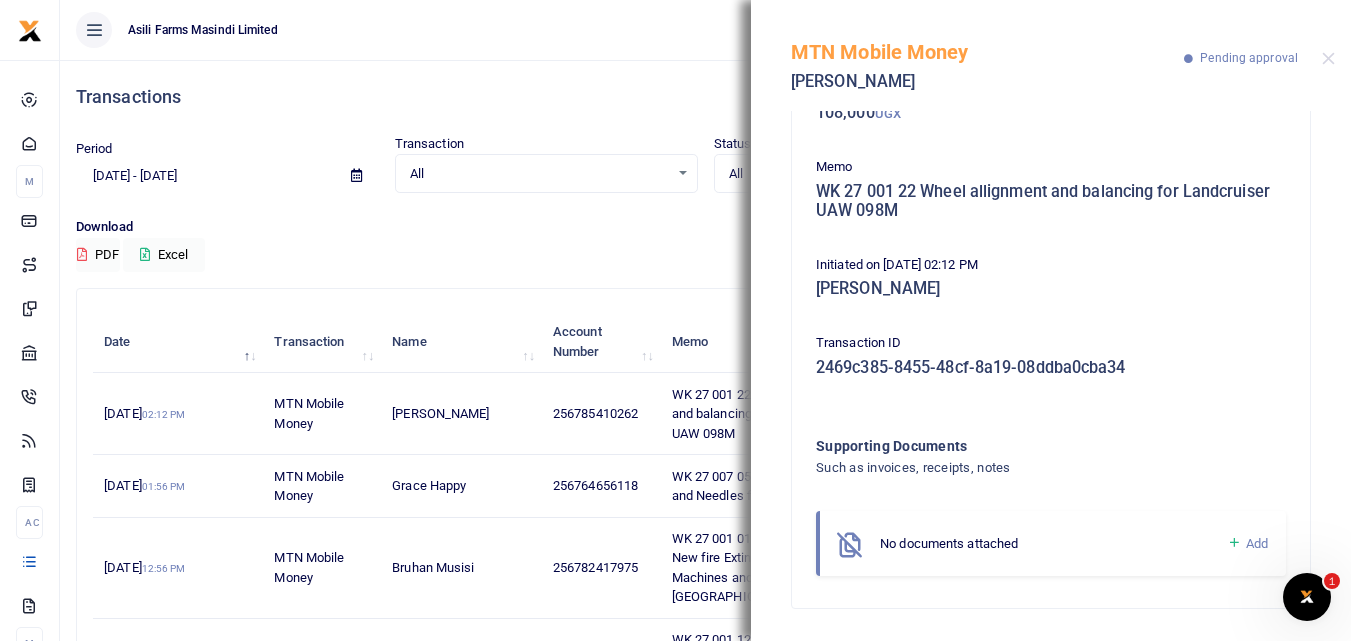 click at bounding box center (1234, 543) 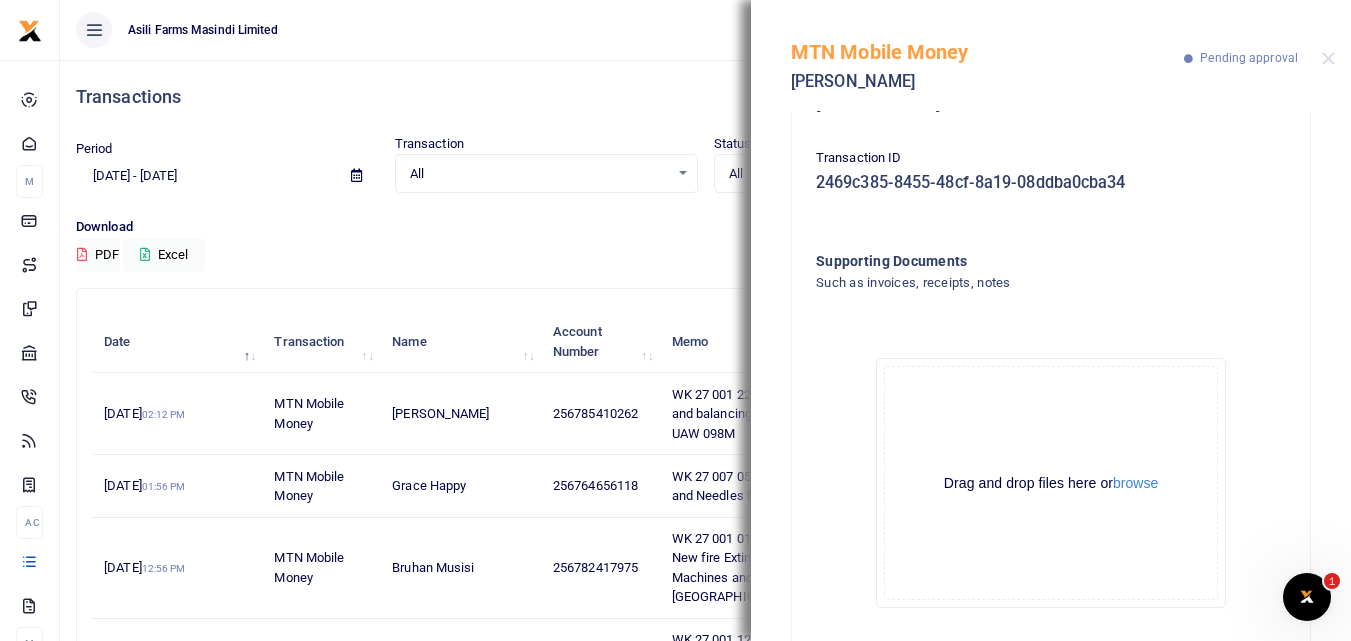 scroll, scrollTop: 344, scrollLeft: 0, axis: vertical 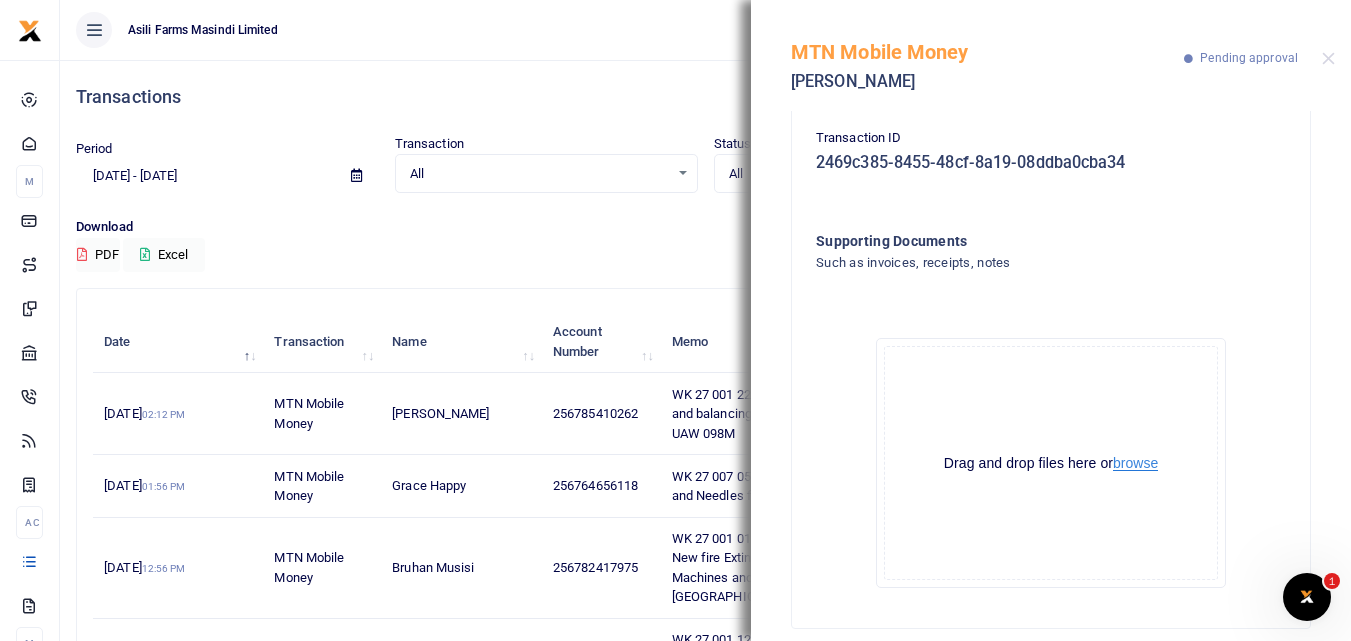 click on "browse" at bounding box center (1135, 463) 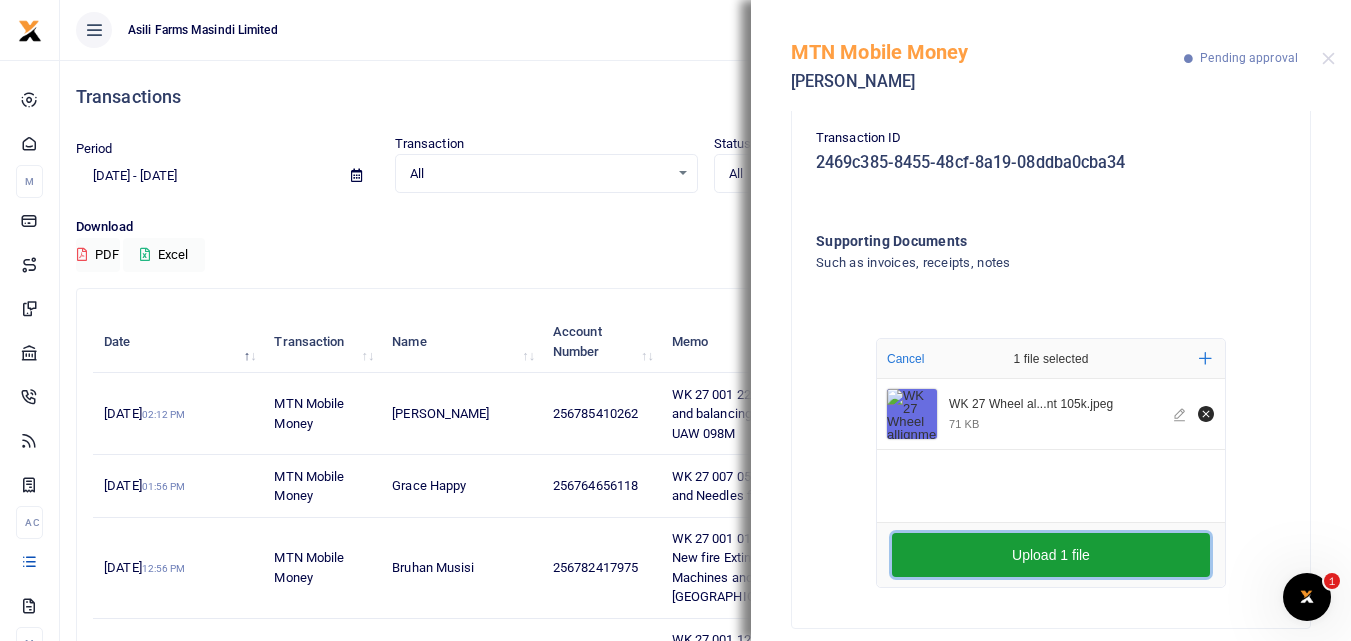click on "Upload 1 file" at bounding box center (1051, 555) 